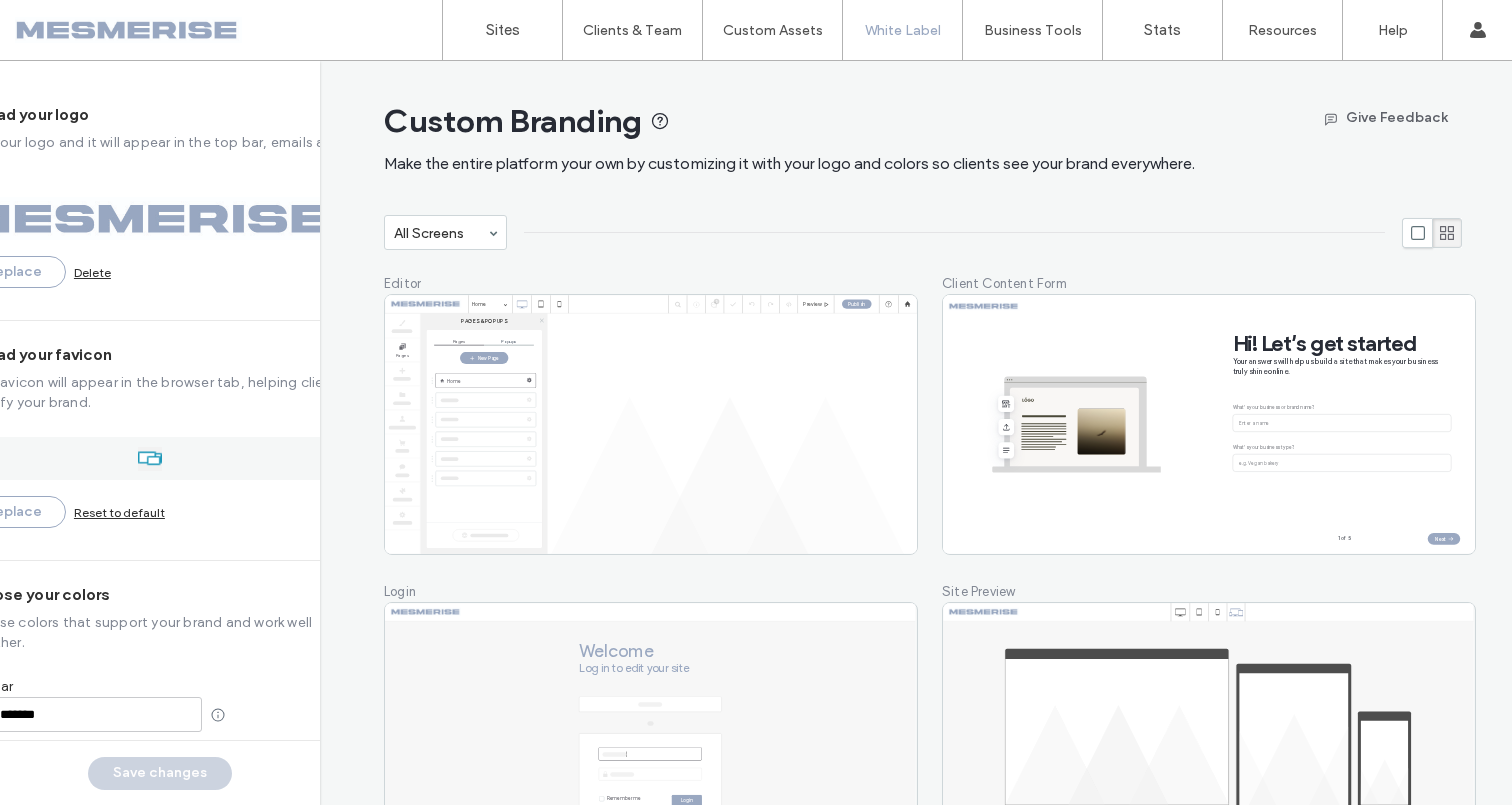 scroll, scrollTop: 0, scrollLeft: 0, axis: both 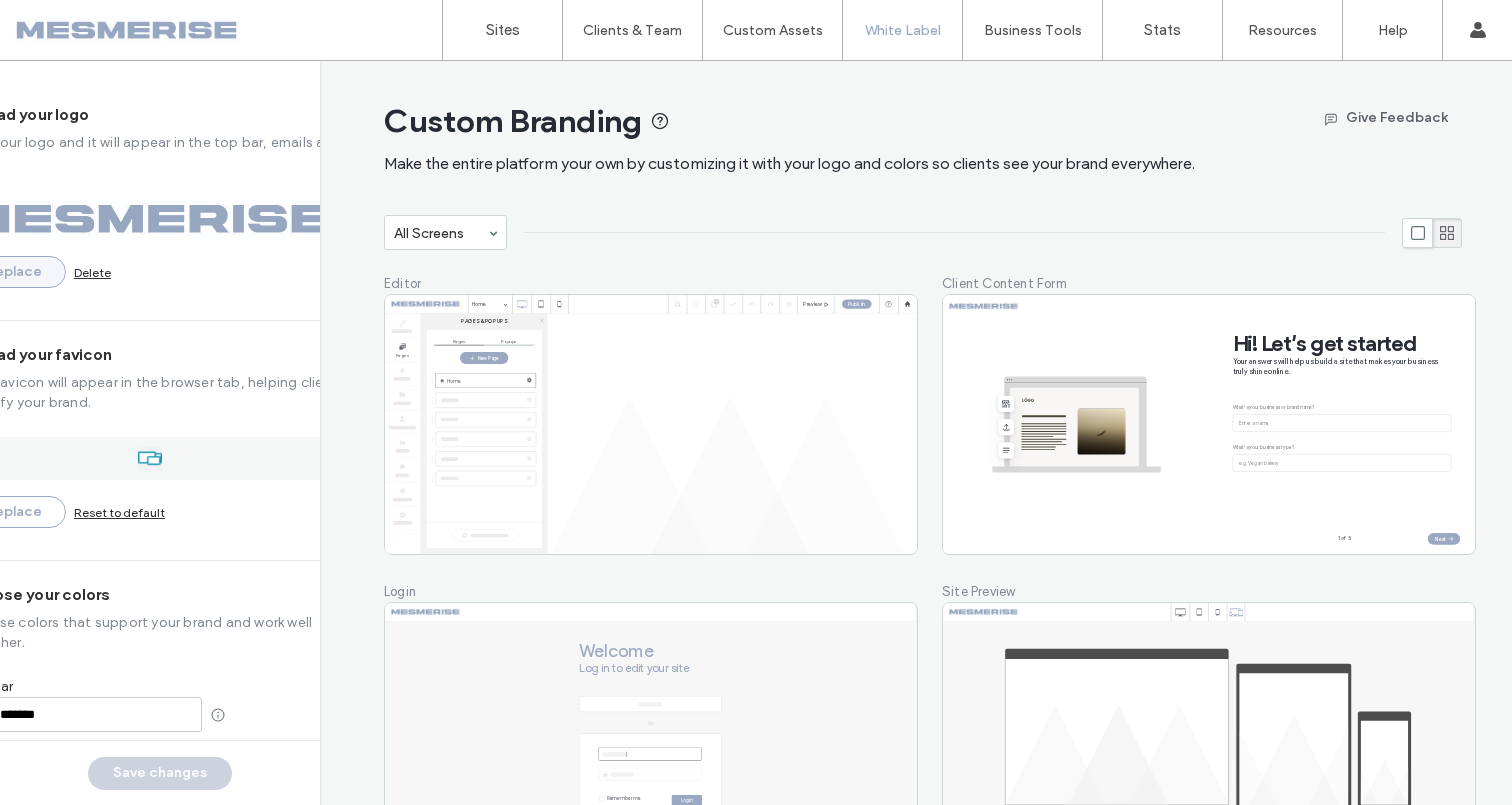 click on "Replace" at bounding box center (14, 272) 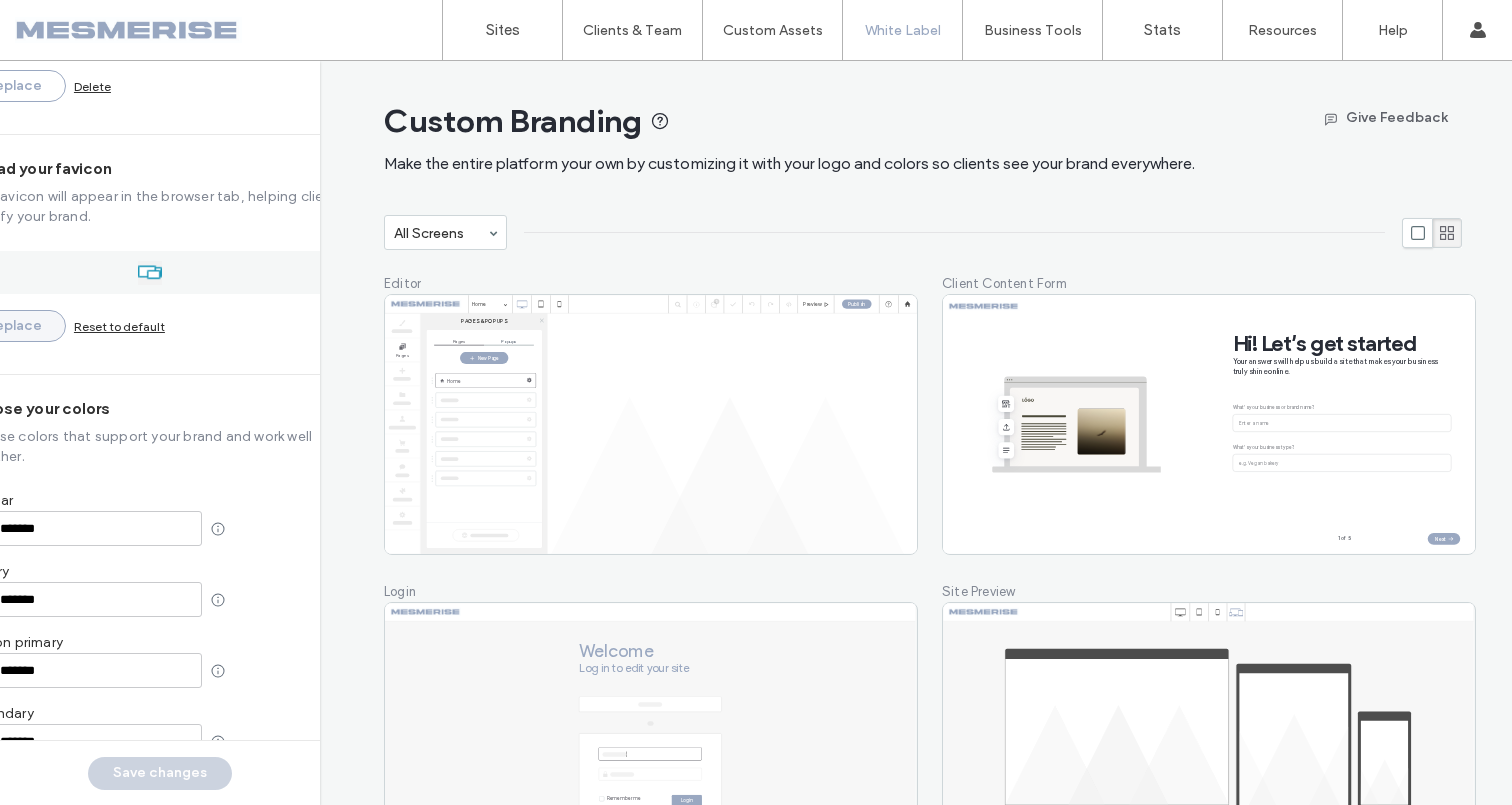 scroll, scrollTop: 235, scrollLeft: 0, axis: vertical 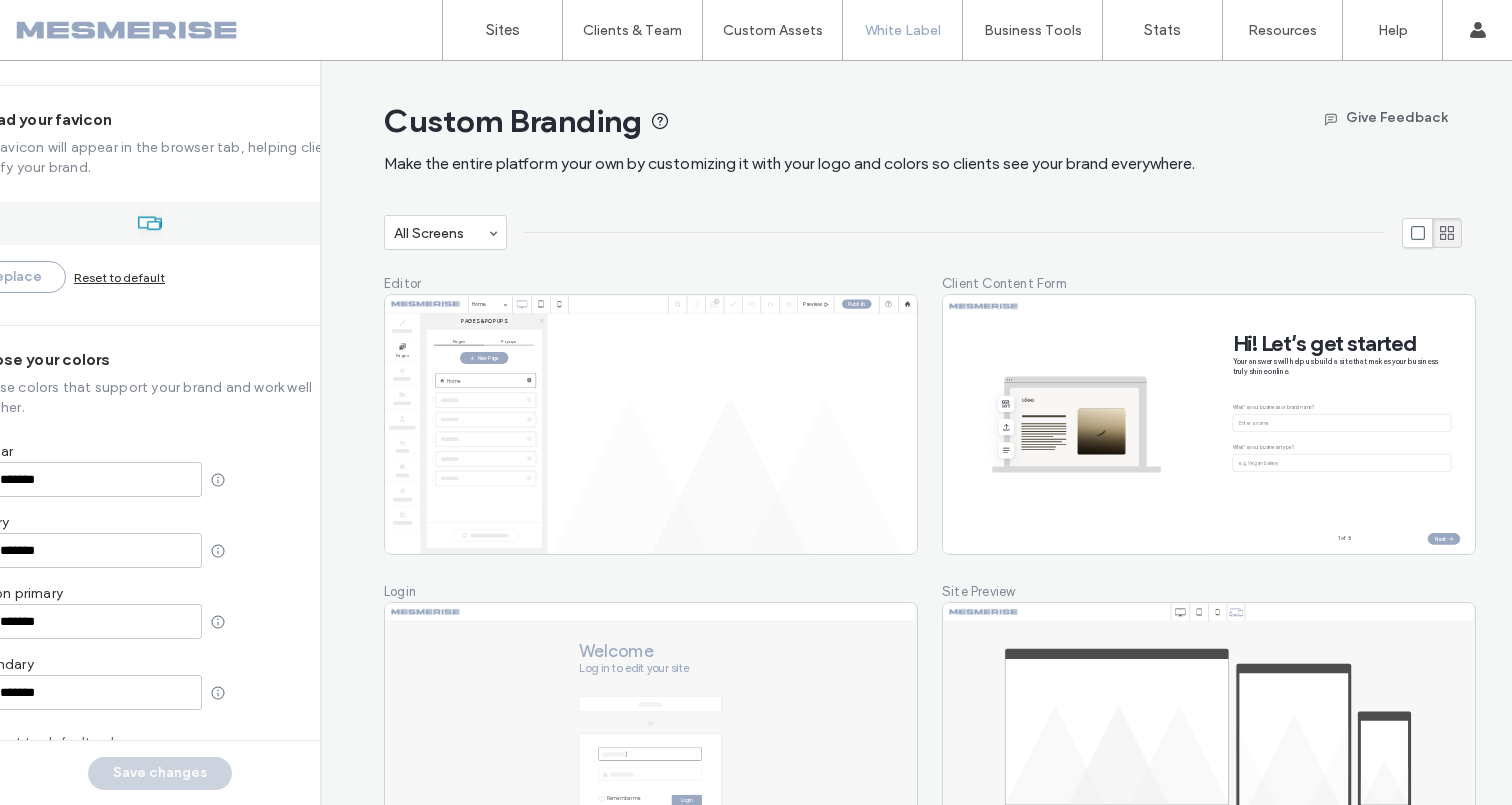 type 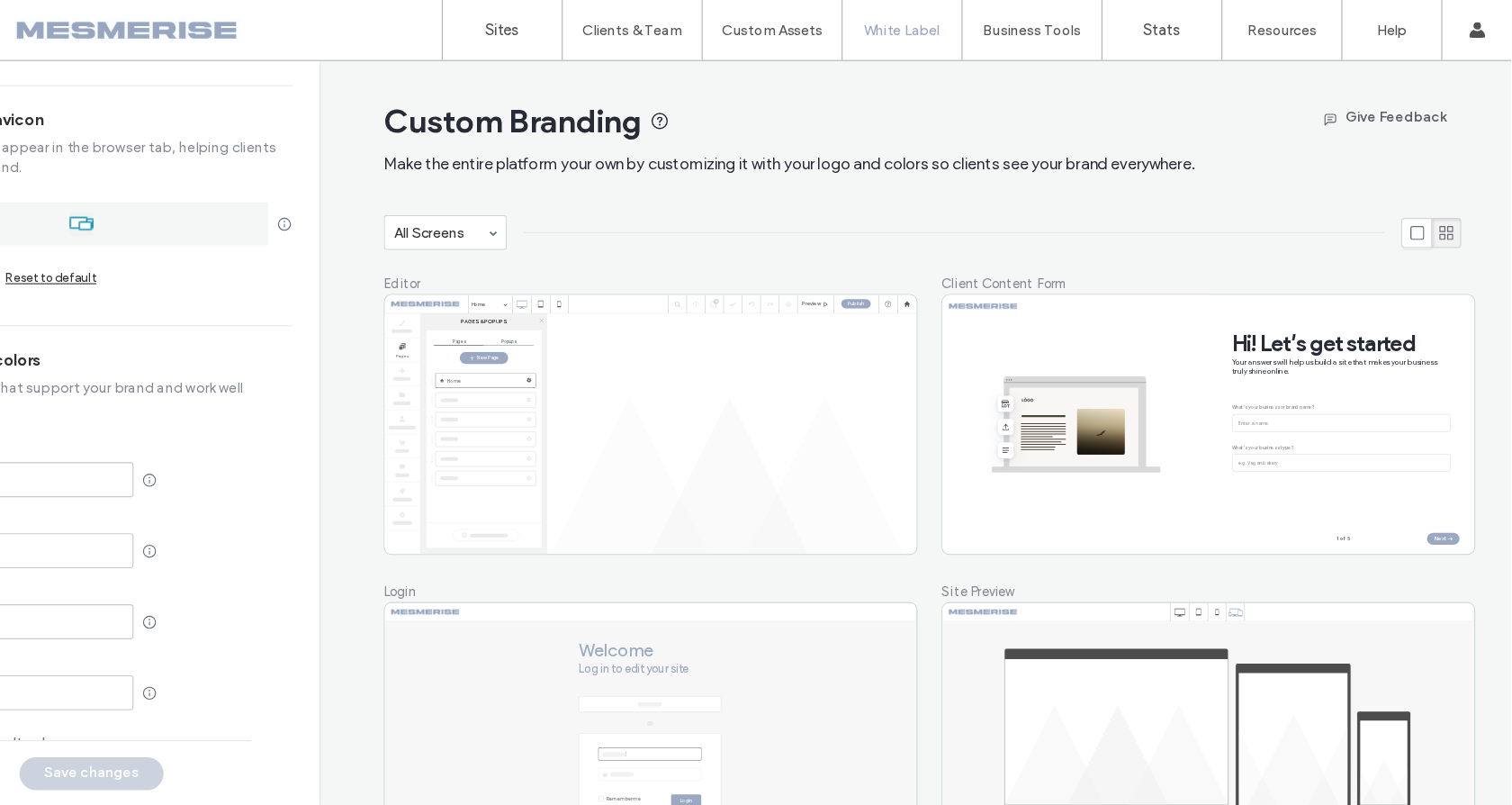 scroll, scrollTop: 0, scrollLeft: 0, axis: both 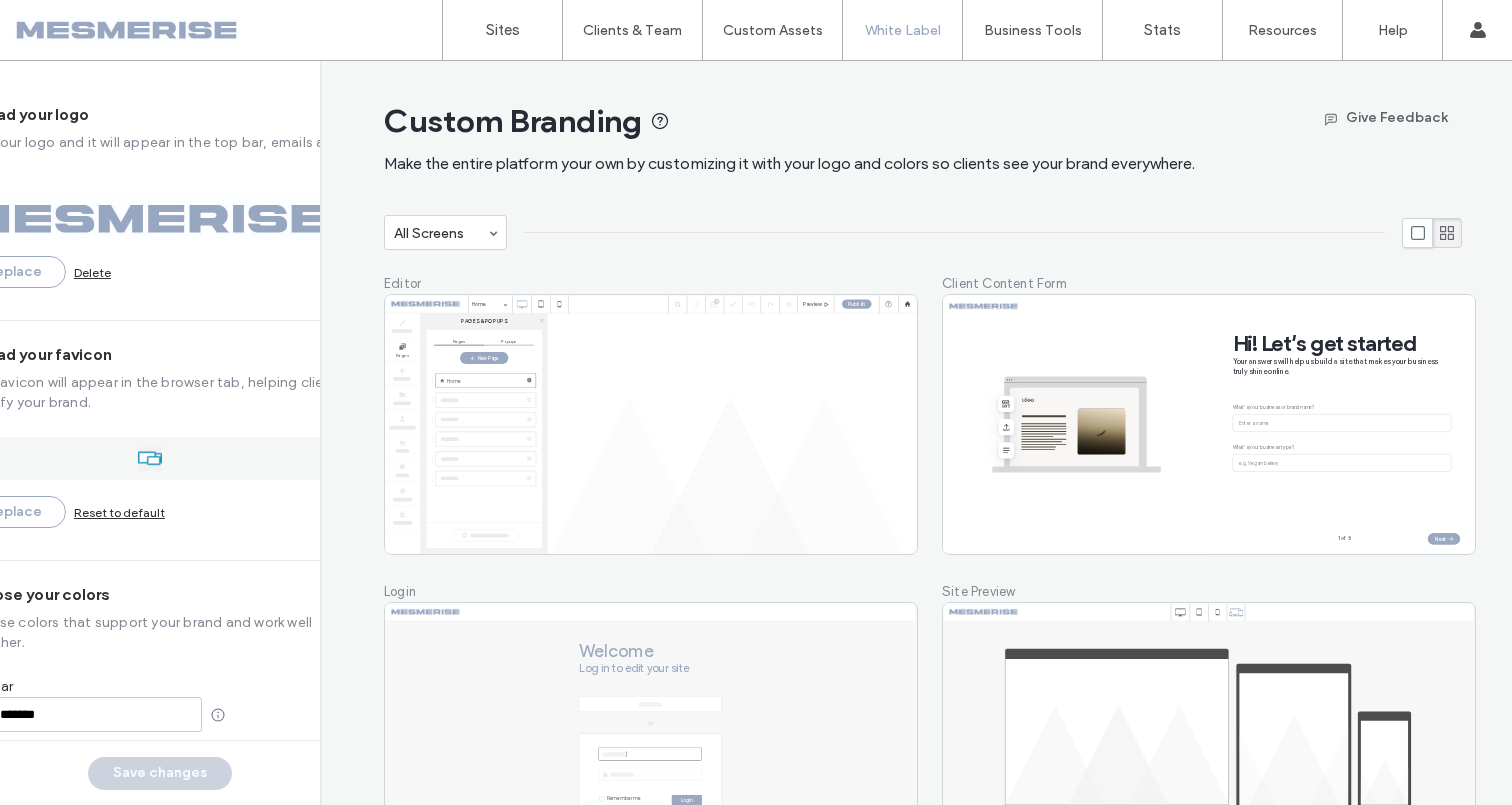 drag, startPoint x: 507, startPoint y: 231, endPoint x: 484, endPoint y: 231, distance: 23 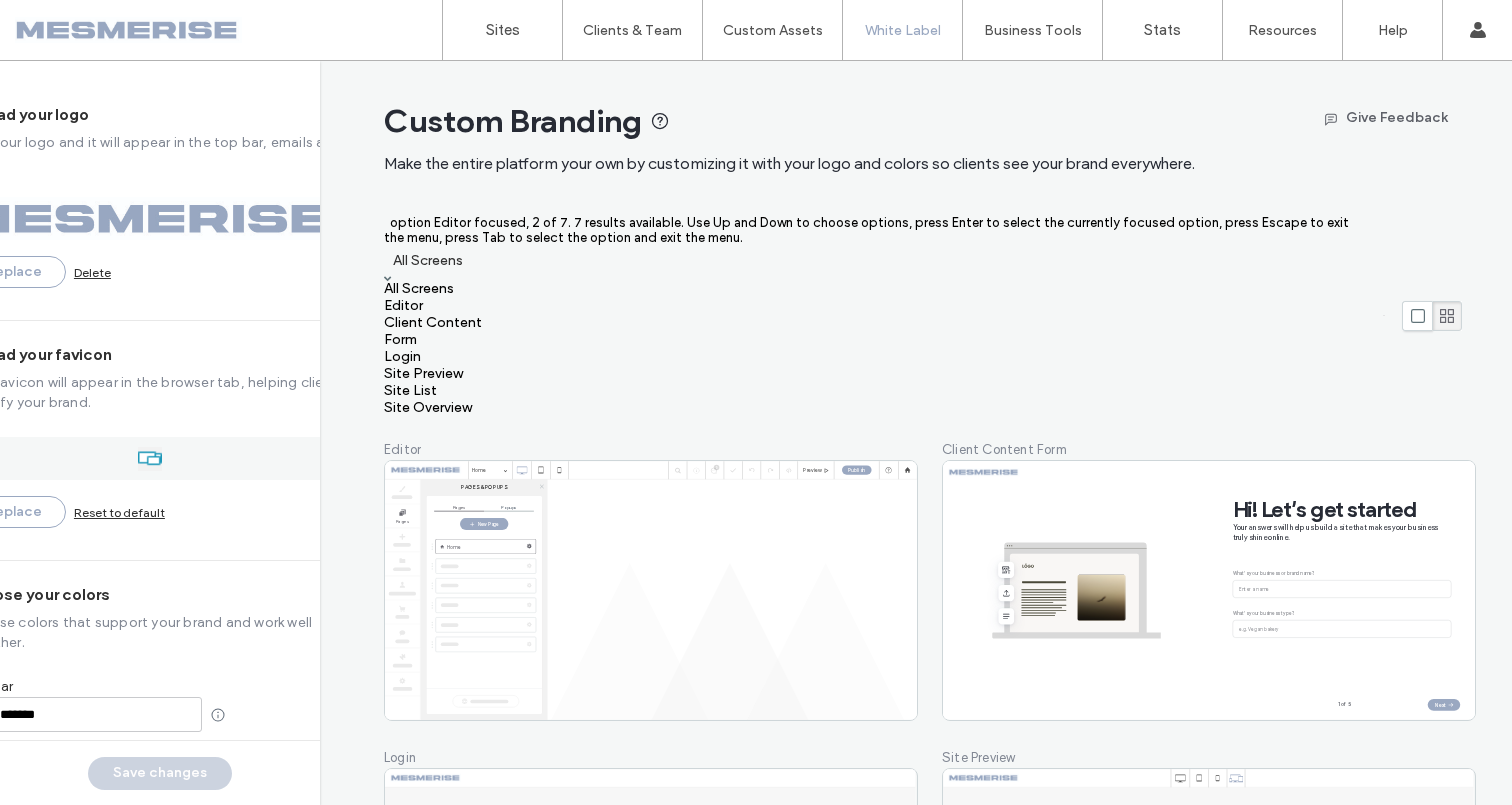 click on "Editor" at bounding box center (445, 305) 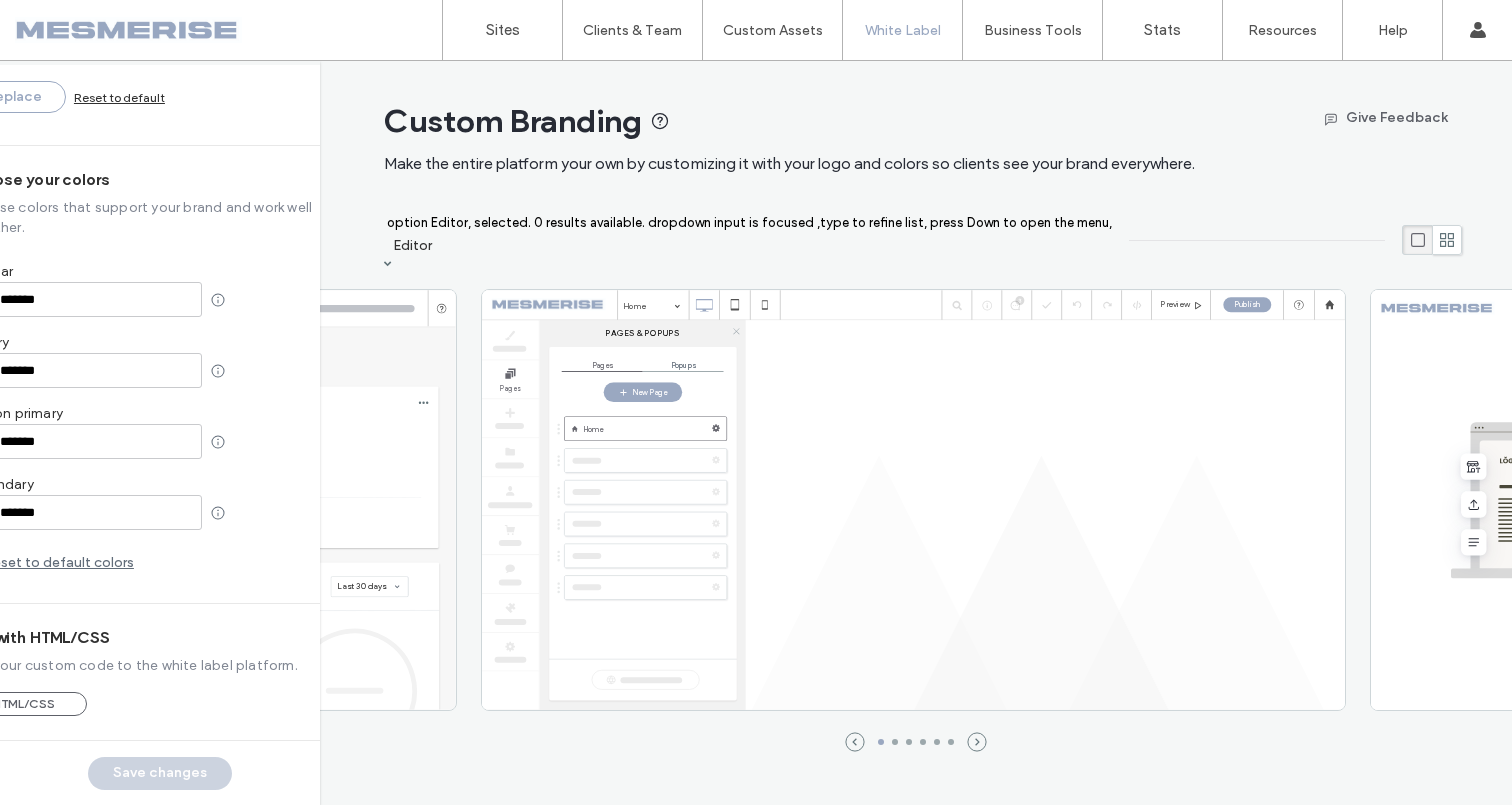 scroll, scrollTop: 289, scrollLeft: 0, axis: vertical 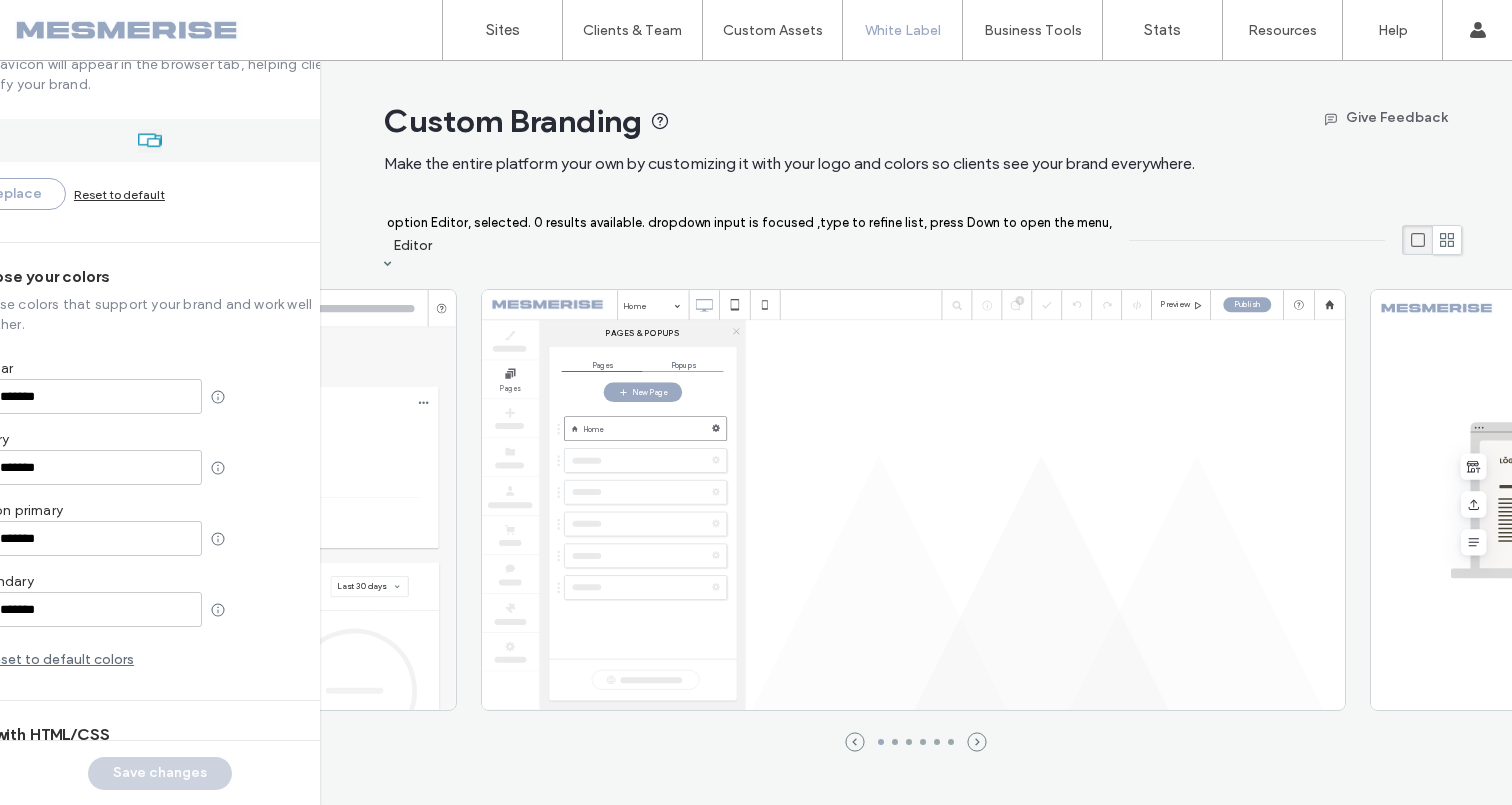 click 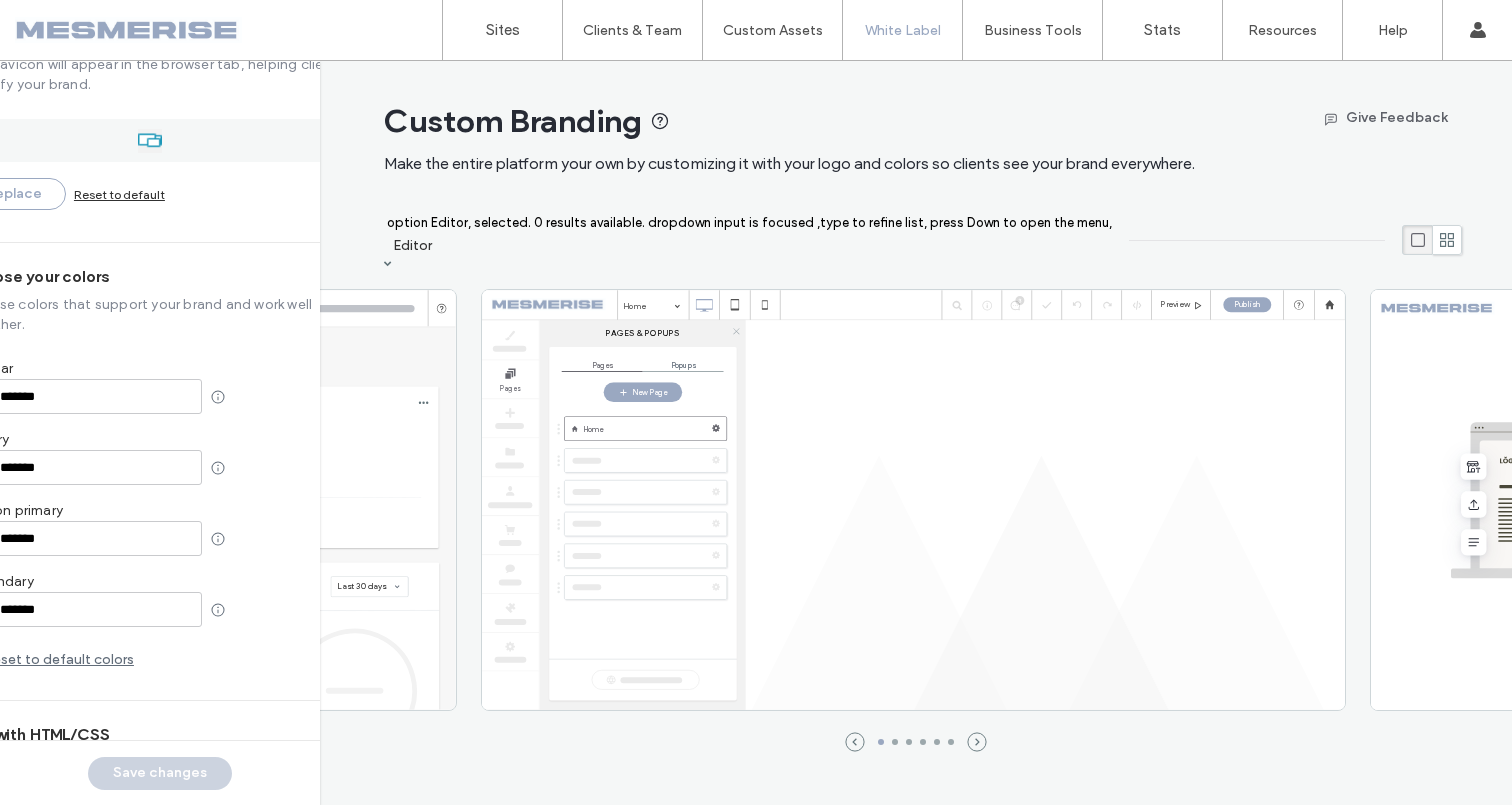 click on "HEX ******* *******" at bounding box center [161, 396] 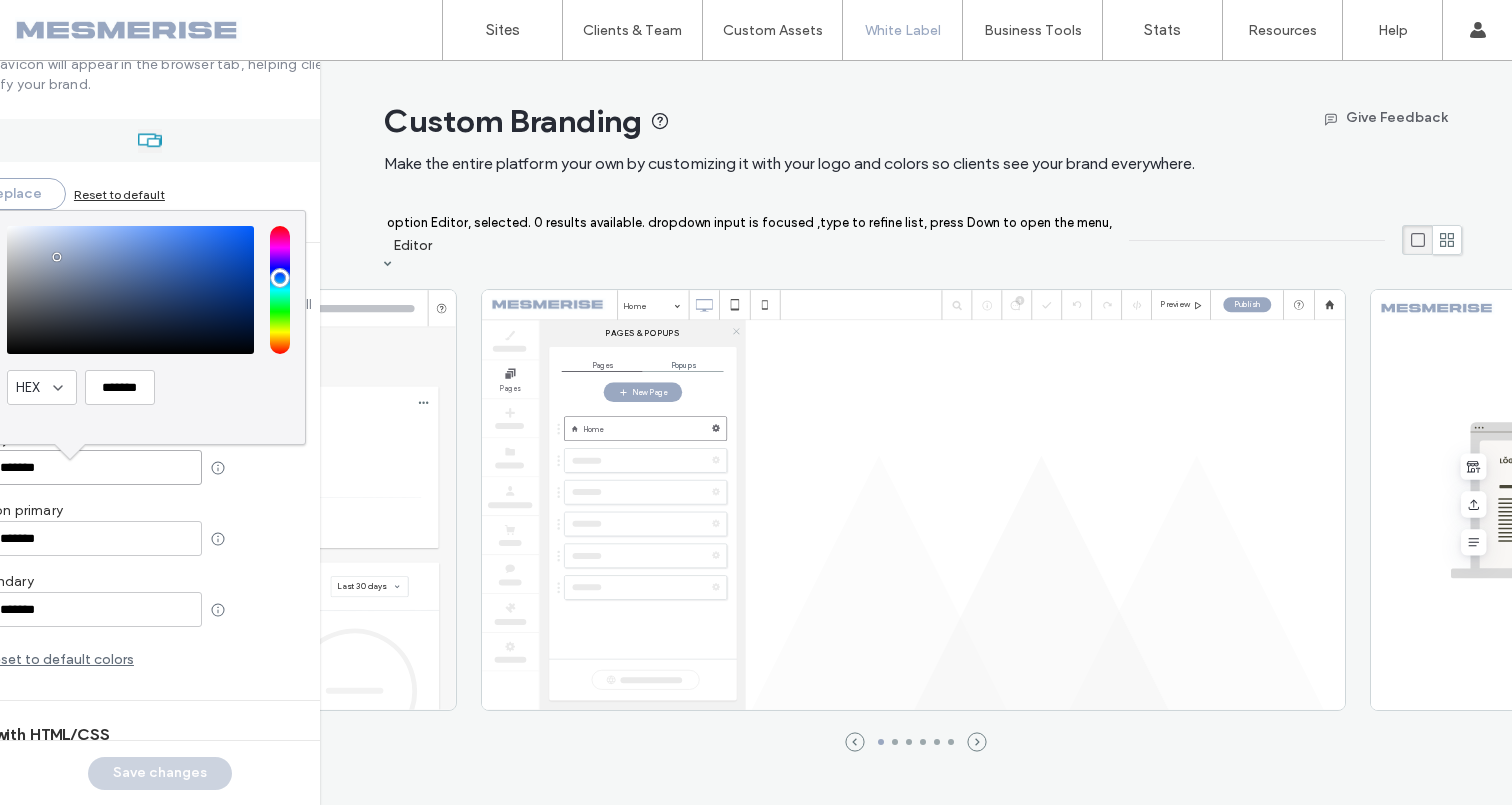 type on "*******" 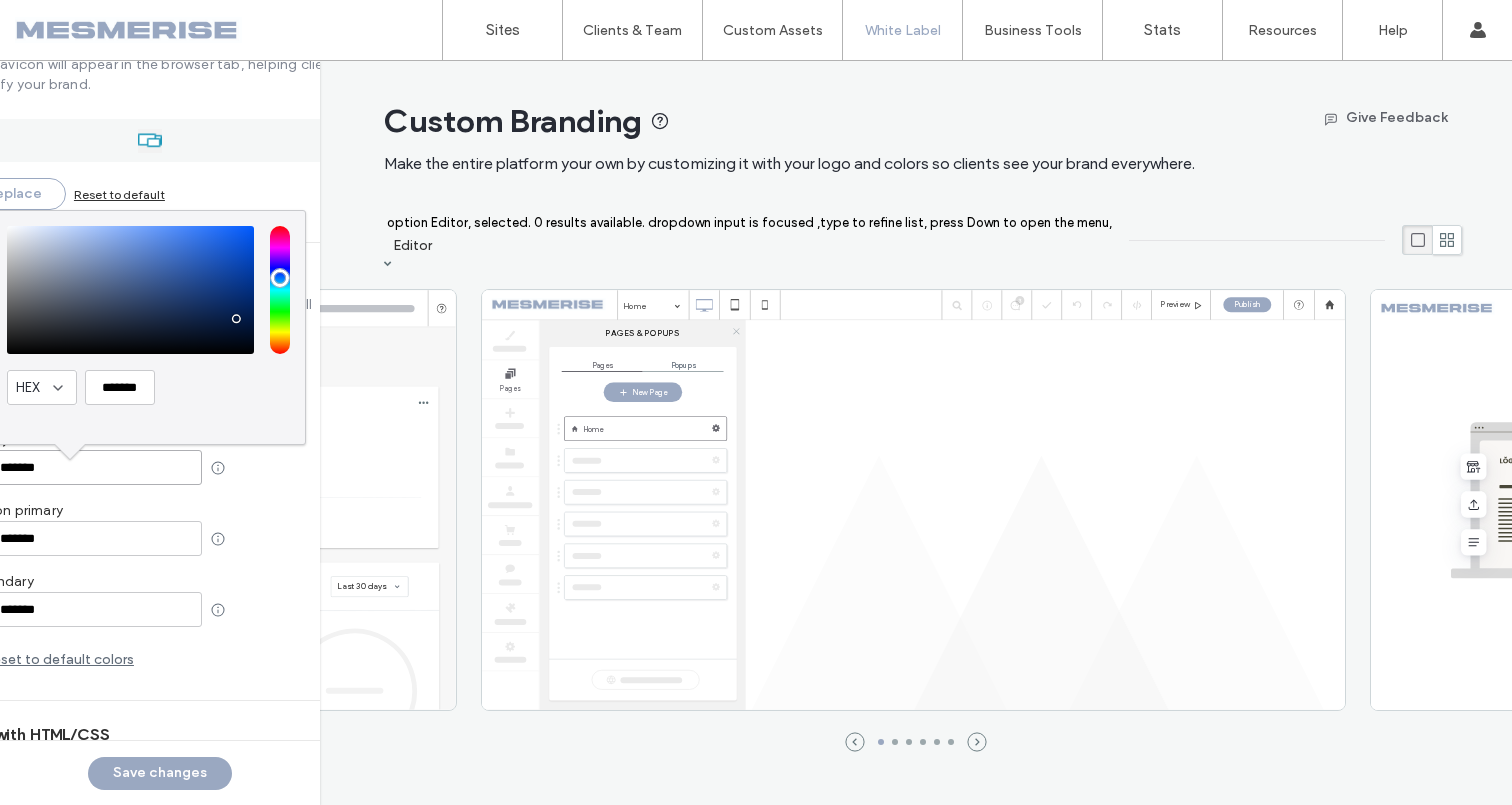 type on "*******" 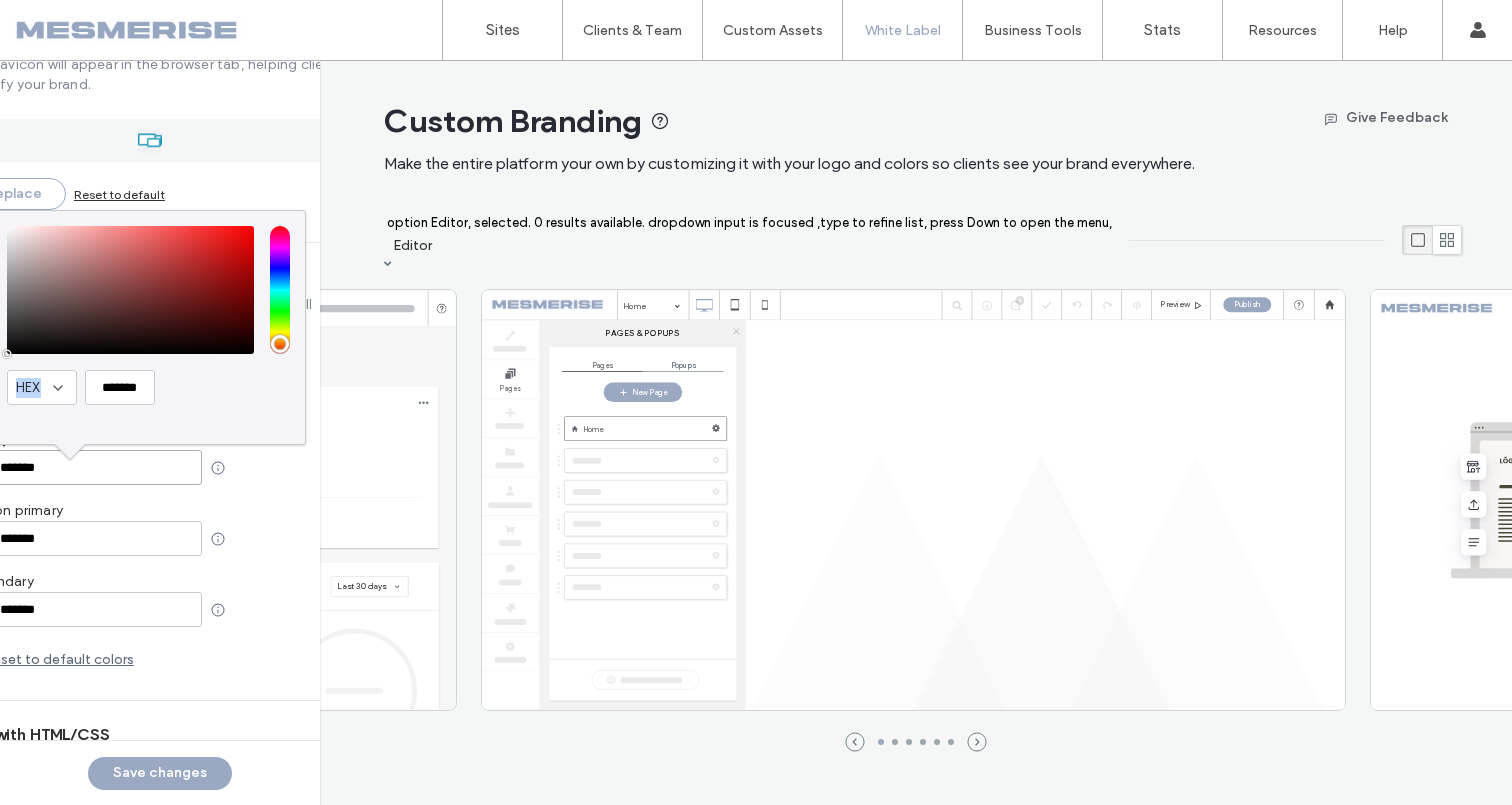 drag, startPoint x: 237, startPoint y: 326, endPoint x: 0, endPoint y: 412, distance: 252.121 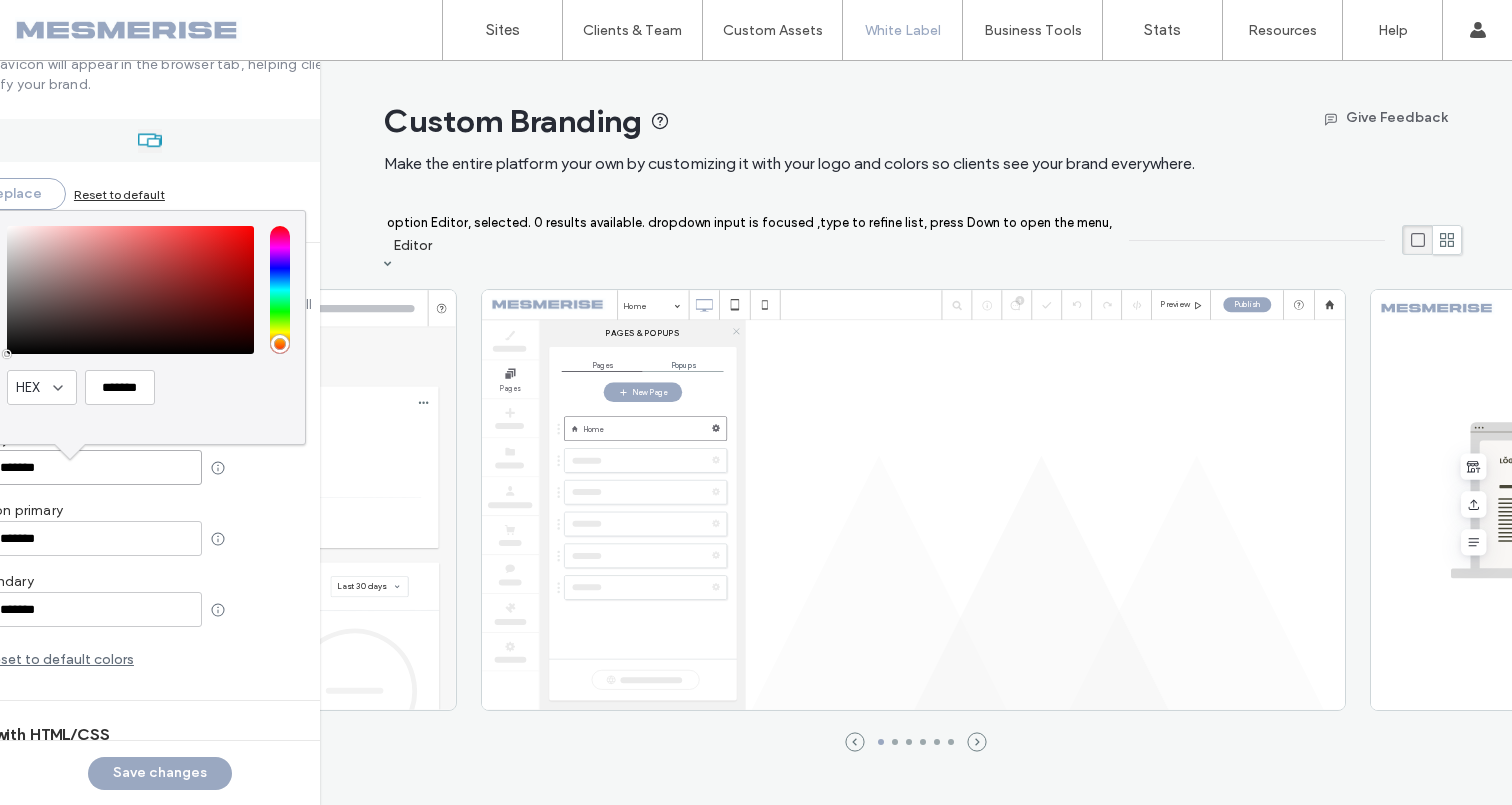 click on "HEX ******* *******" at bounding box center [161, 467] 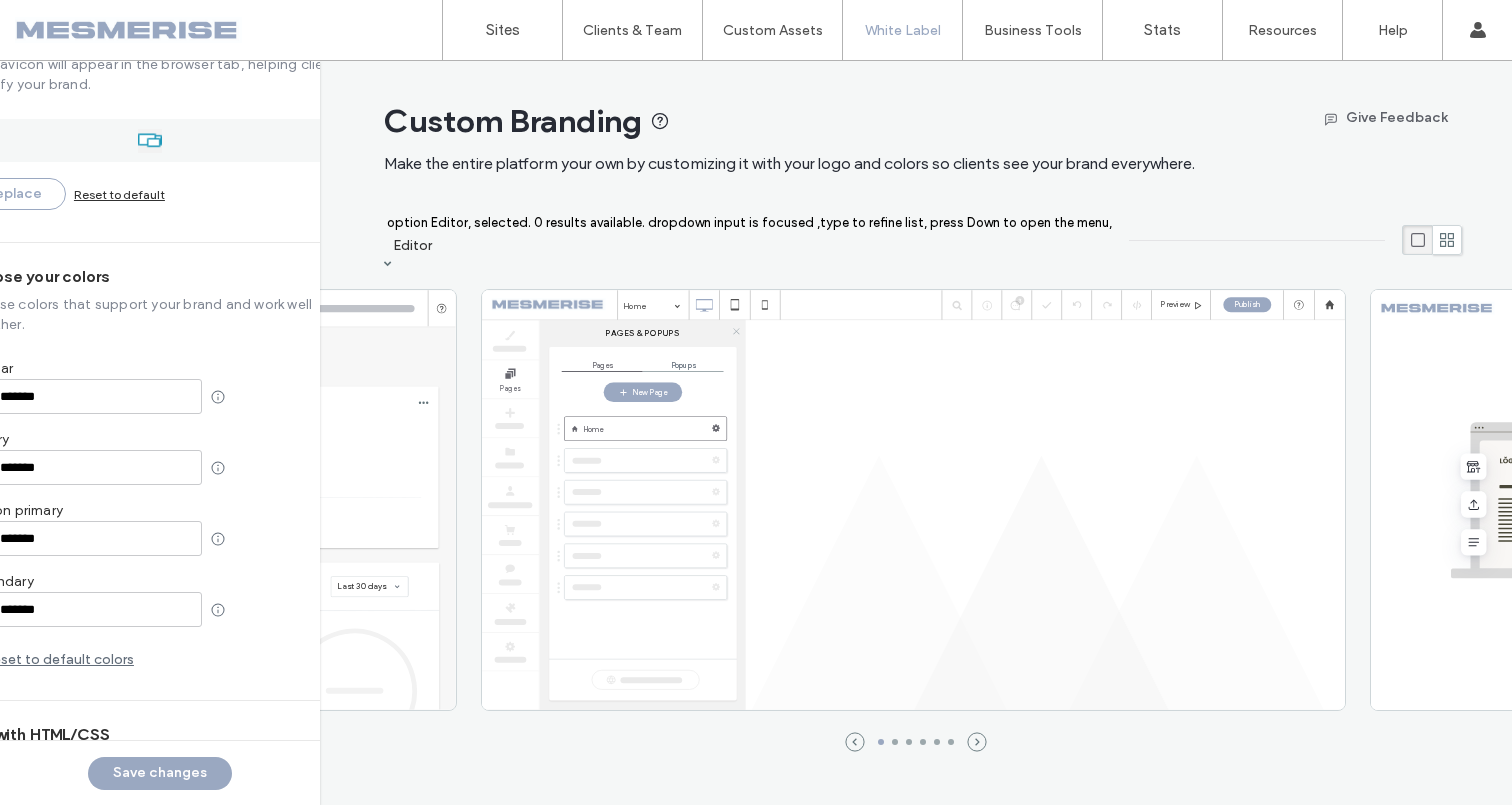 click on "Text on primary" at bounding box center [12, 510] 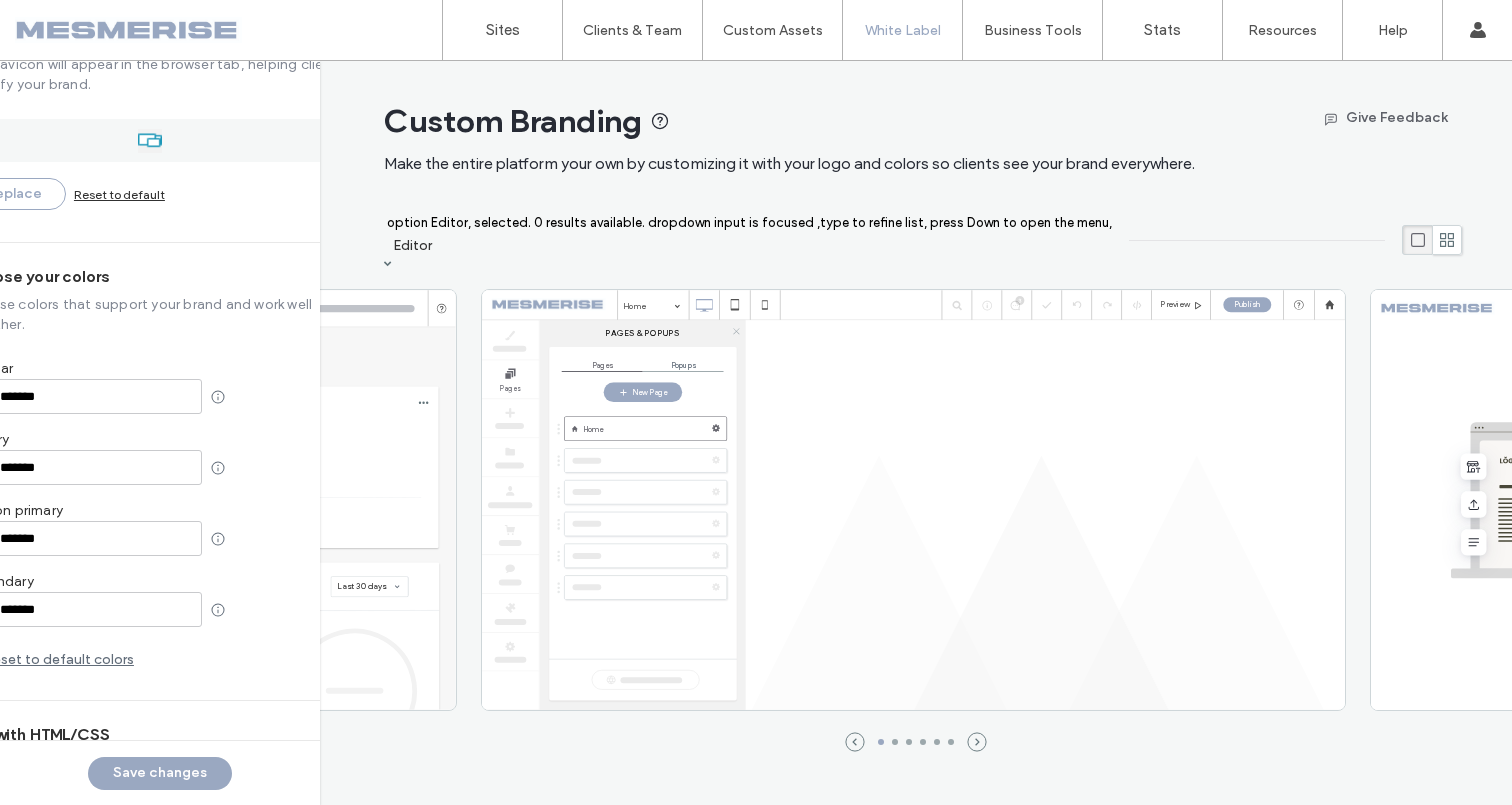 click on "*******" at bounding box center [98, 539] 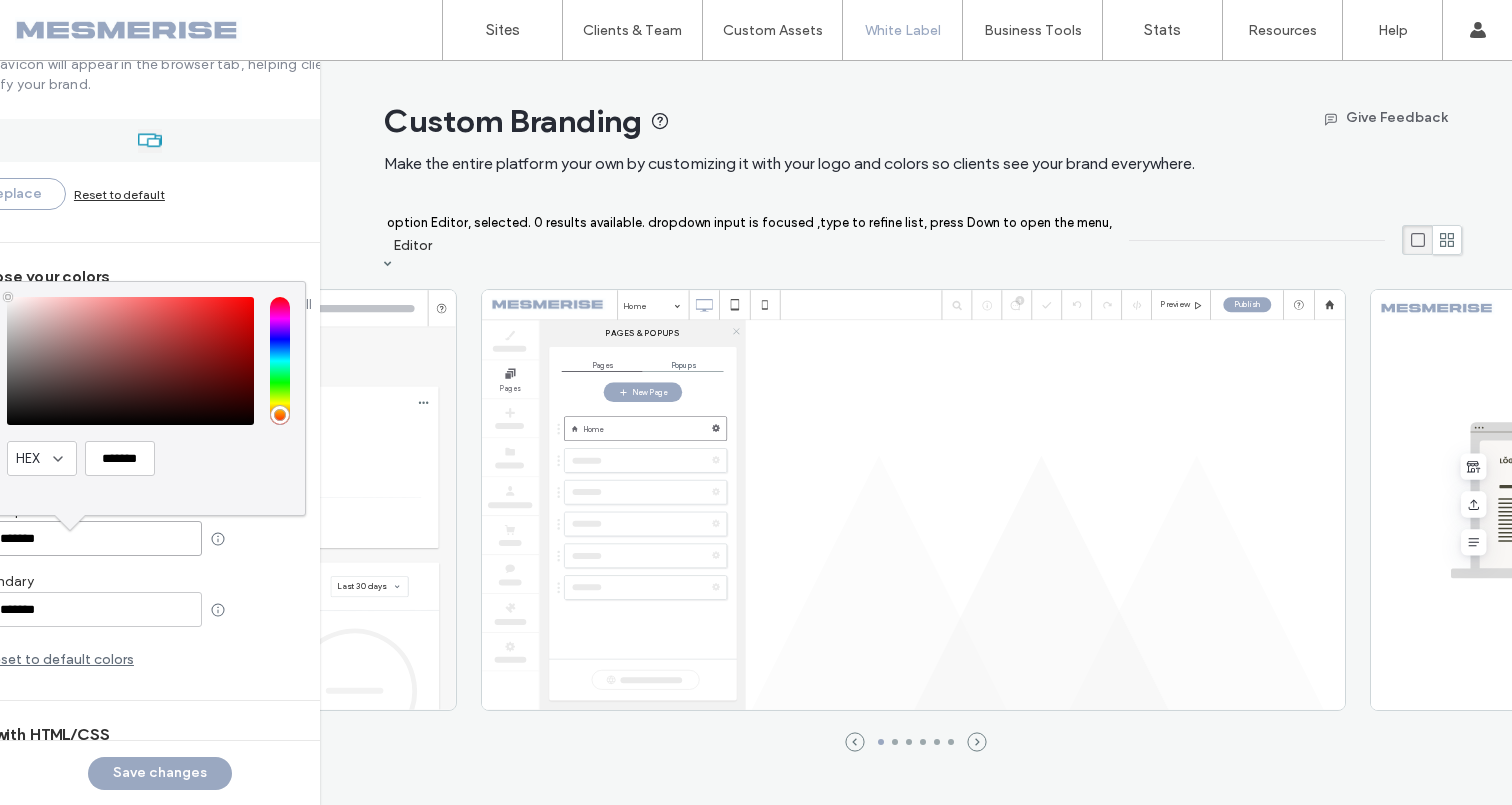 click on "Aa HEX ******* *******" at bounding box center (161, 538) 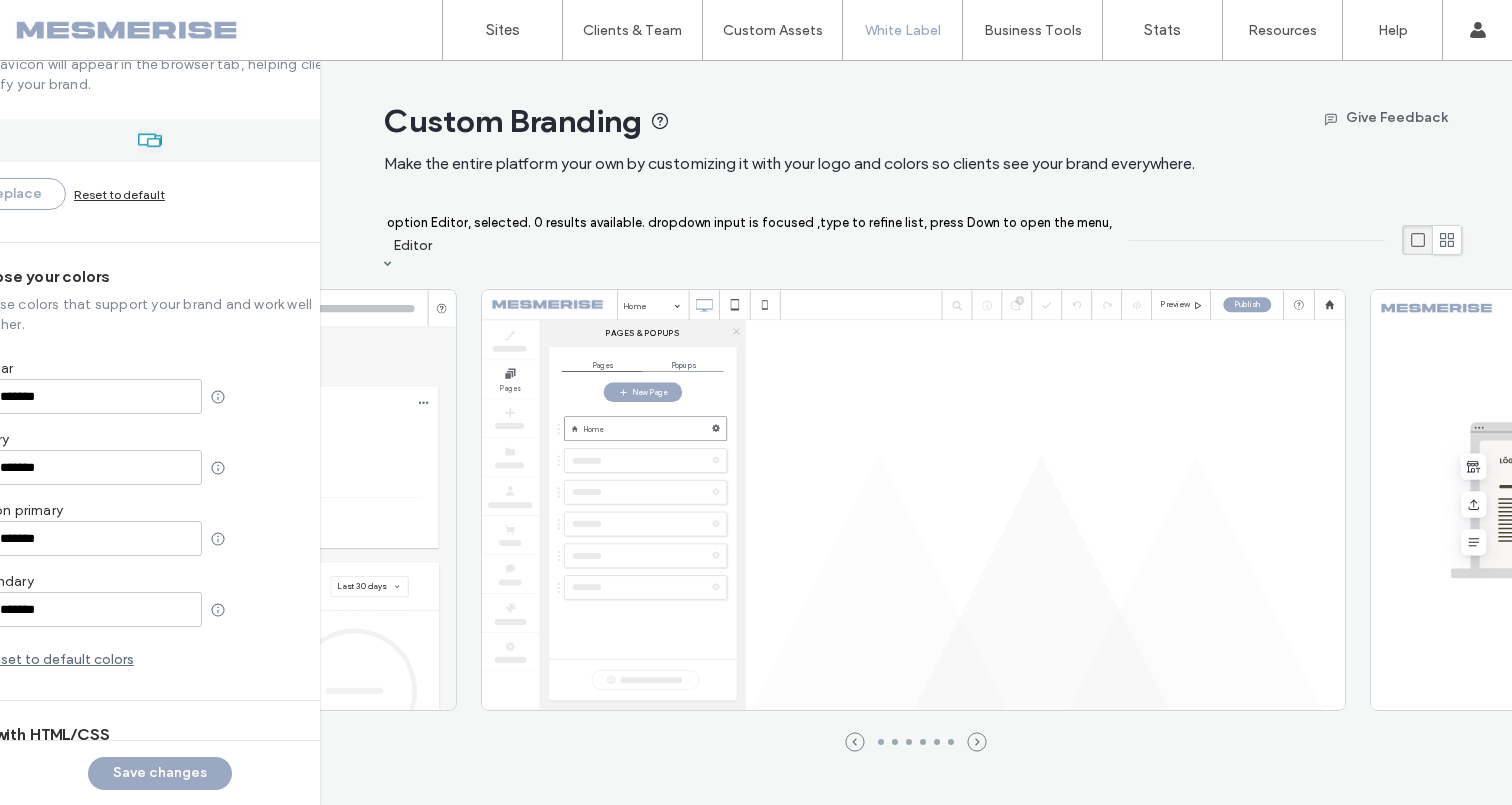 click on "*******" at bounding box center (98, 610) 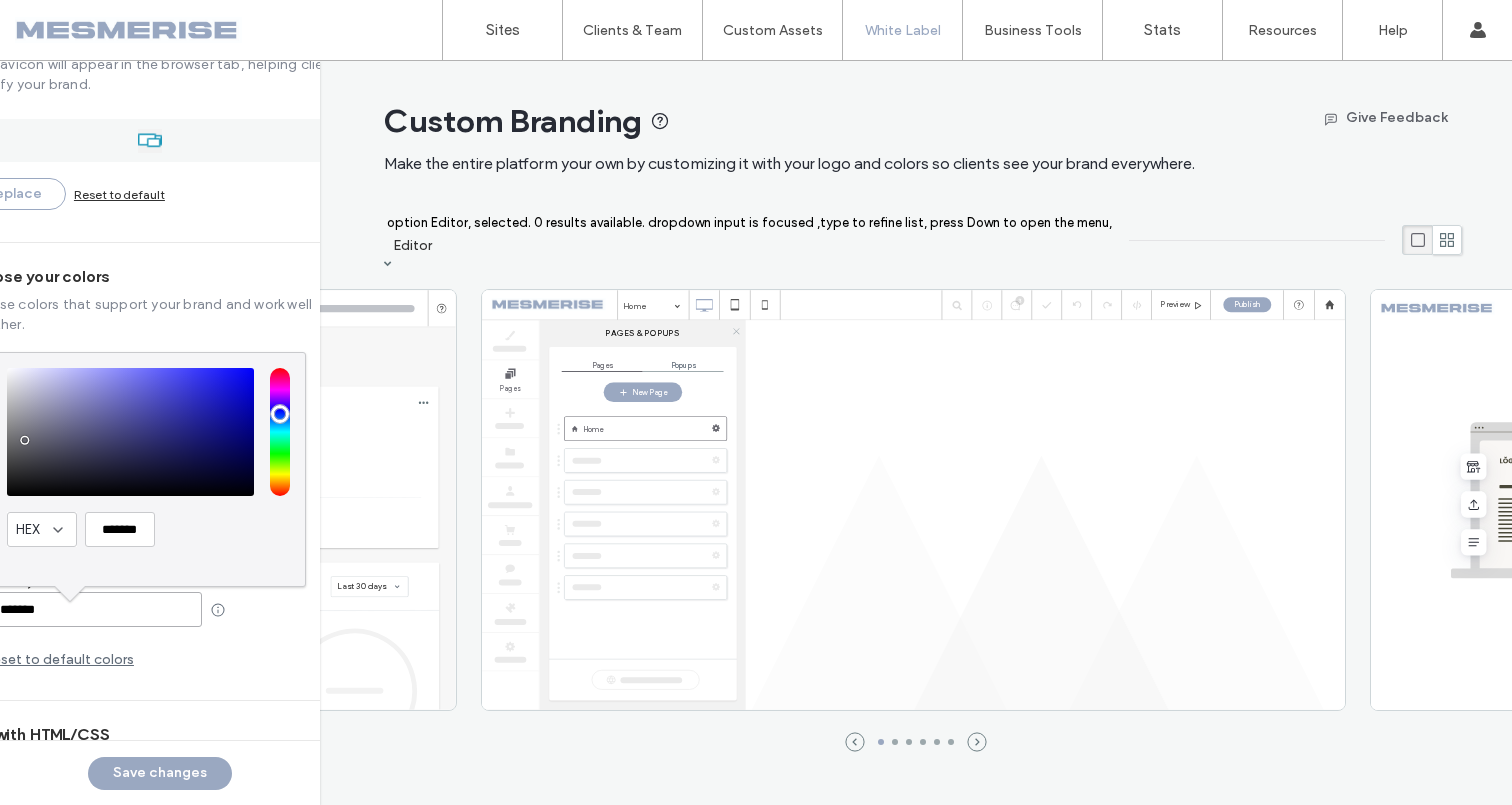 click on "Top bar HEX ******* ******* Primary HEX ******* ******* Text on primary Aa HEX ******* ******* Secondary HEX ******* ******* Reset to default colors" at bounding box center [161, 513] 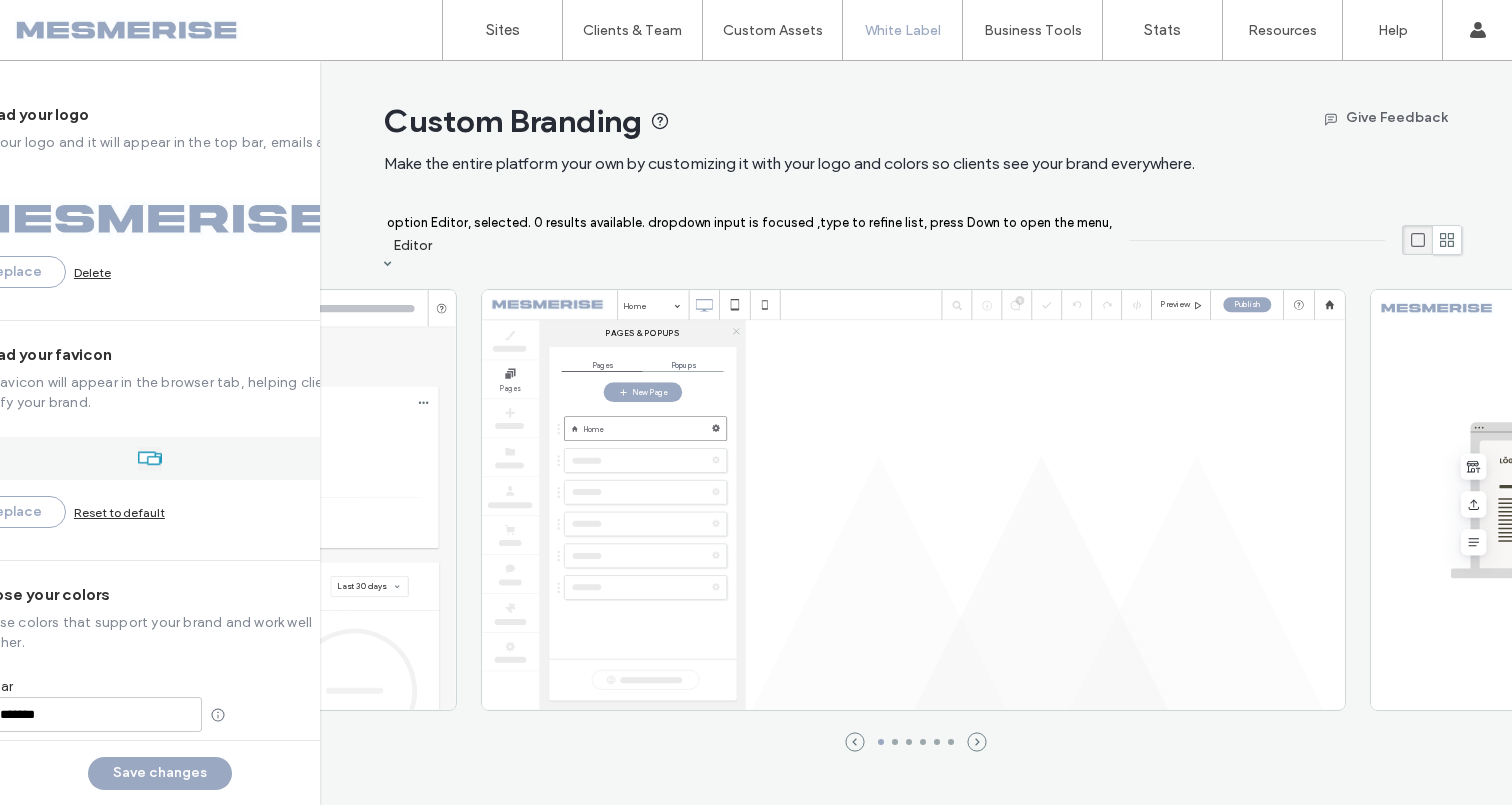 scroll, scrollTop: 210, scrollLeft: 0, axis: vertical 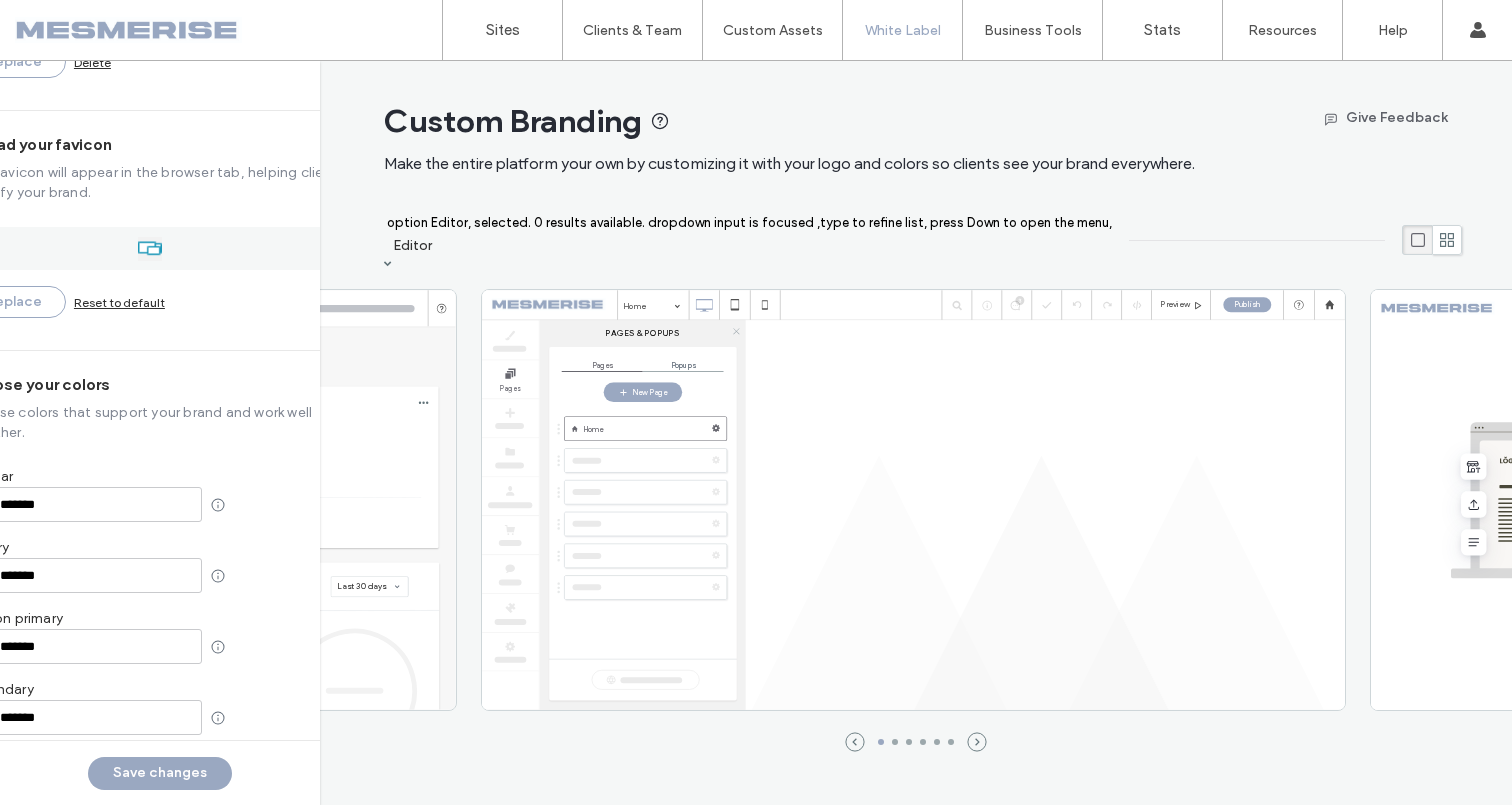 click on "*******" at bounding box center [98, 505] 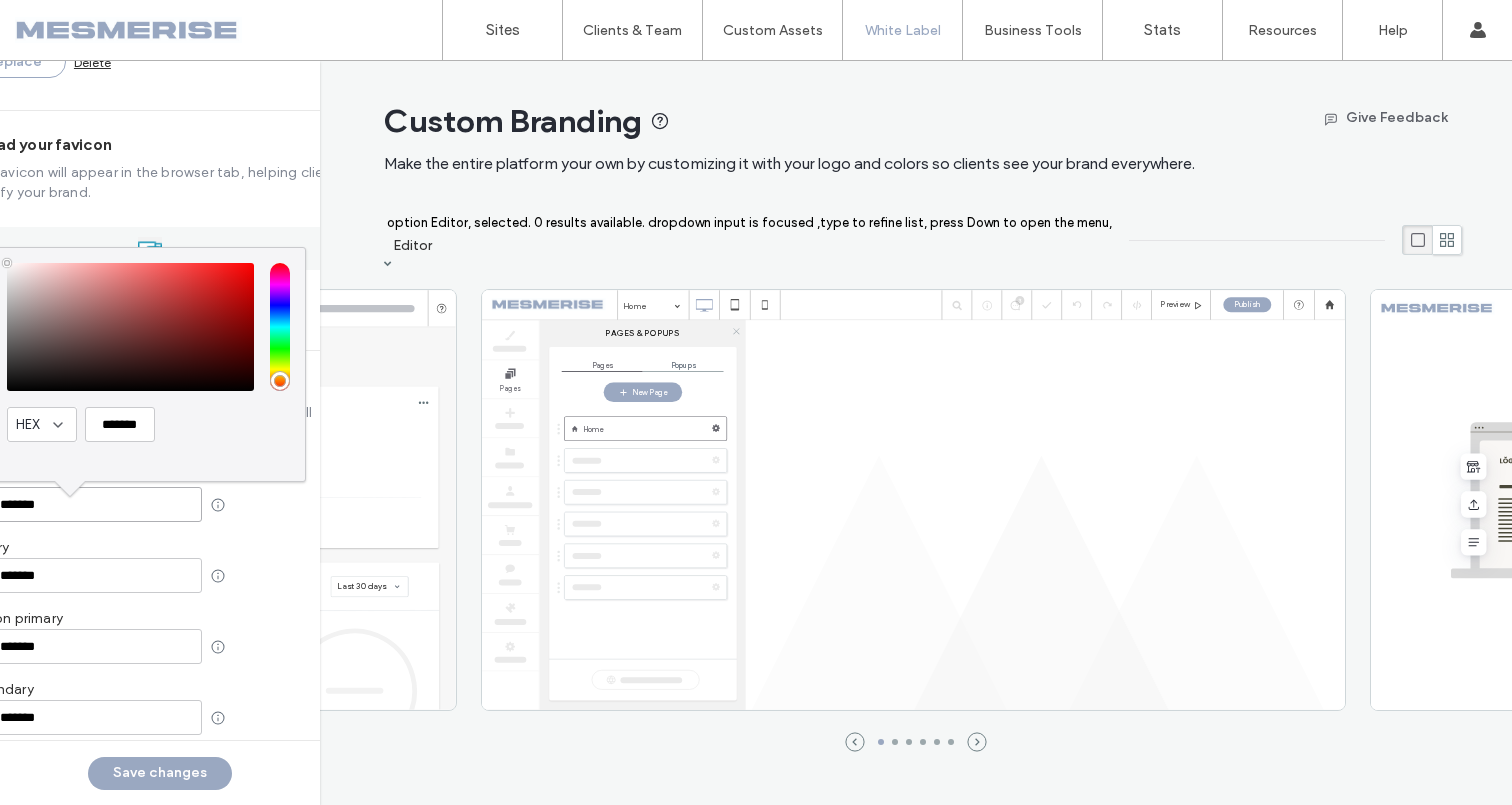 click on "HEX ******* *******" at bounding box center [161, 504] 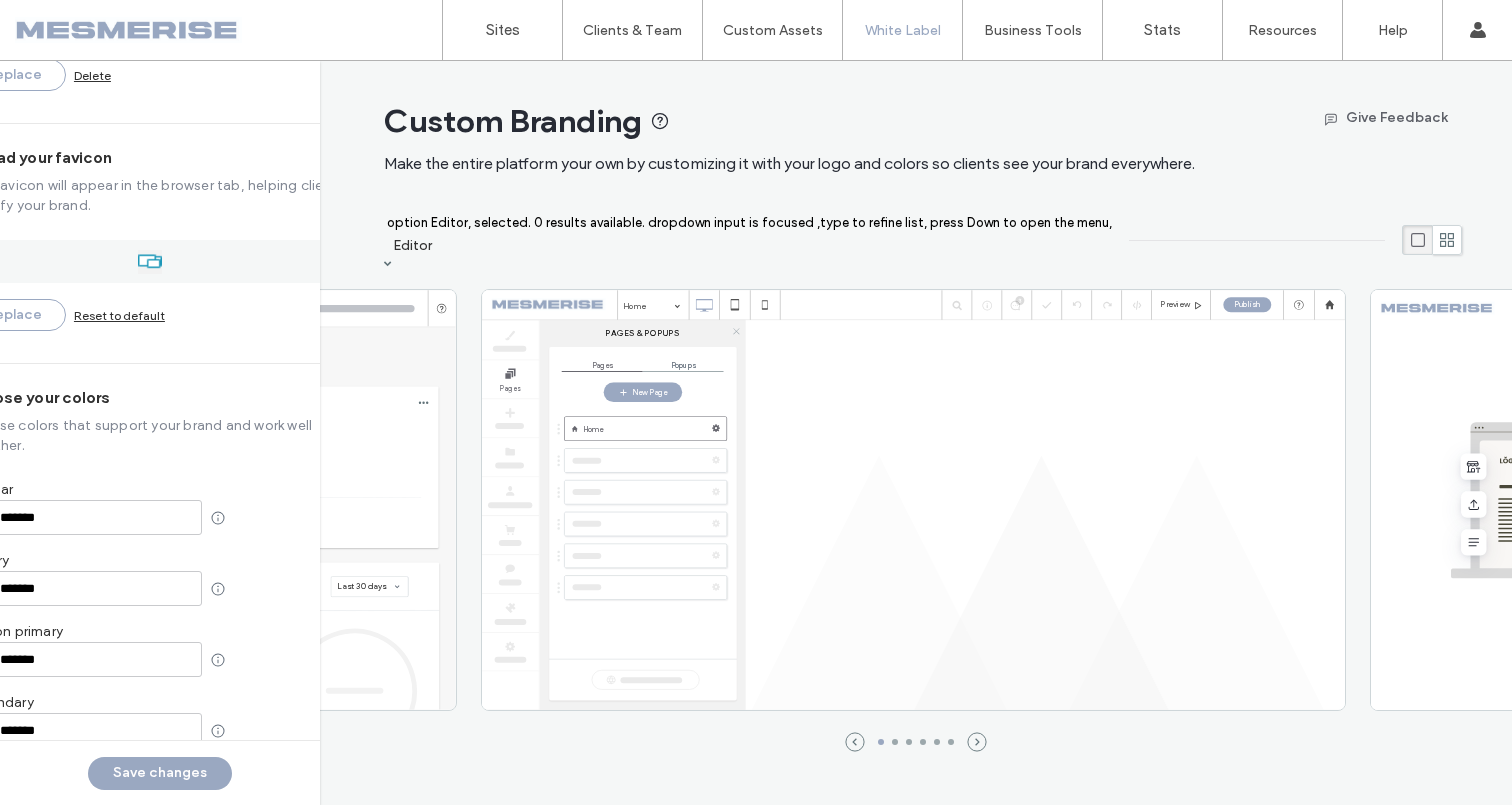 scroll, scrollTop: 0, scrollLeft: 0, axis: both 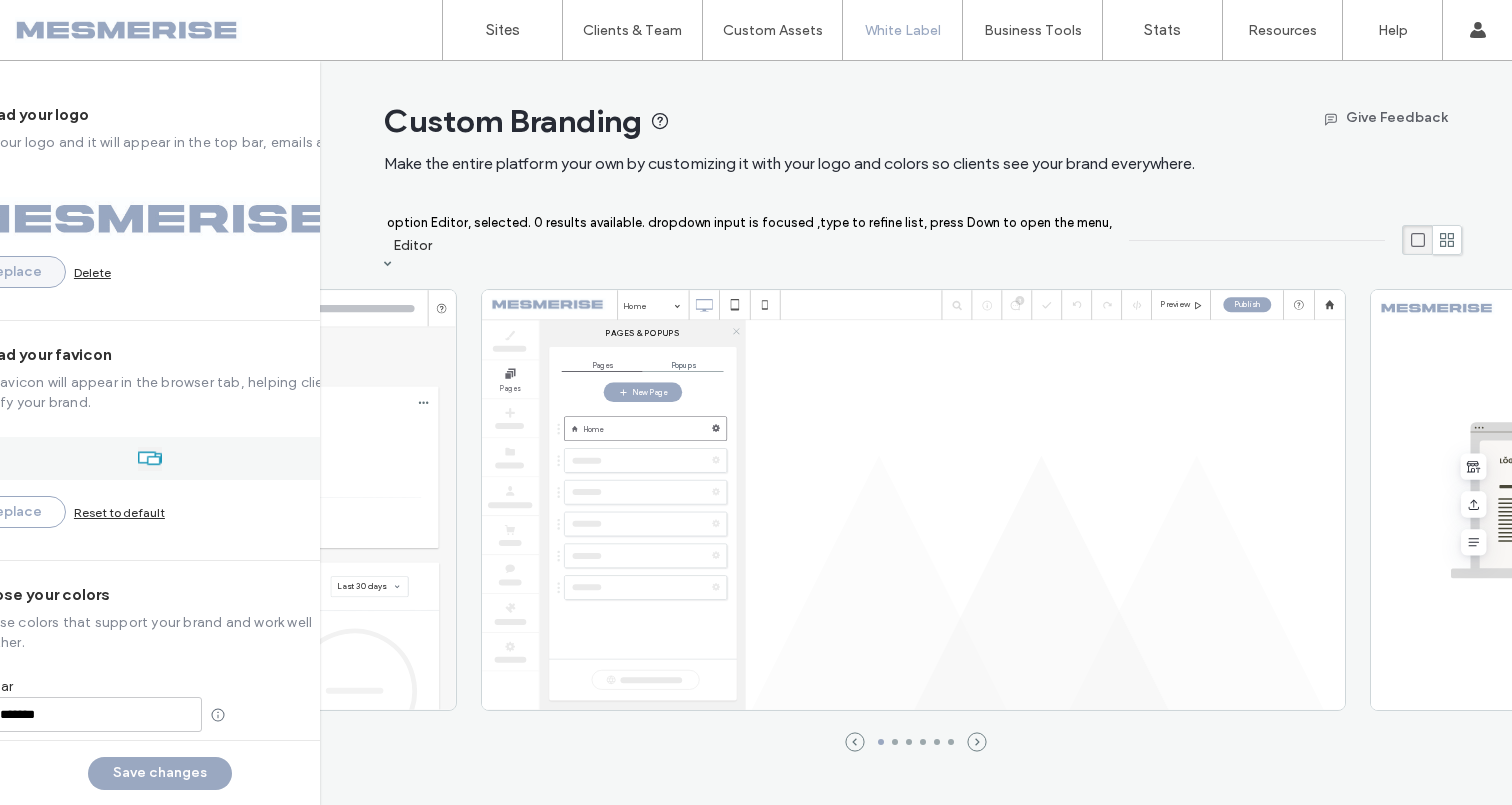 click on "Replace" at bounding box center (14, 272) 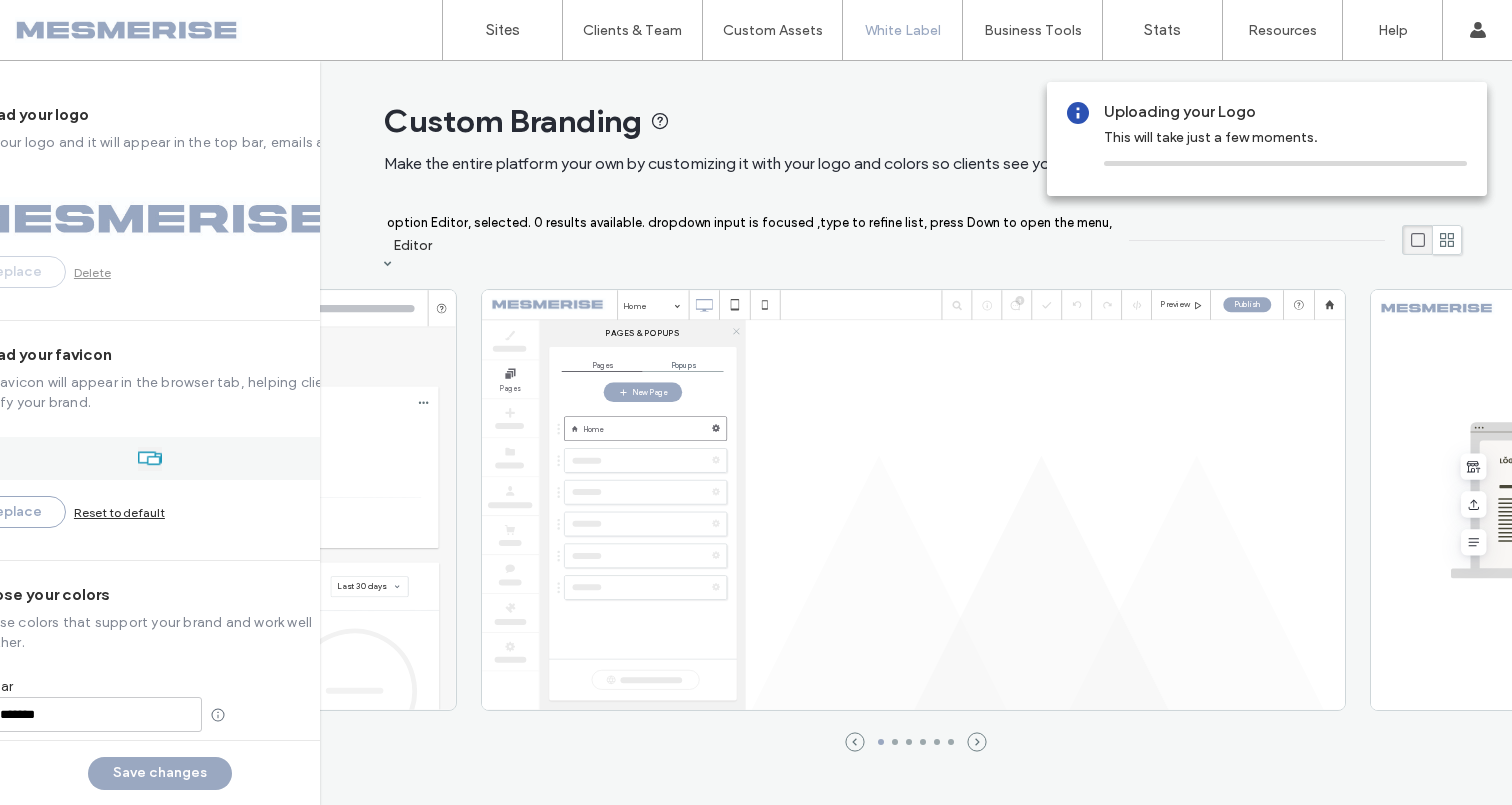 click on "Replace Delete" at bounding box center [161, 272] 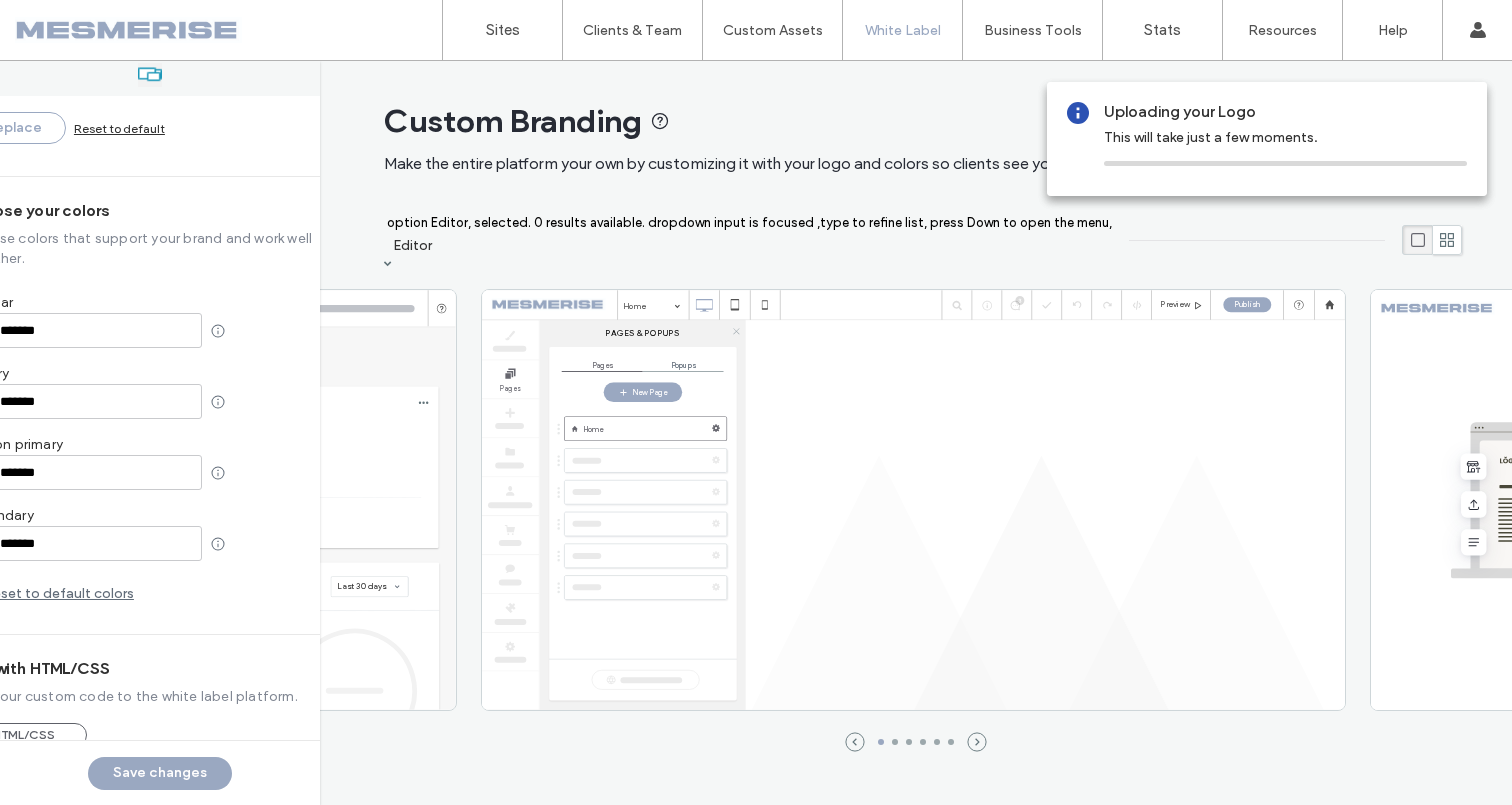 scroll, scrollTop: 0, scrollLeft: 0, axis: both 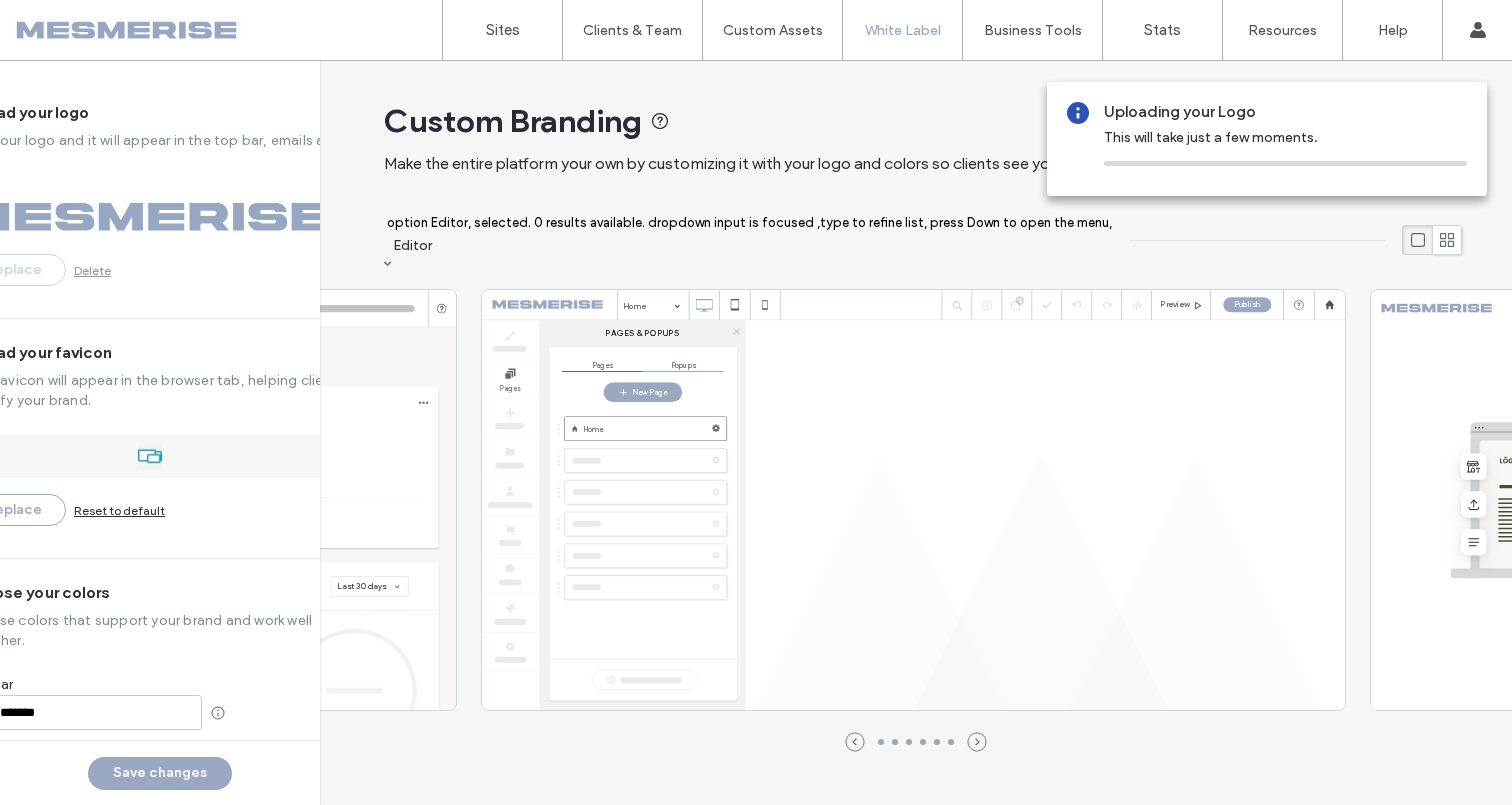 drag, startPoint x: 11, startPoint y: 286, endPoint x: 18, endPoint y: 260, distance: 26.925823 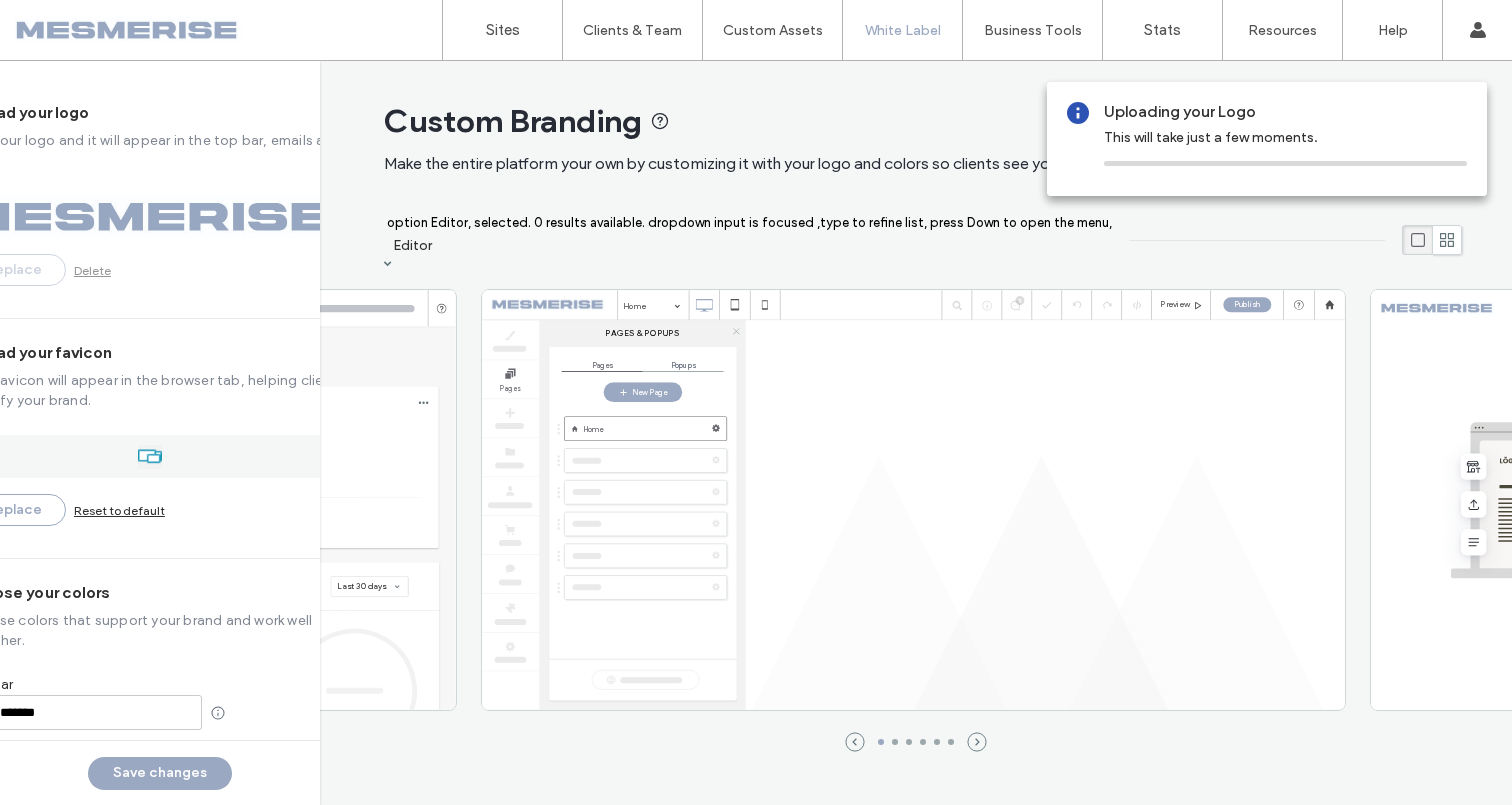 click on "This will take just a few moments." at bounding box center (1285, 145) 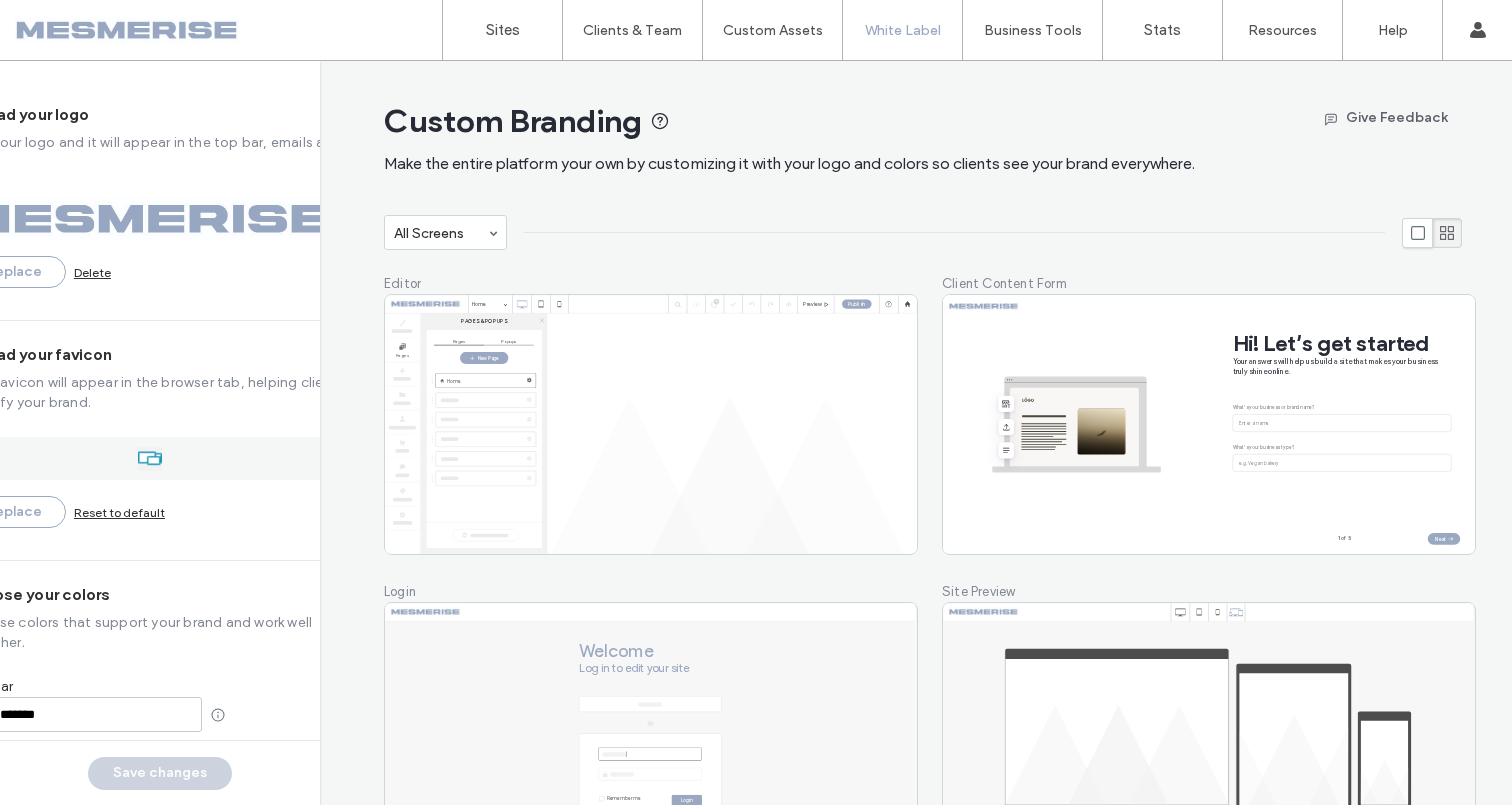 scroll, scrollTop: 0, scrollLeft: 0, axis: both 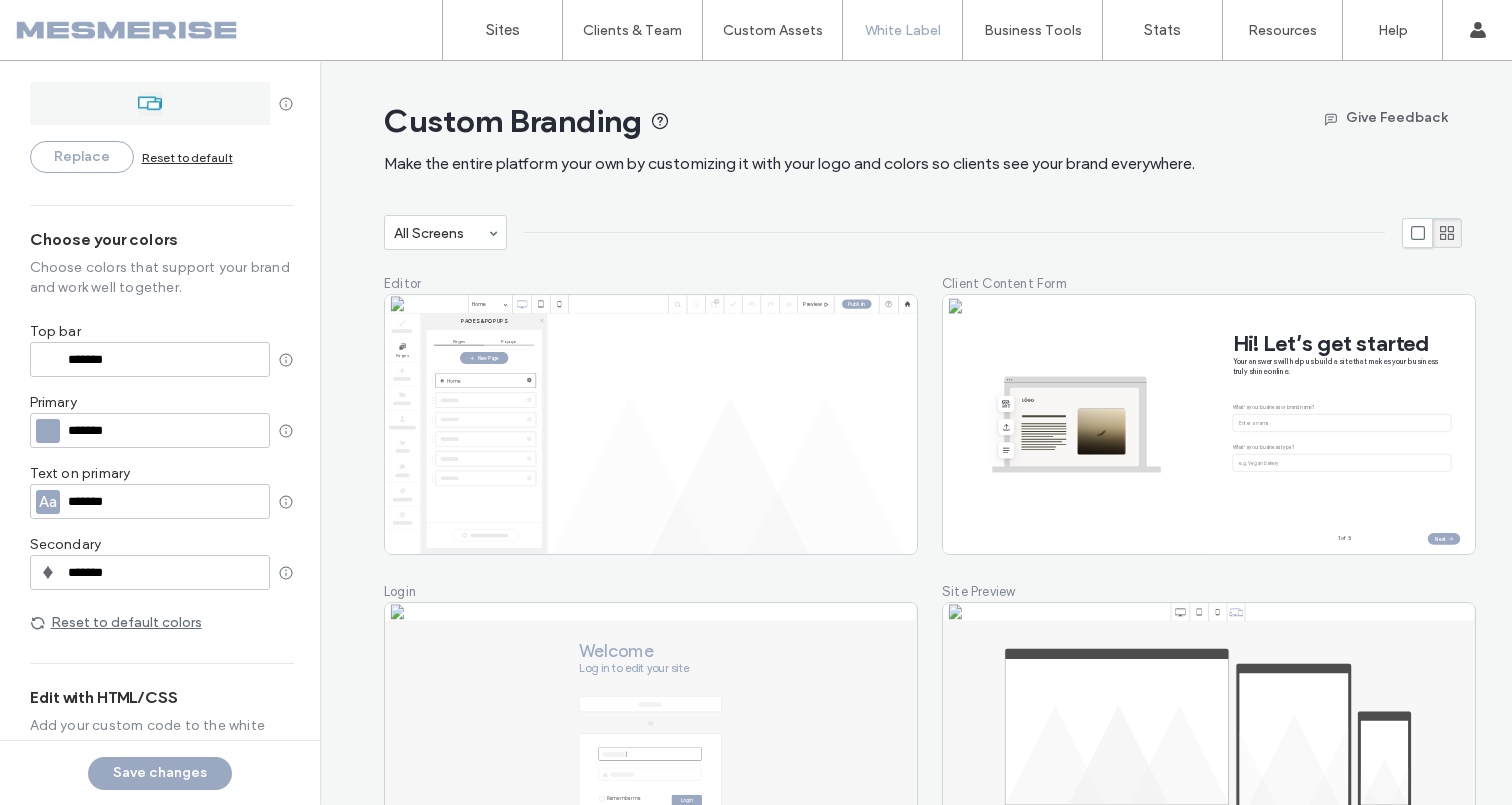 click on "*******" at bounding box center (166, 360) 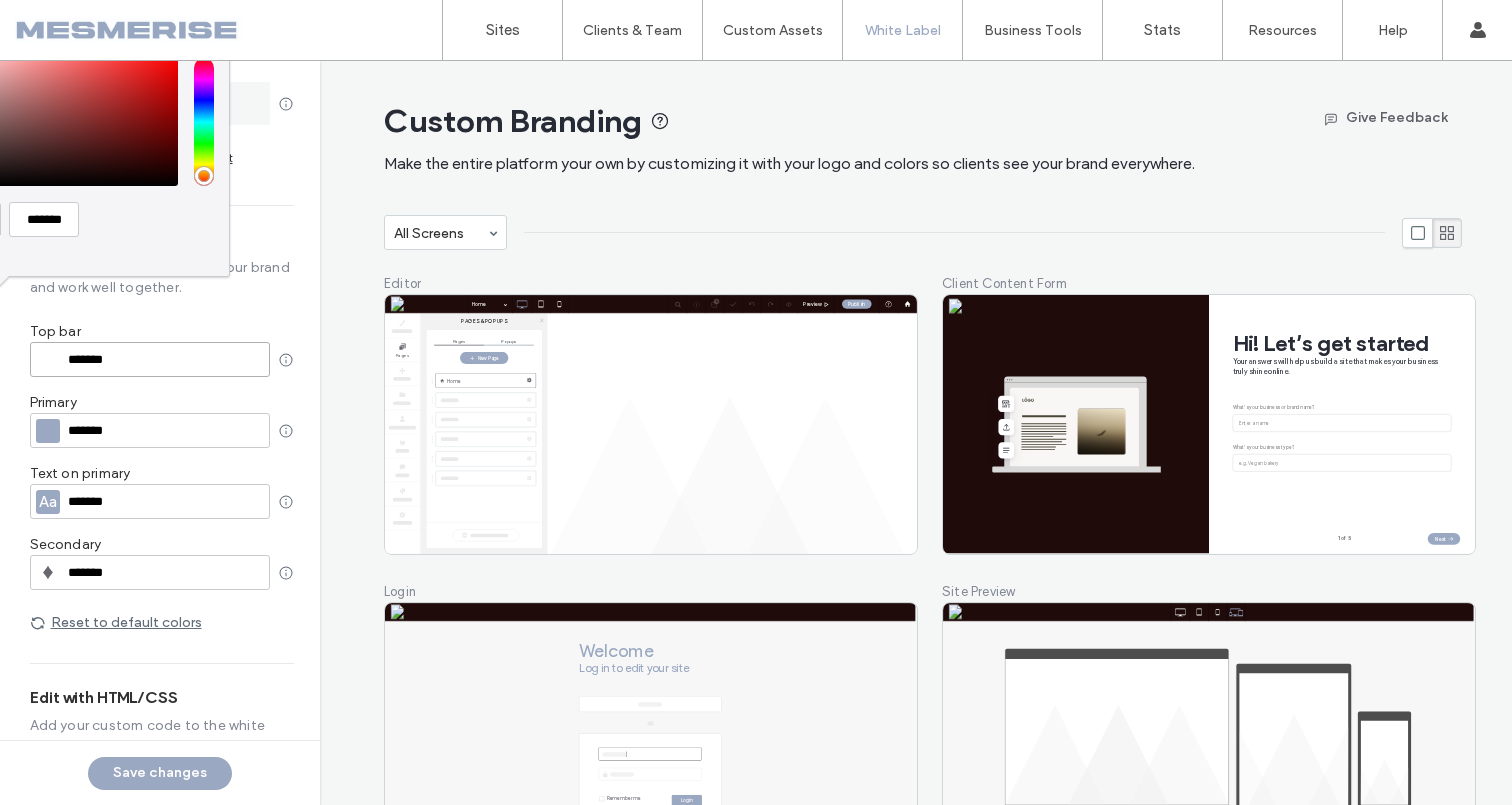 type on "*******" 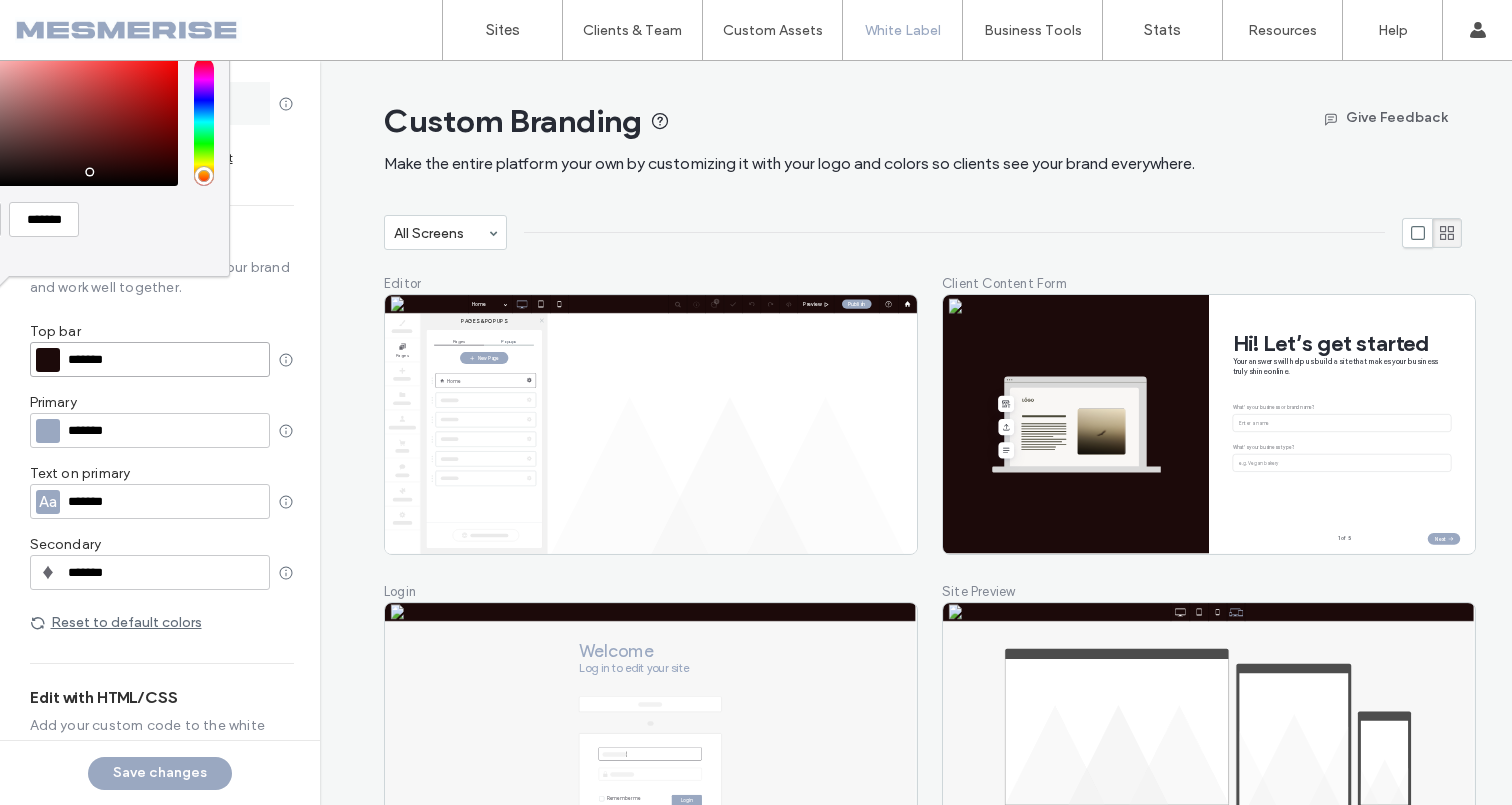type on "*******" 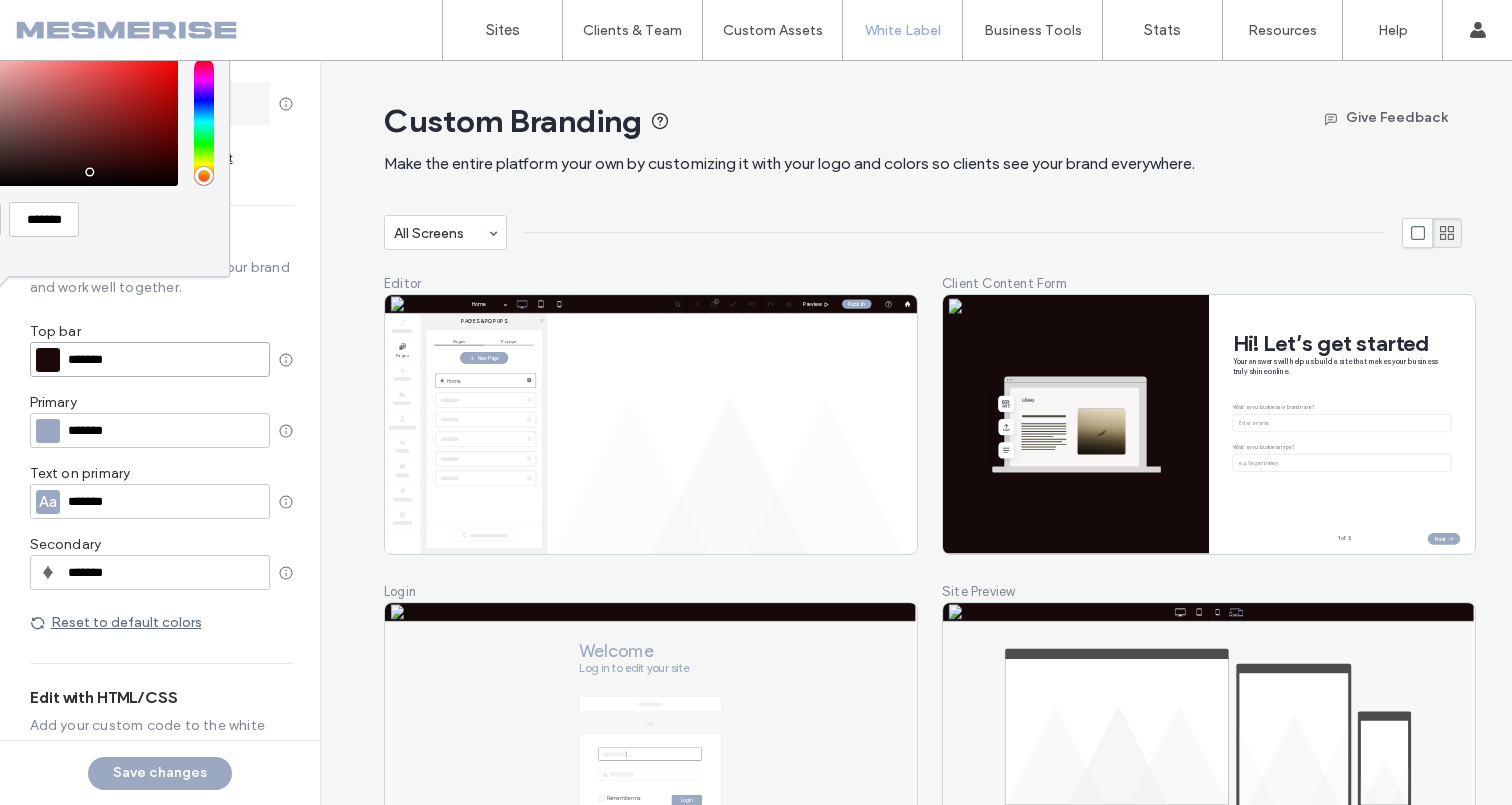 type on "*******" 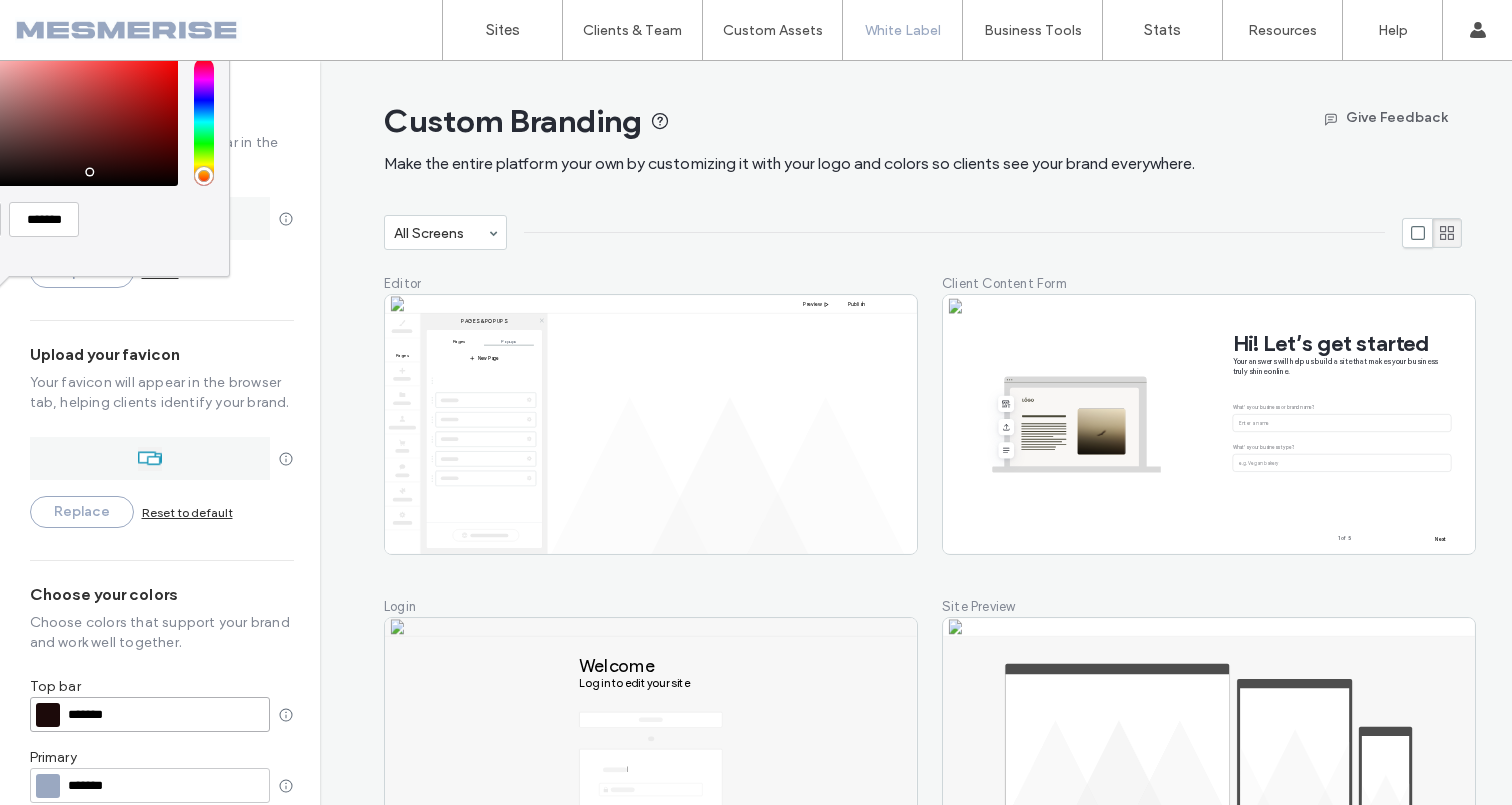 type on "*******" 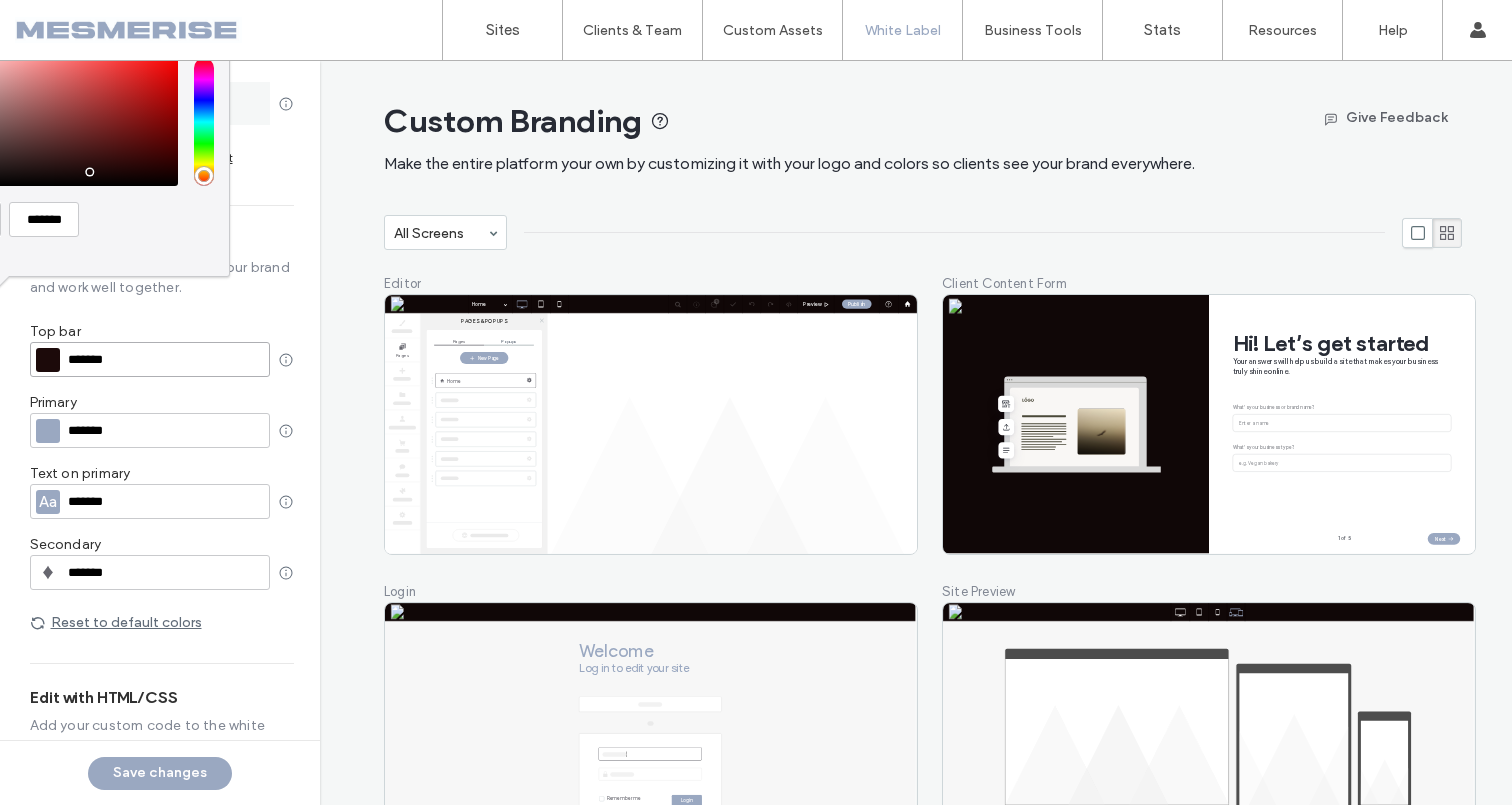 type on "*******" 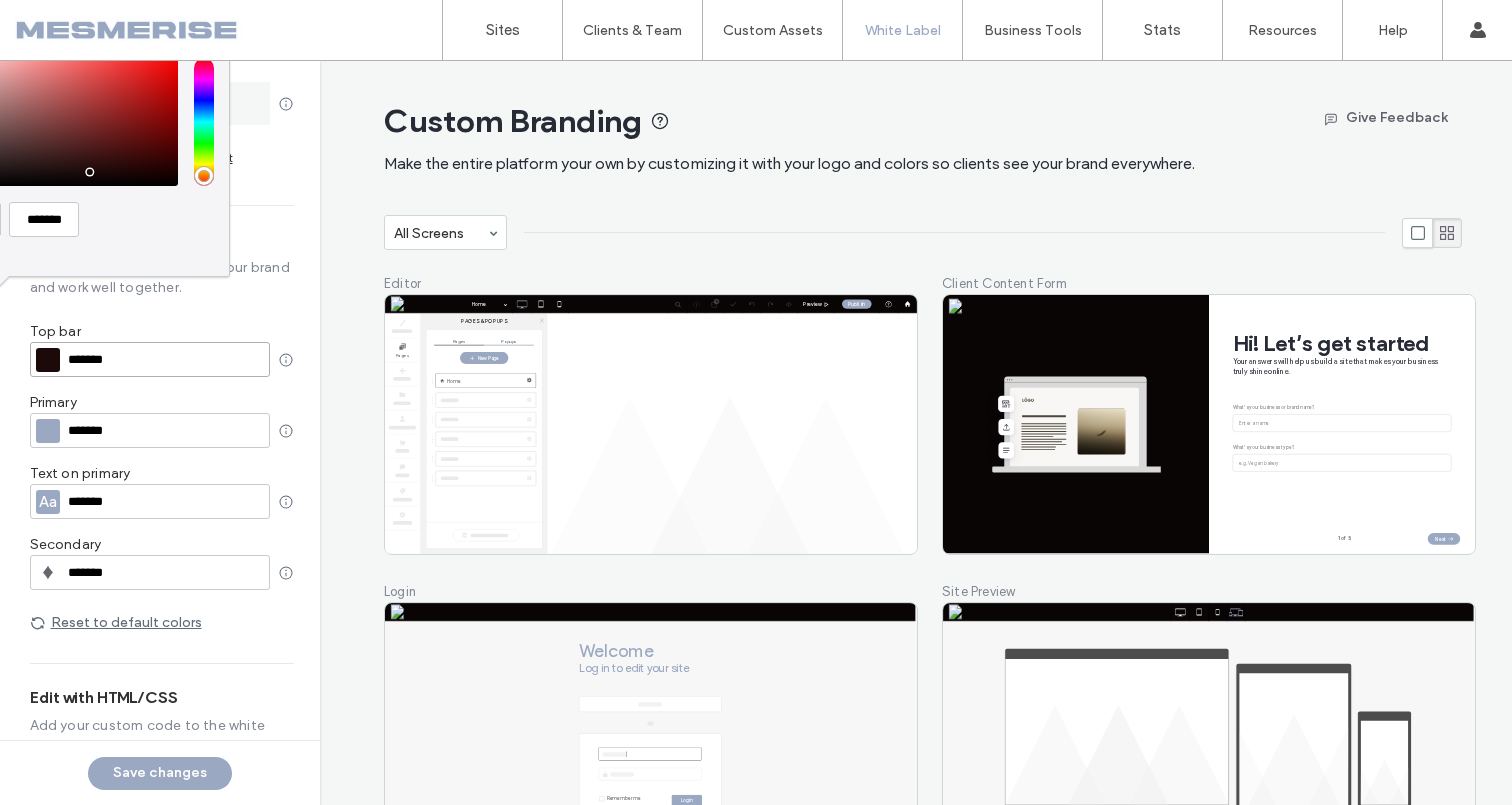 type on "*******" 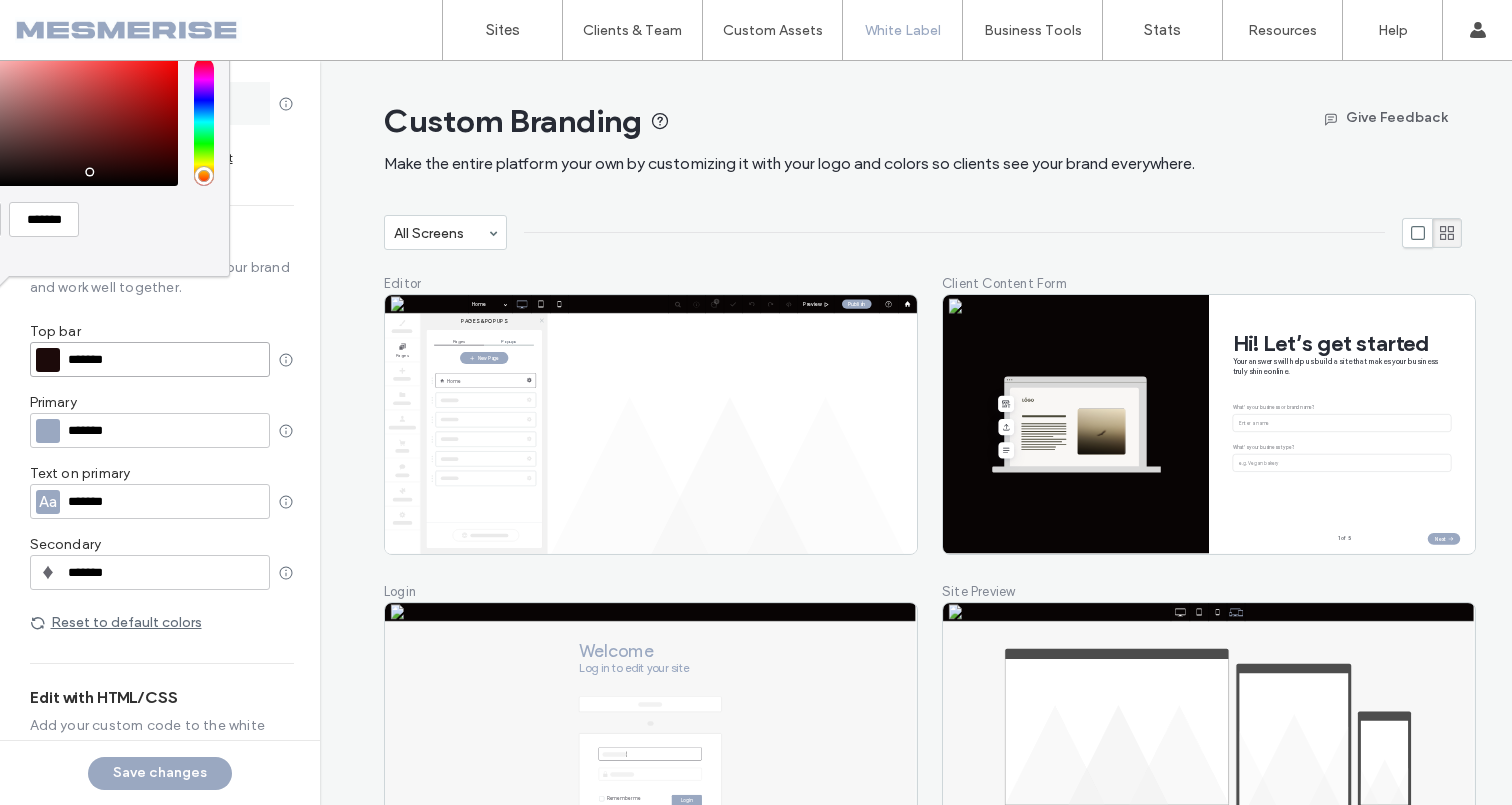 type on "*******" 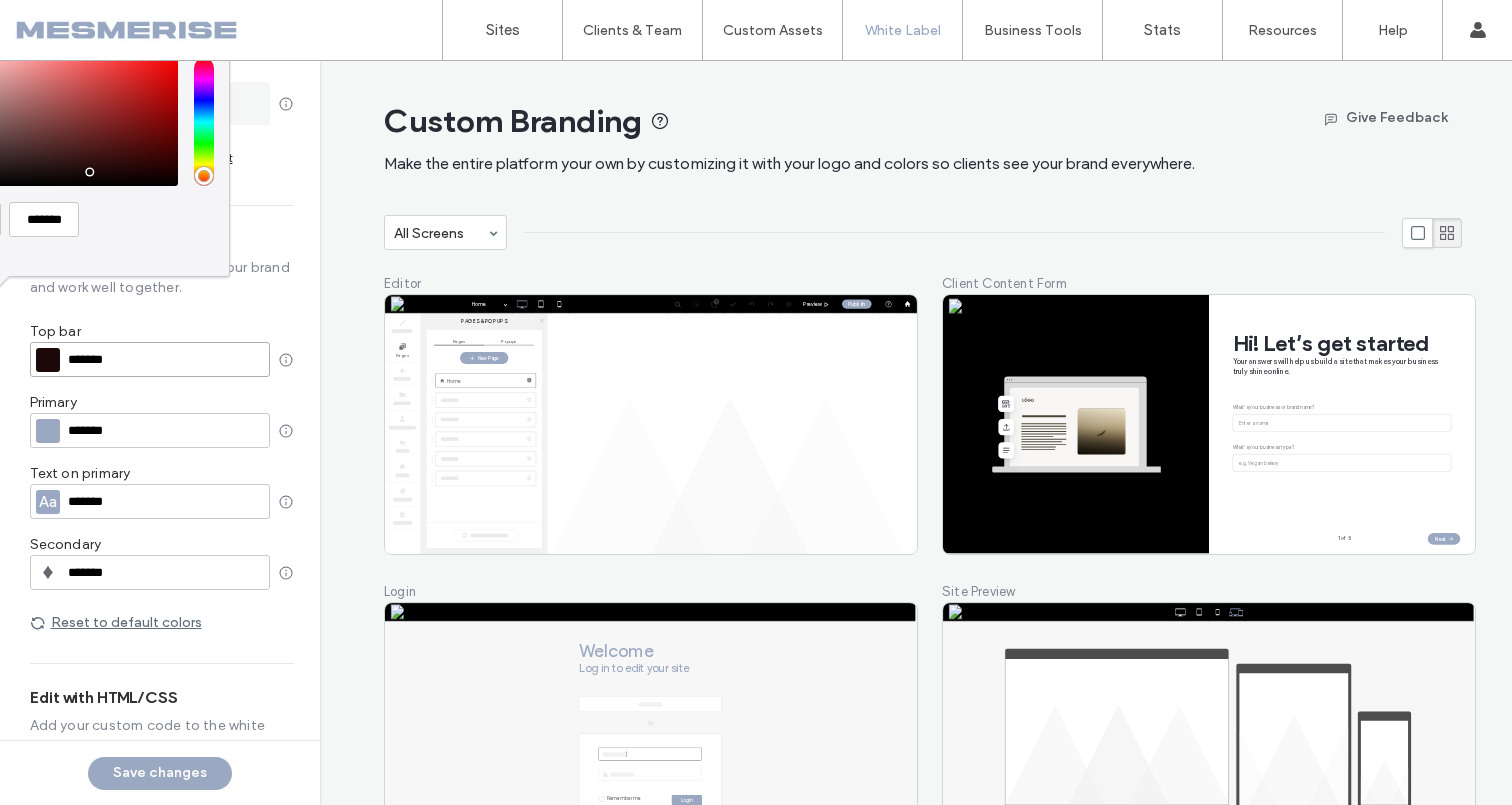 type on "*******" 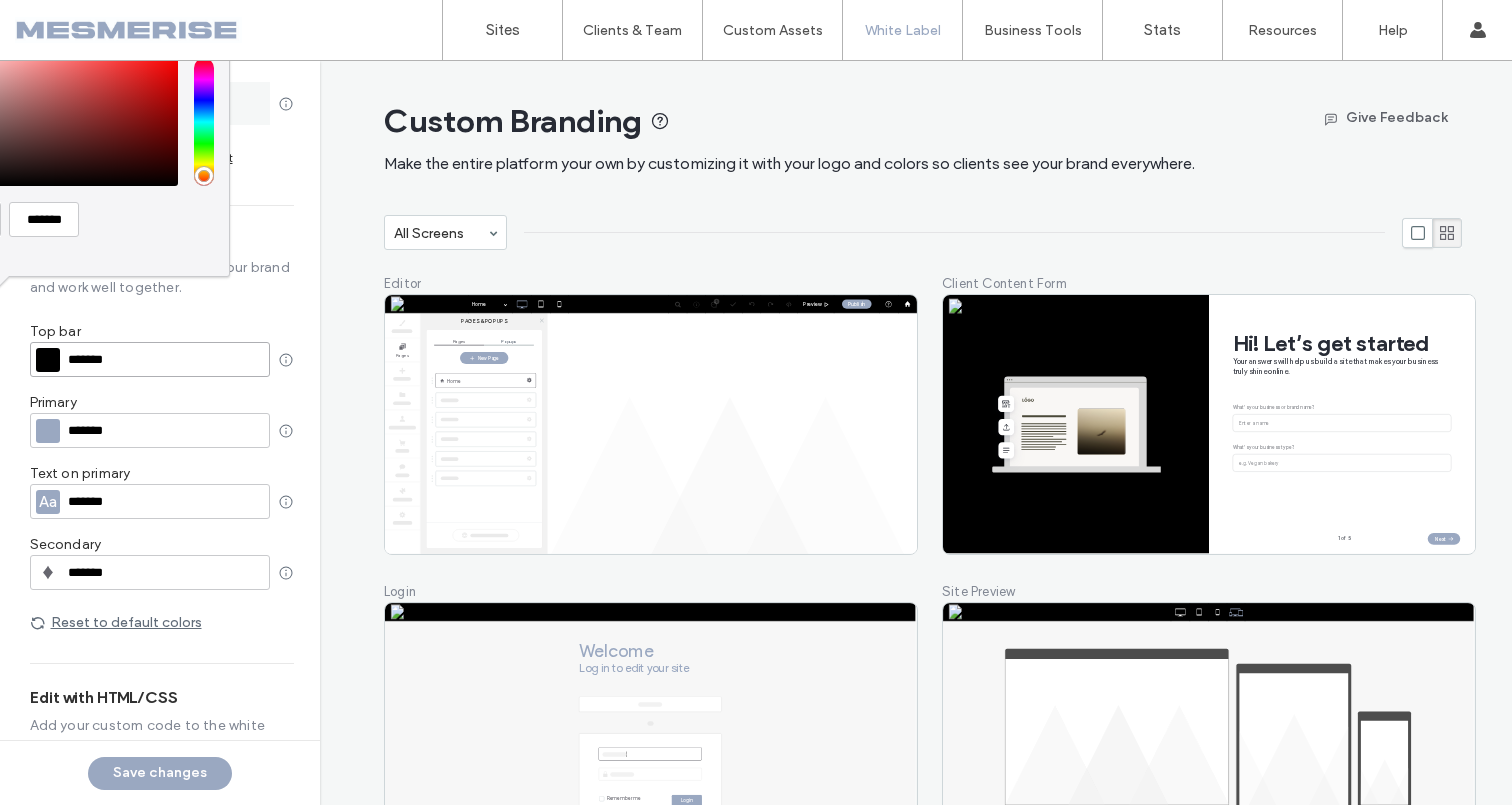drag, startPoint x: 87, startPoint y: 172, endPoint x: 13, endPoint y: 233, distance: 95.90099 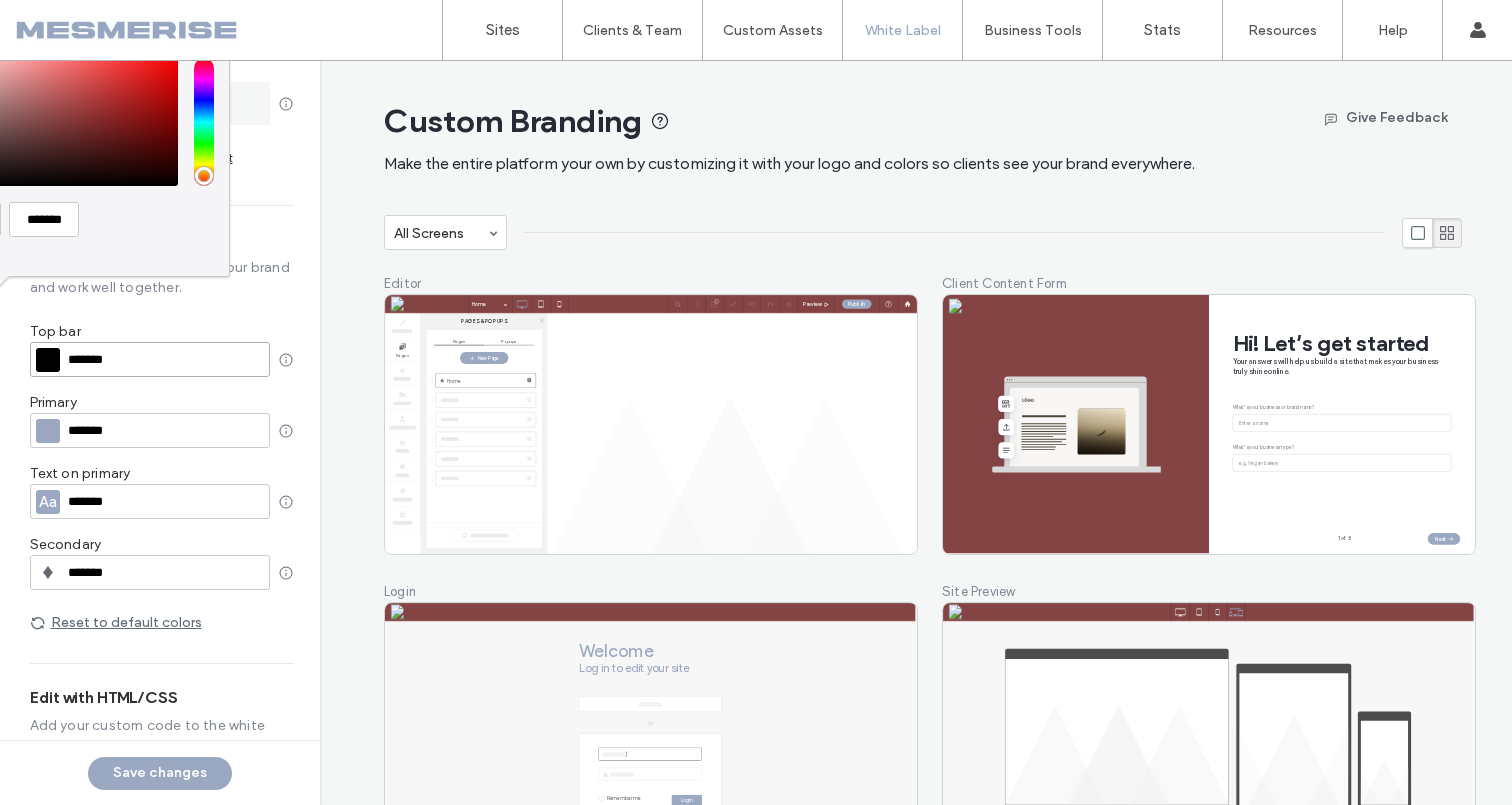 type on "*******" 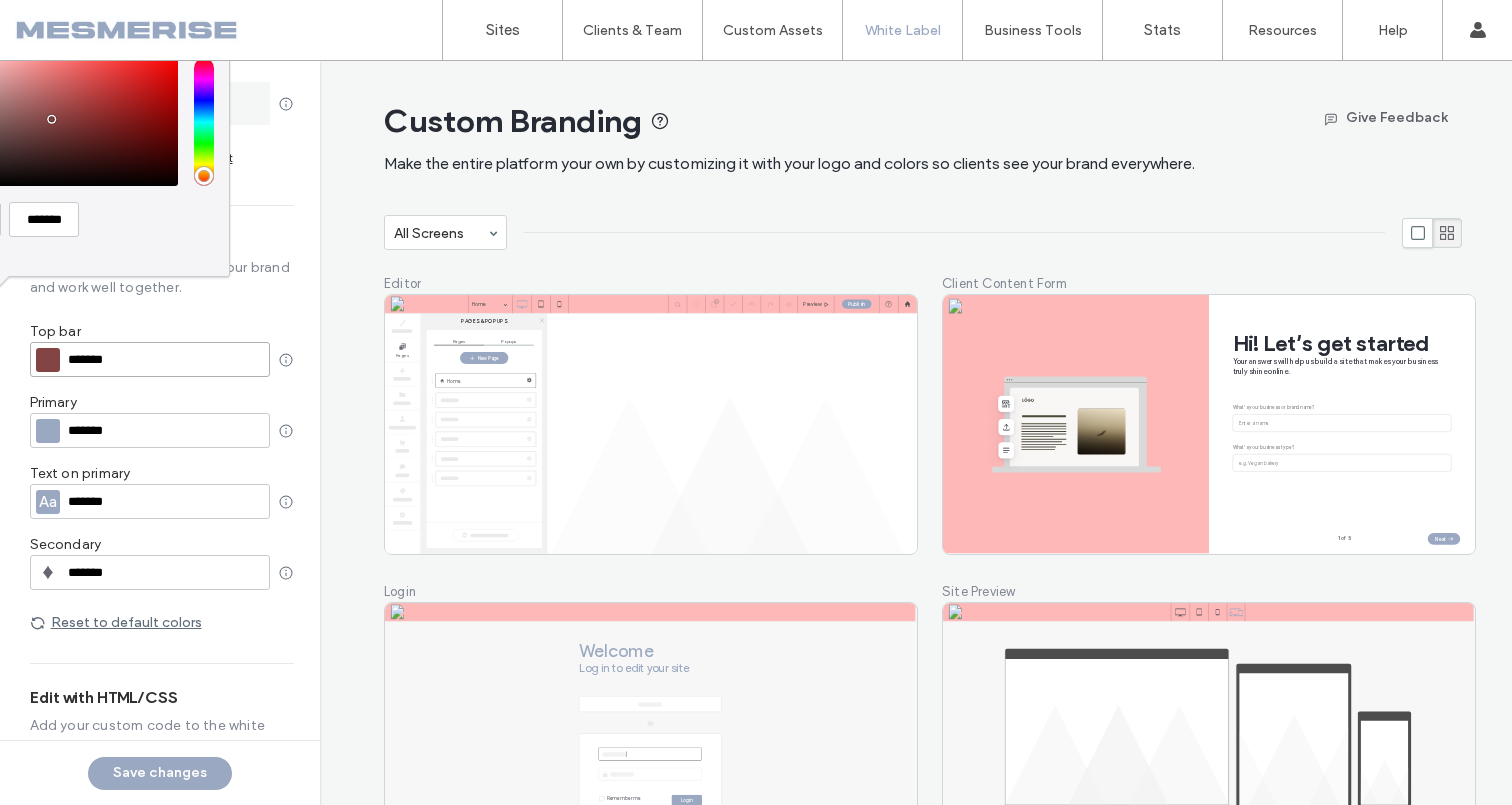type on "*******" 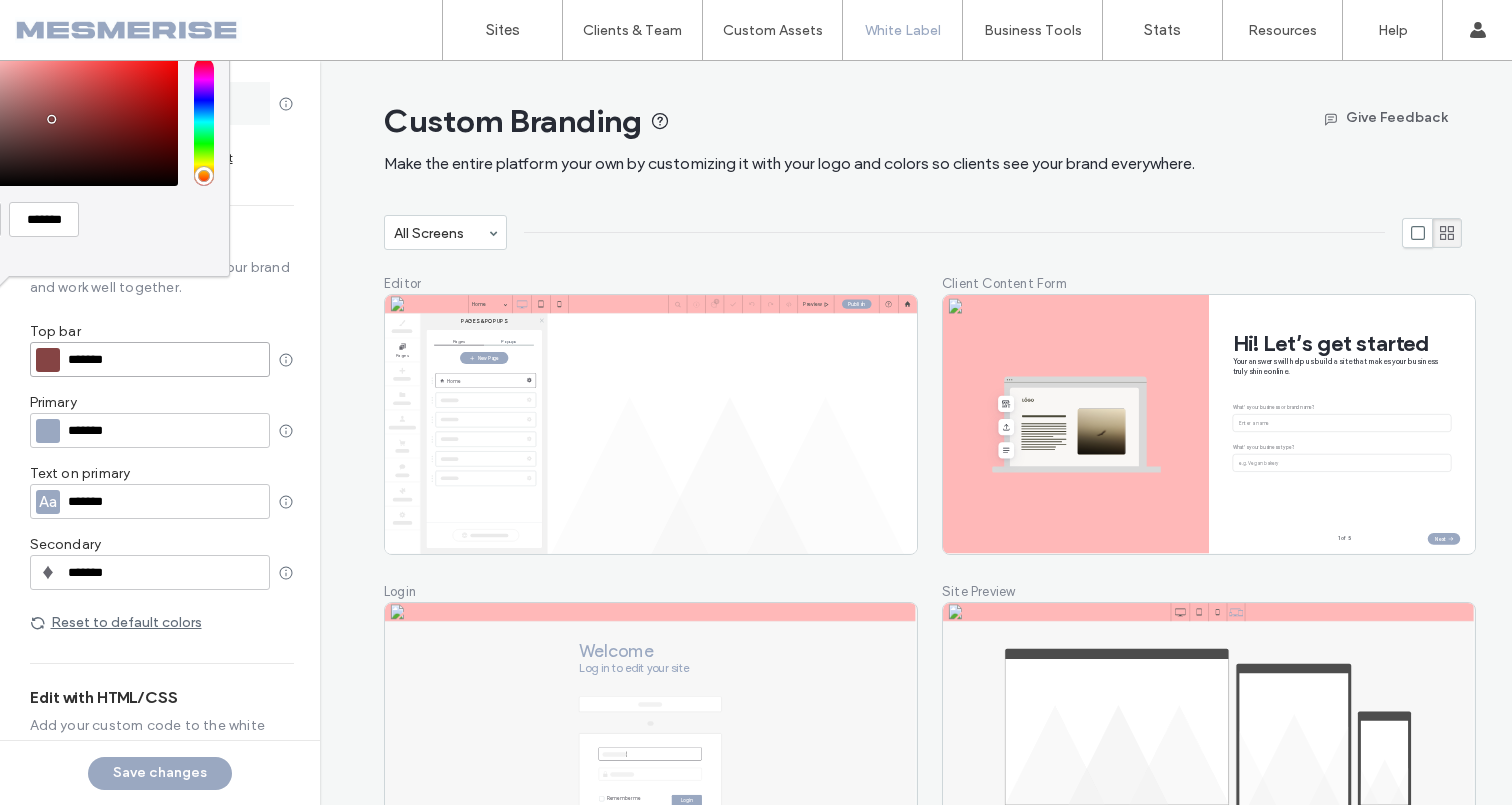 type on "*******" 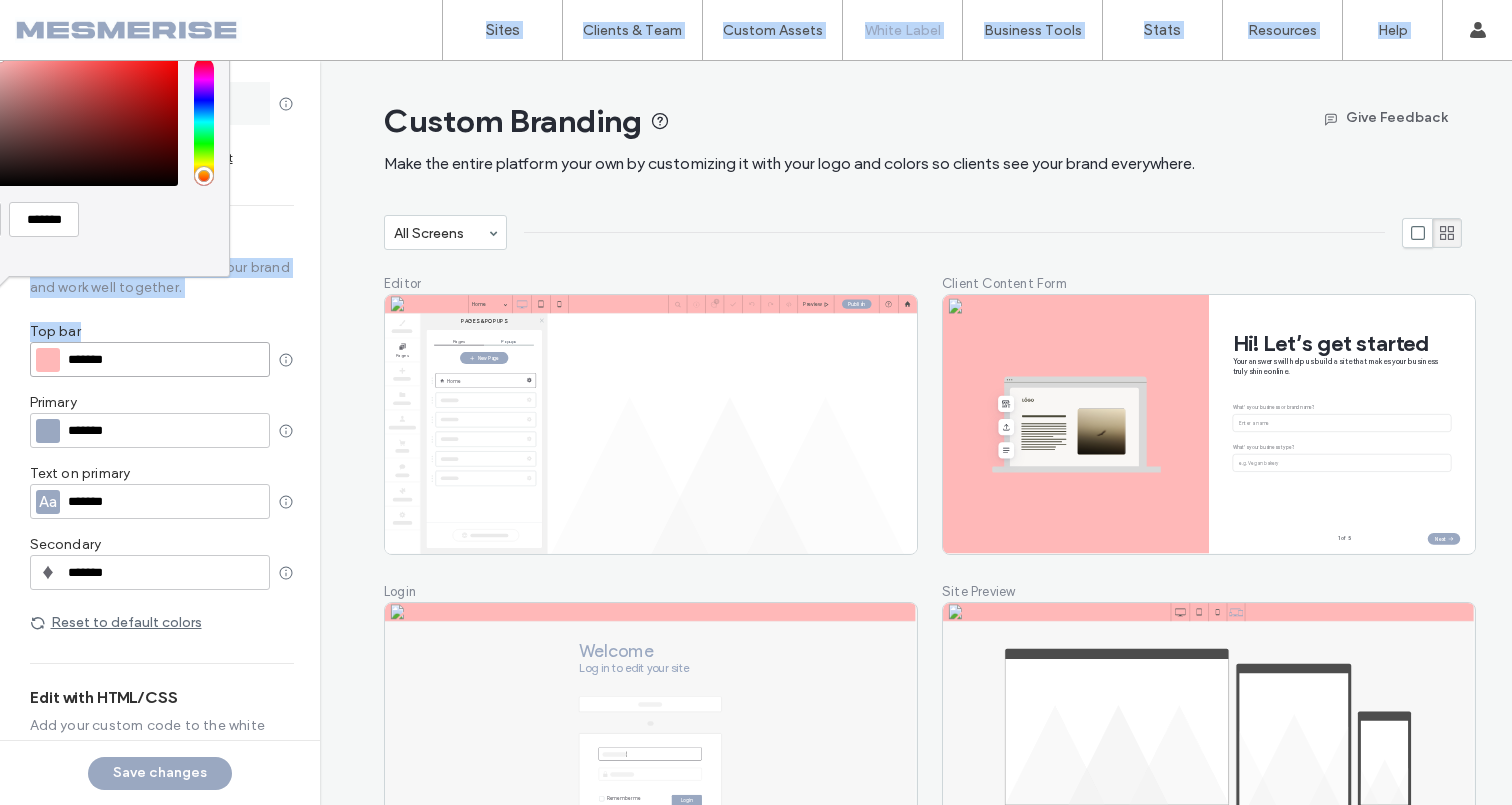 drag, startPoint x: 100, startPoint y: 145, endPoint x: 0, endPoint y: 36, distance: 147.92227 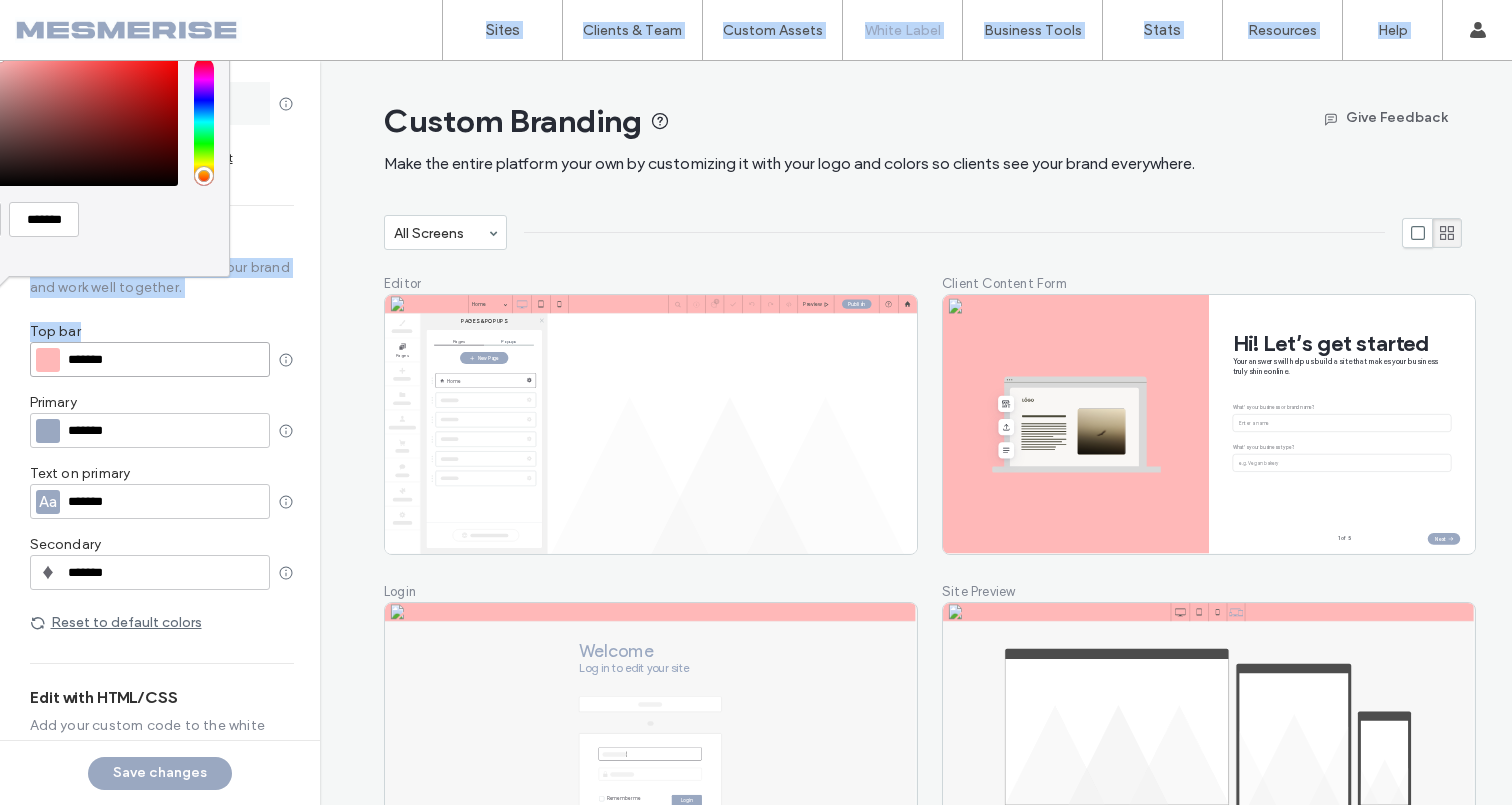 click on "Sites Clients & Team Client Management Client Billing Team Permissions Custom Assets Custom Templates Custom Sections Widget Builder White Label Custom Domain Custom Branding Client Invitation  Business Tools API Access Zapier Get More Clients Simple Editor (DIY) Onboard & Manage at Scale Stats Resources Product Updates Idea Board Made with Duda Case Studies Webinars Developers Portal Help Community Support Portal Duda University Duda Certified Experts Contact Support Account settings Payment Plan: AGENCY Upgrade English Español (España) Português Français Deutsch Türkçe English (UK) Italiano Nederlands Español (Latinoamérica) íslenskur Polski Português (Portugal) Sign Out Upload your logo Add your logo and it will appear in the top bar, emails and more. Replace Delete Upload your favicon Your favicon will appear in the browser tab, helping clients identify your brand. Replace Reset to default Choose your colors Choose colors that support your brand and work well together. Top bar HEX ******* HEX Aa" at bounding box center [756, 402] 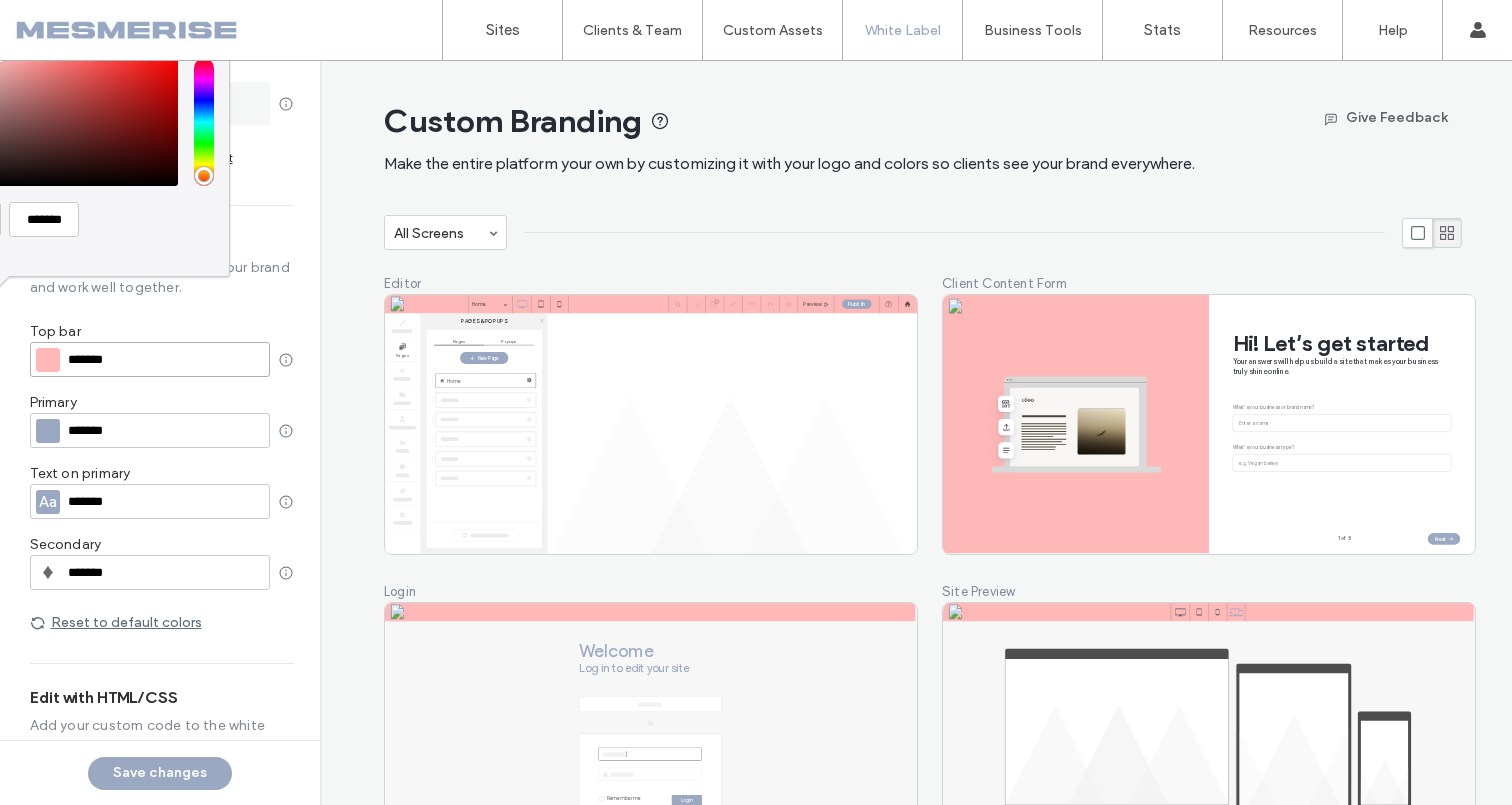 click on "HEX *******" at bounding box center (72, 219) 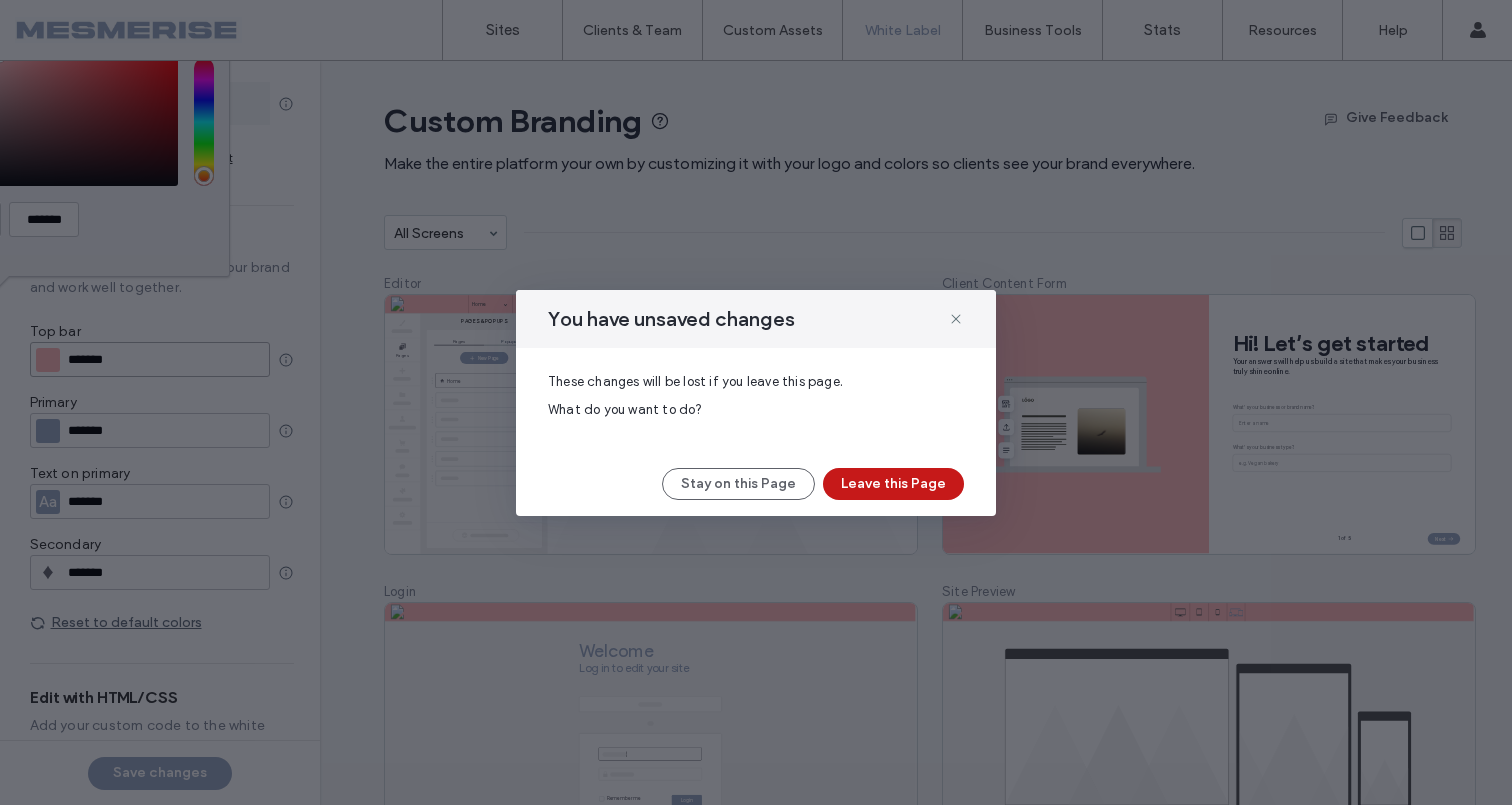 click on "Leave this Page" at bounding box center [893, 484] 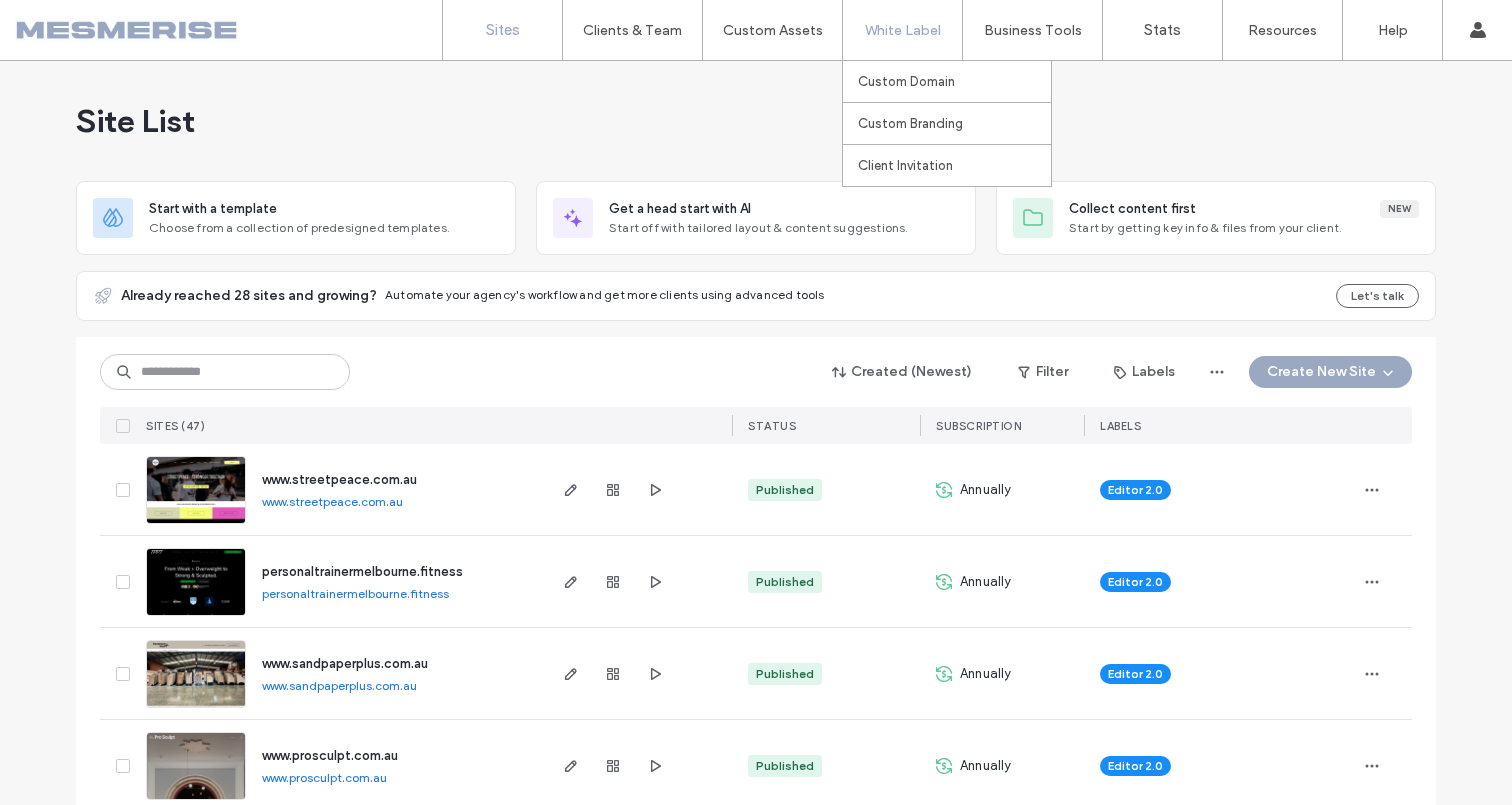 click on "White Label" at bounding box center (903, 30) 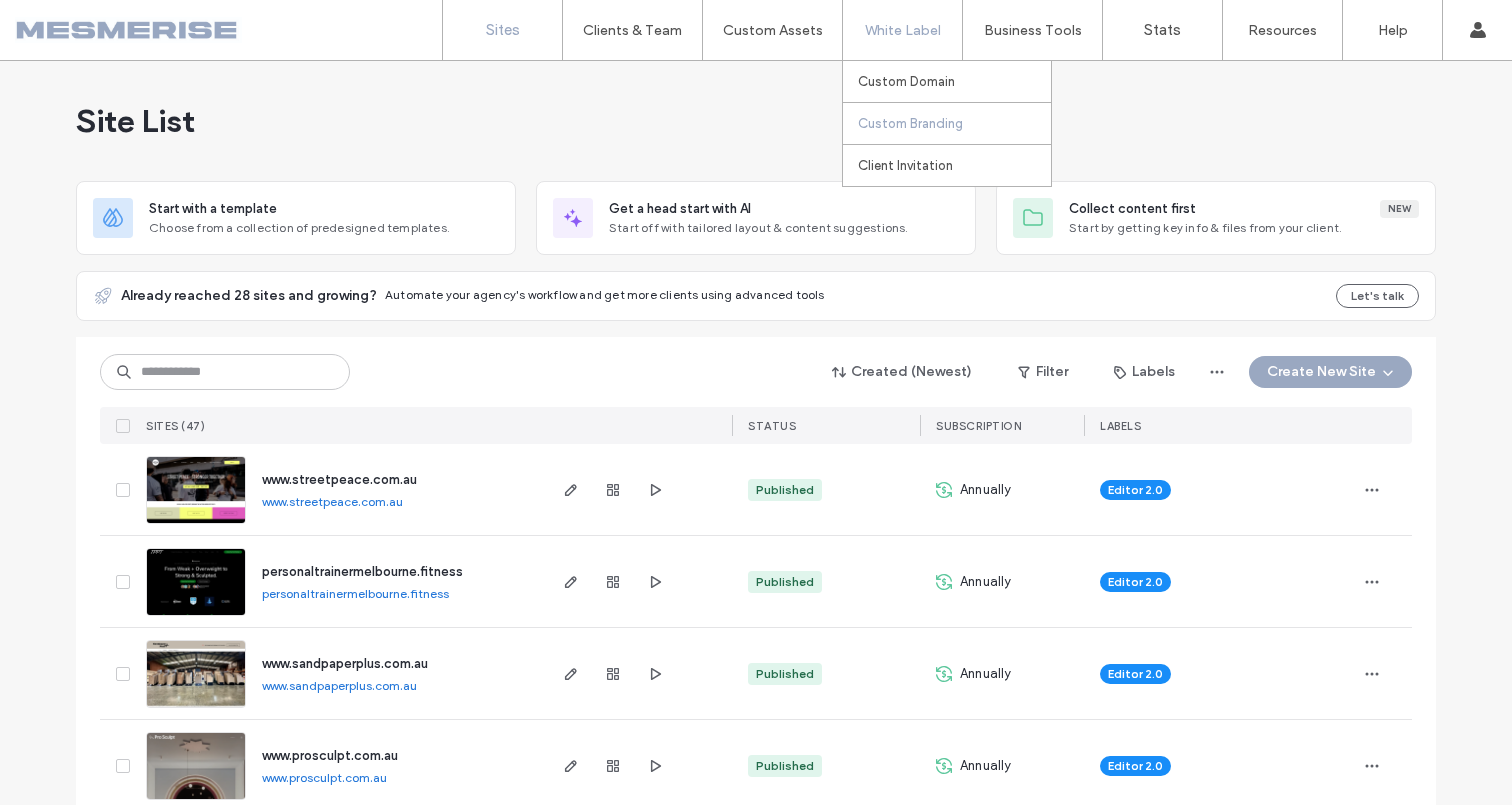 click on "Custom Branding" at bounding box center [910, 123] 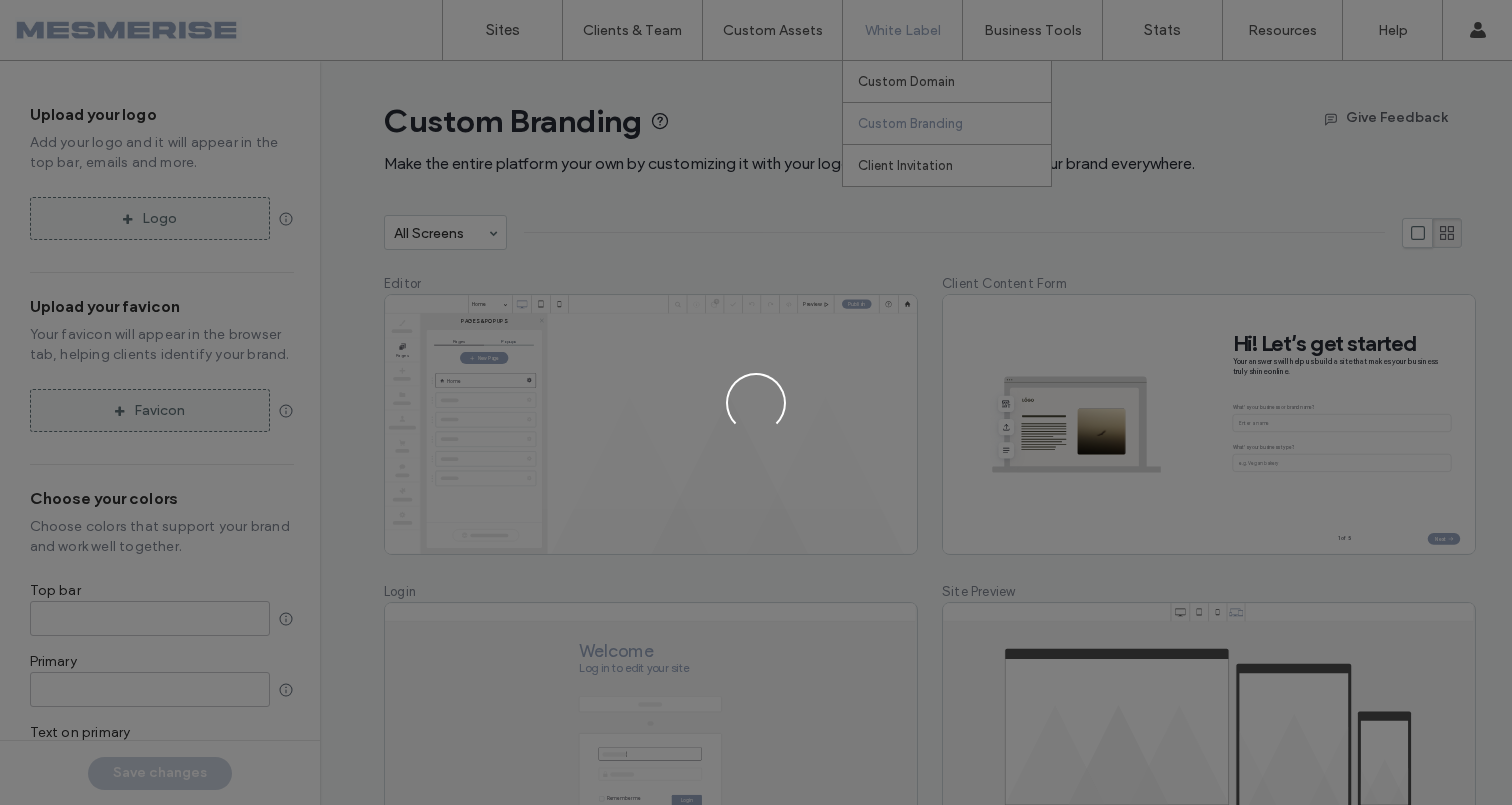 type on "*******" 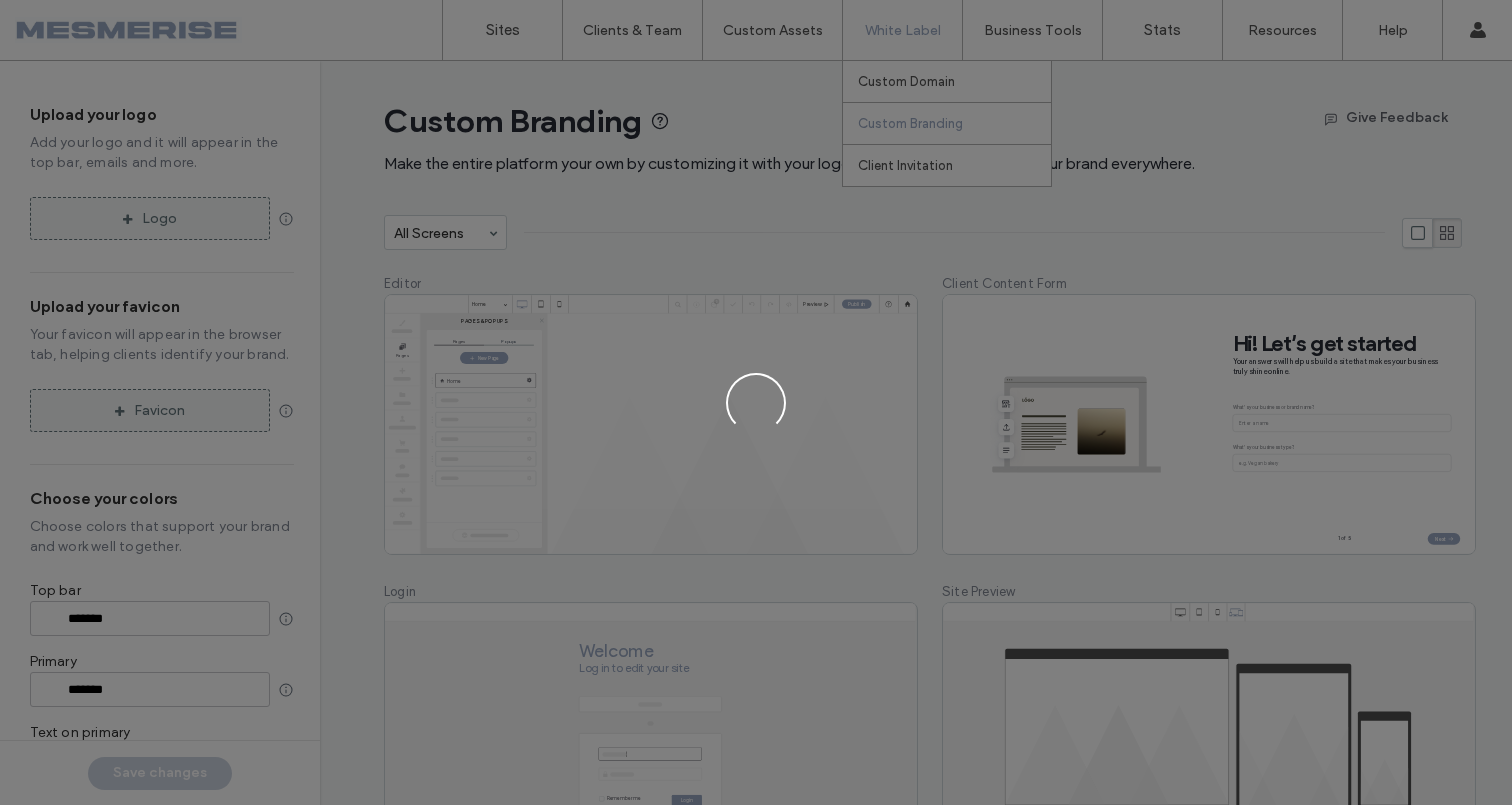 type on "*******" 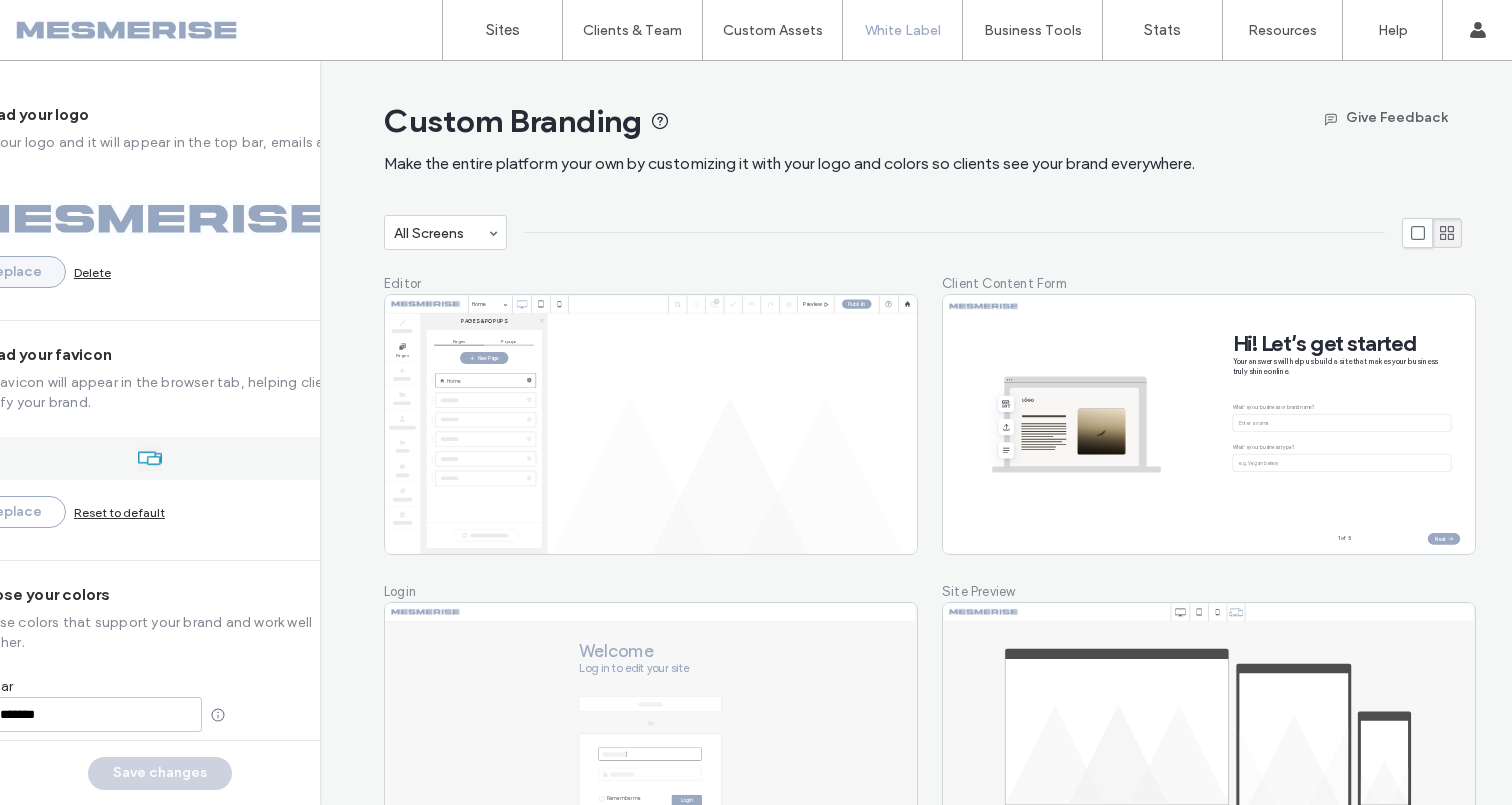 click on "Replace" at bounding box center [14, 272] 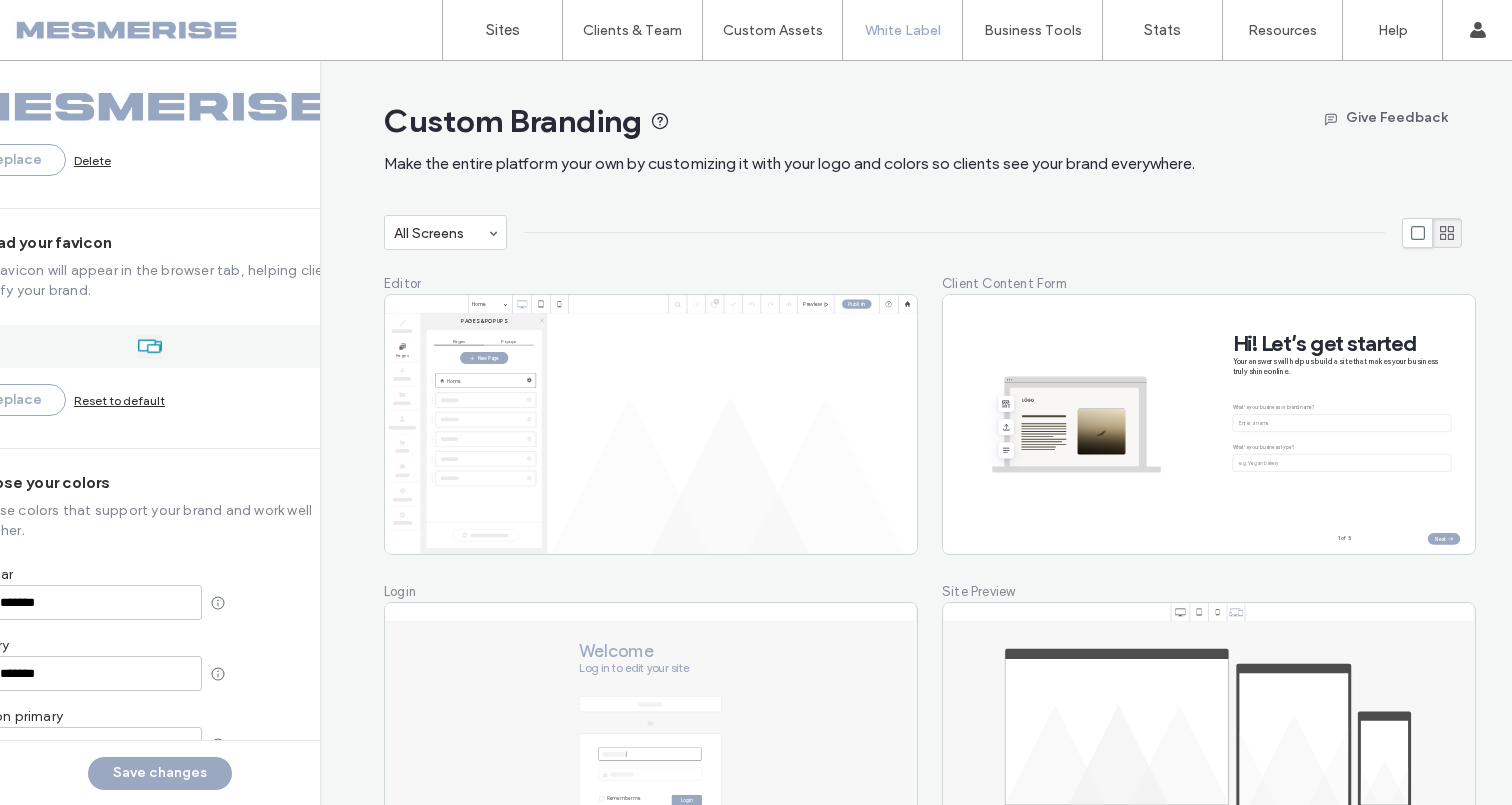 scroll, scrollTop: 0, scrollLeft: 0, axis: both 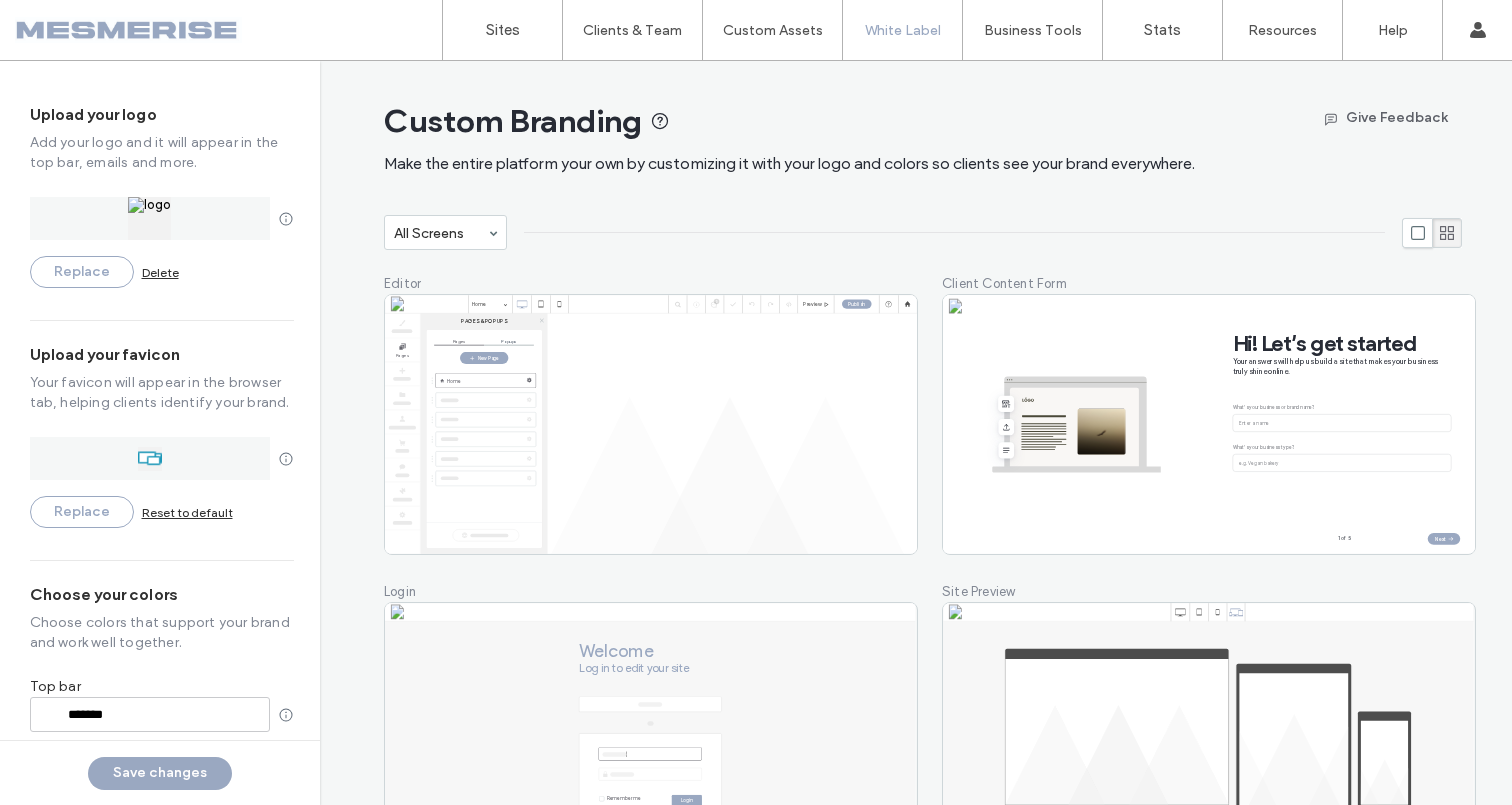 click on "HEX ******* *******" at bounding box center [150, 714] 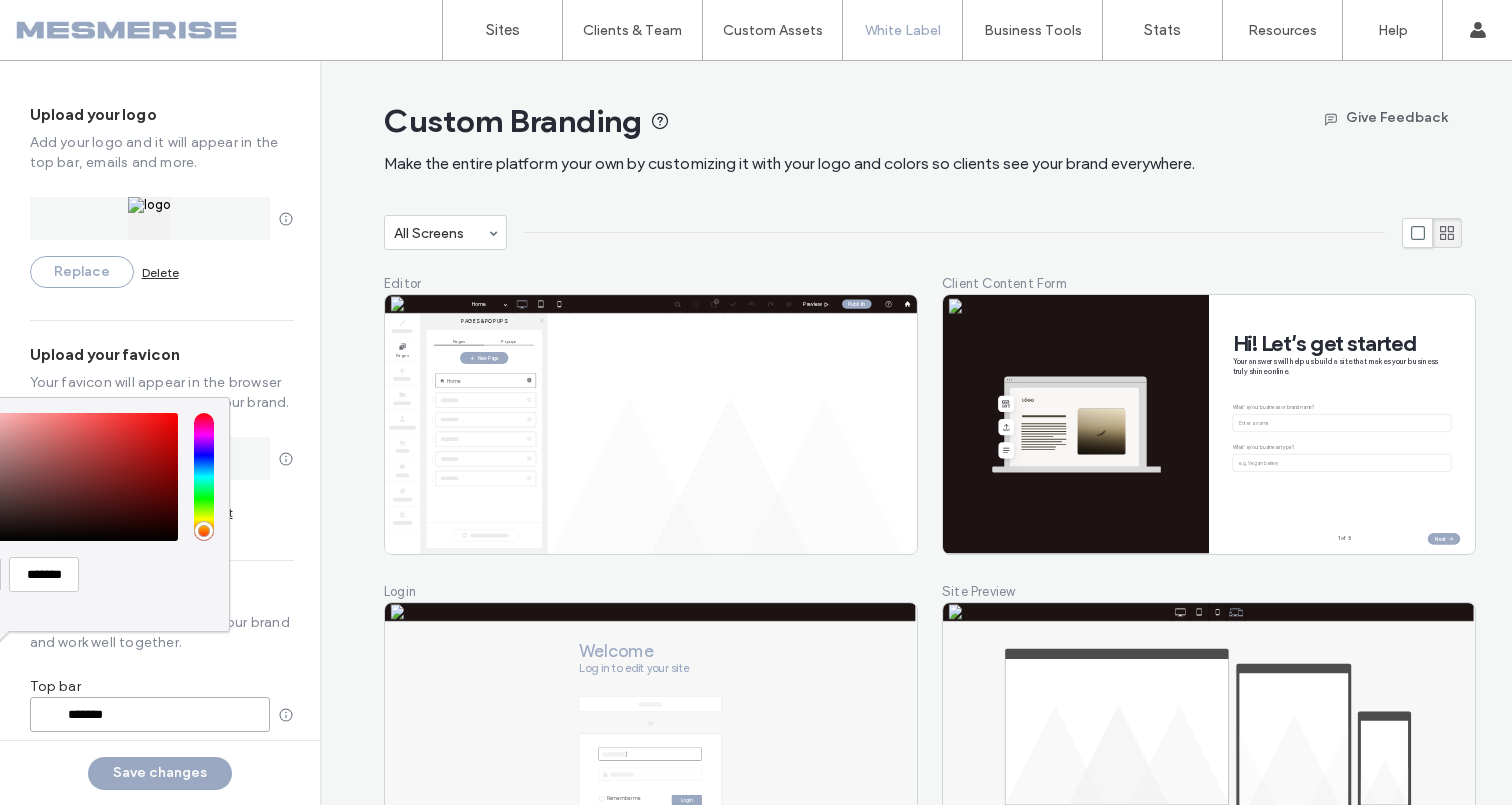 type on "*******" 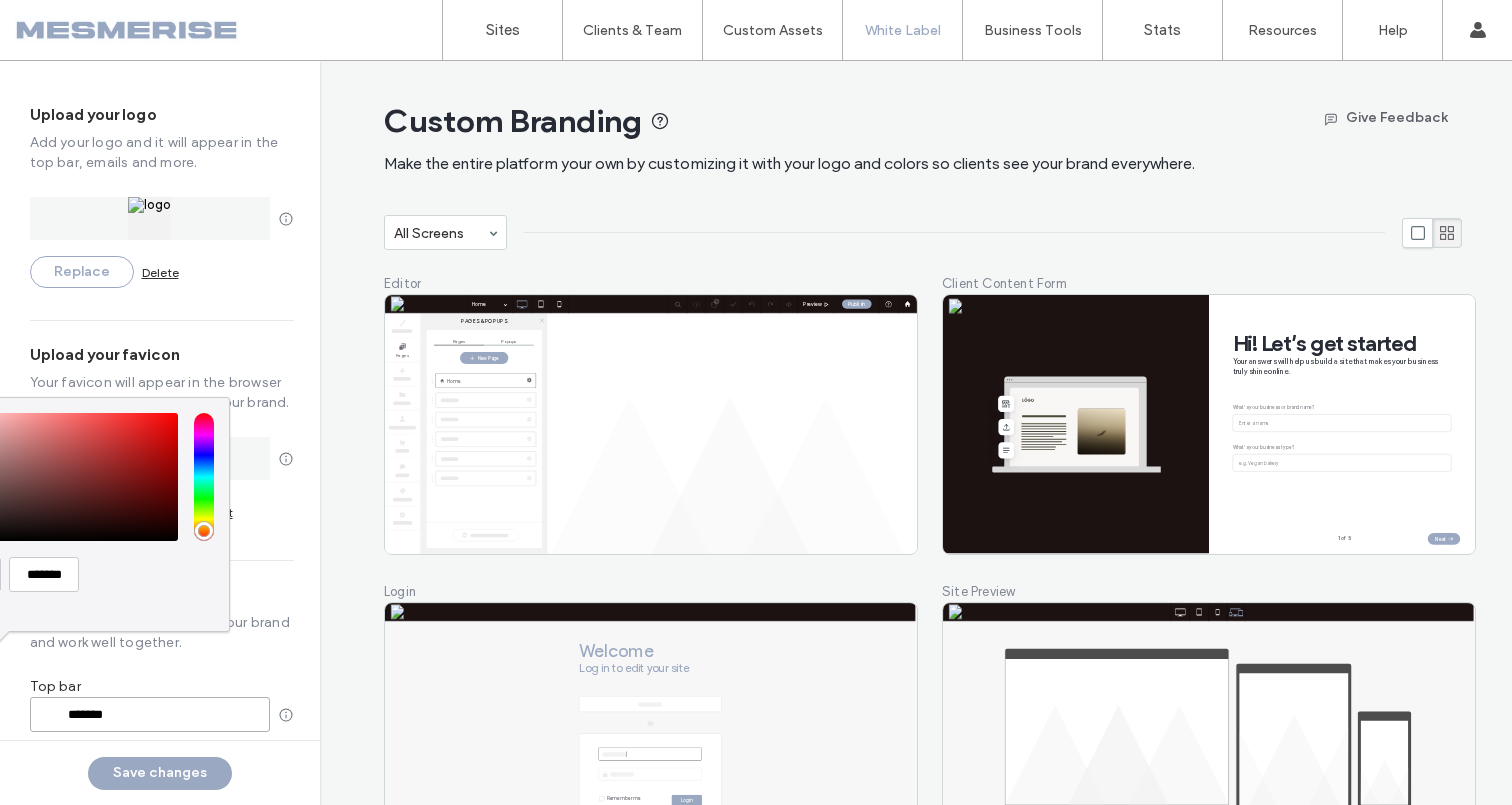 type on "*******" 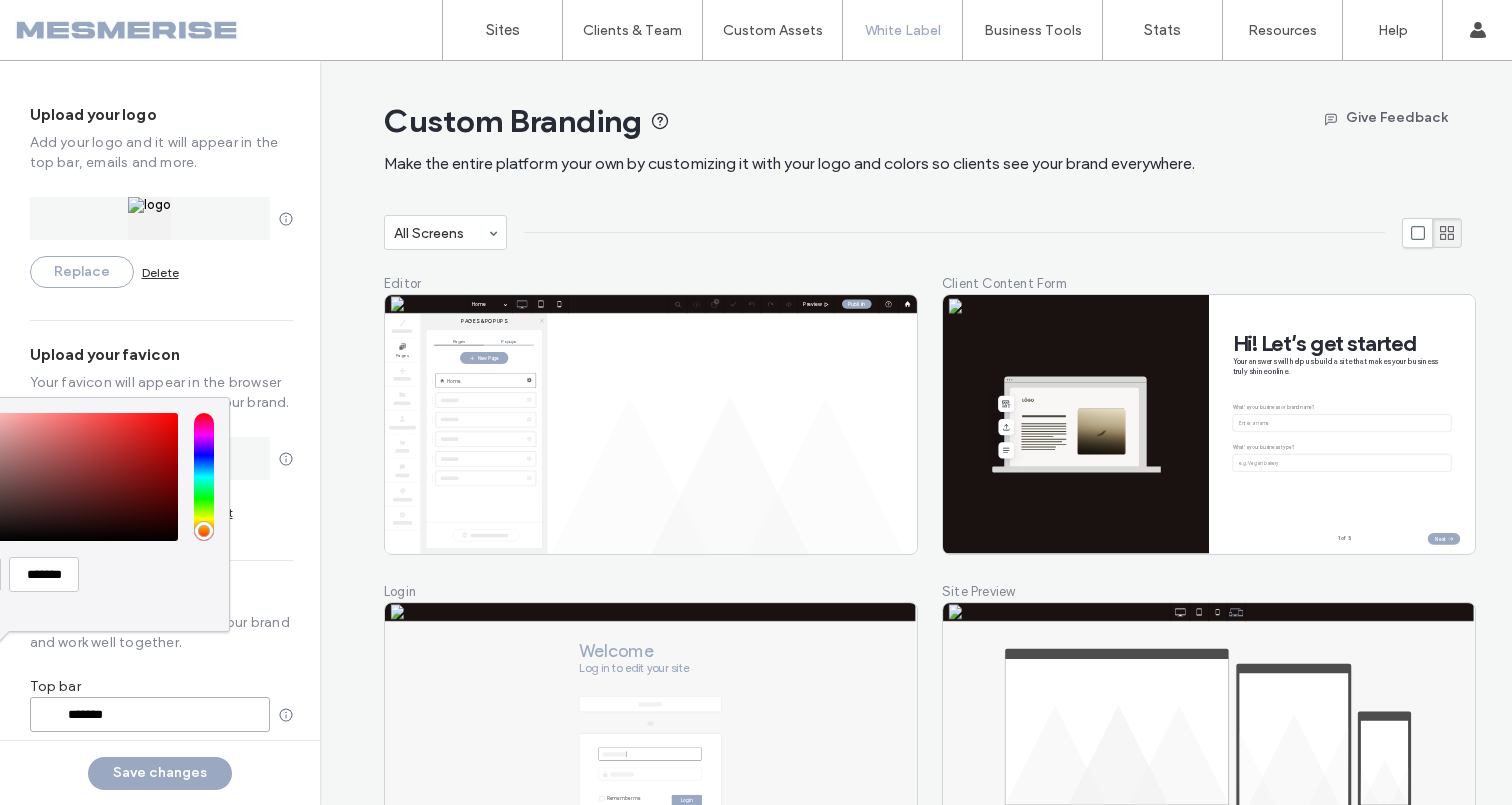 type on "*******" 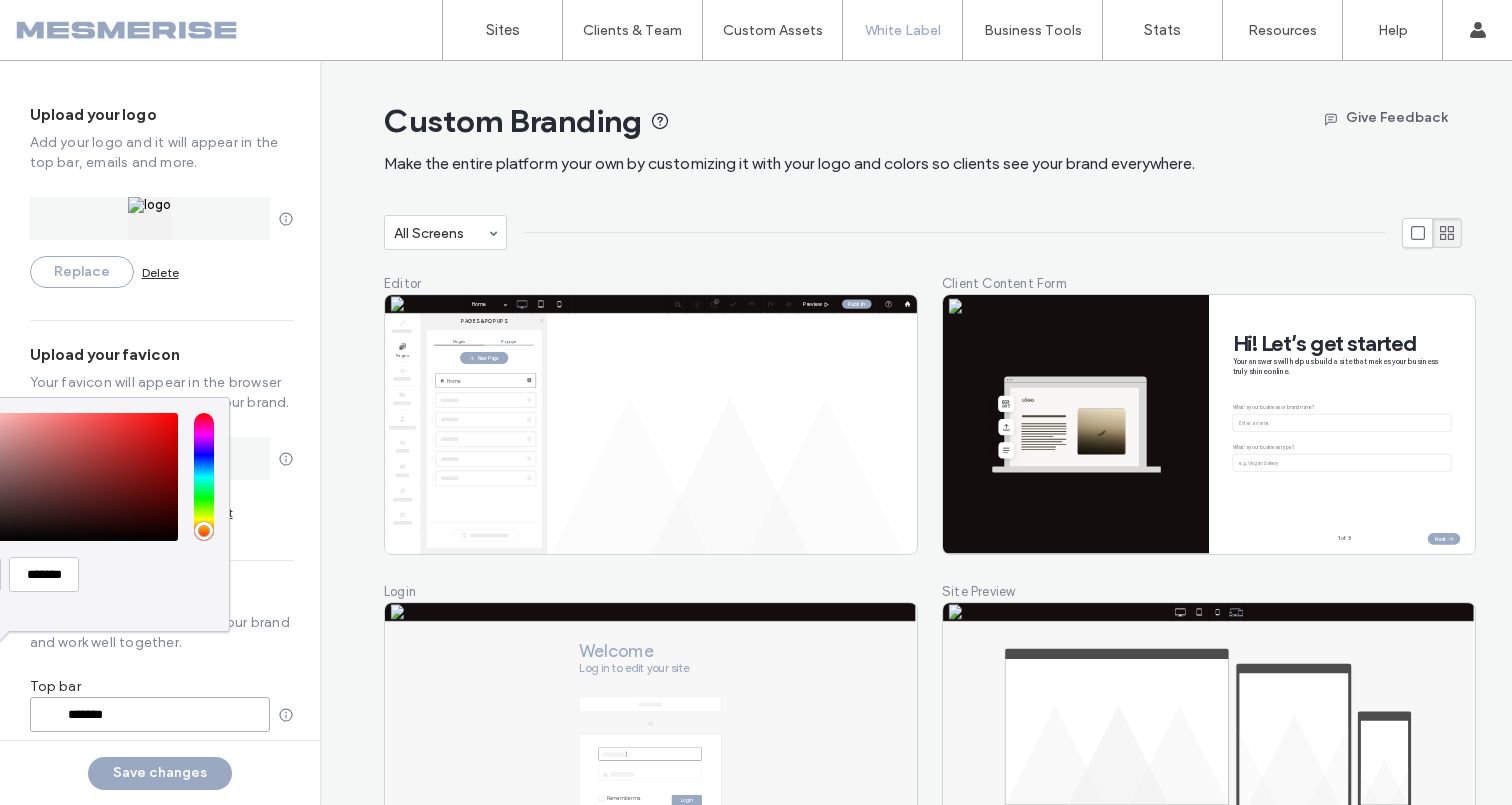 type on "*******" 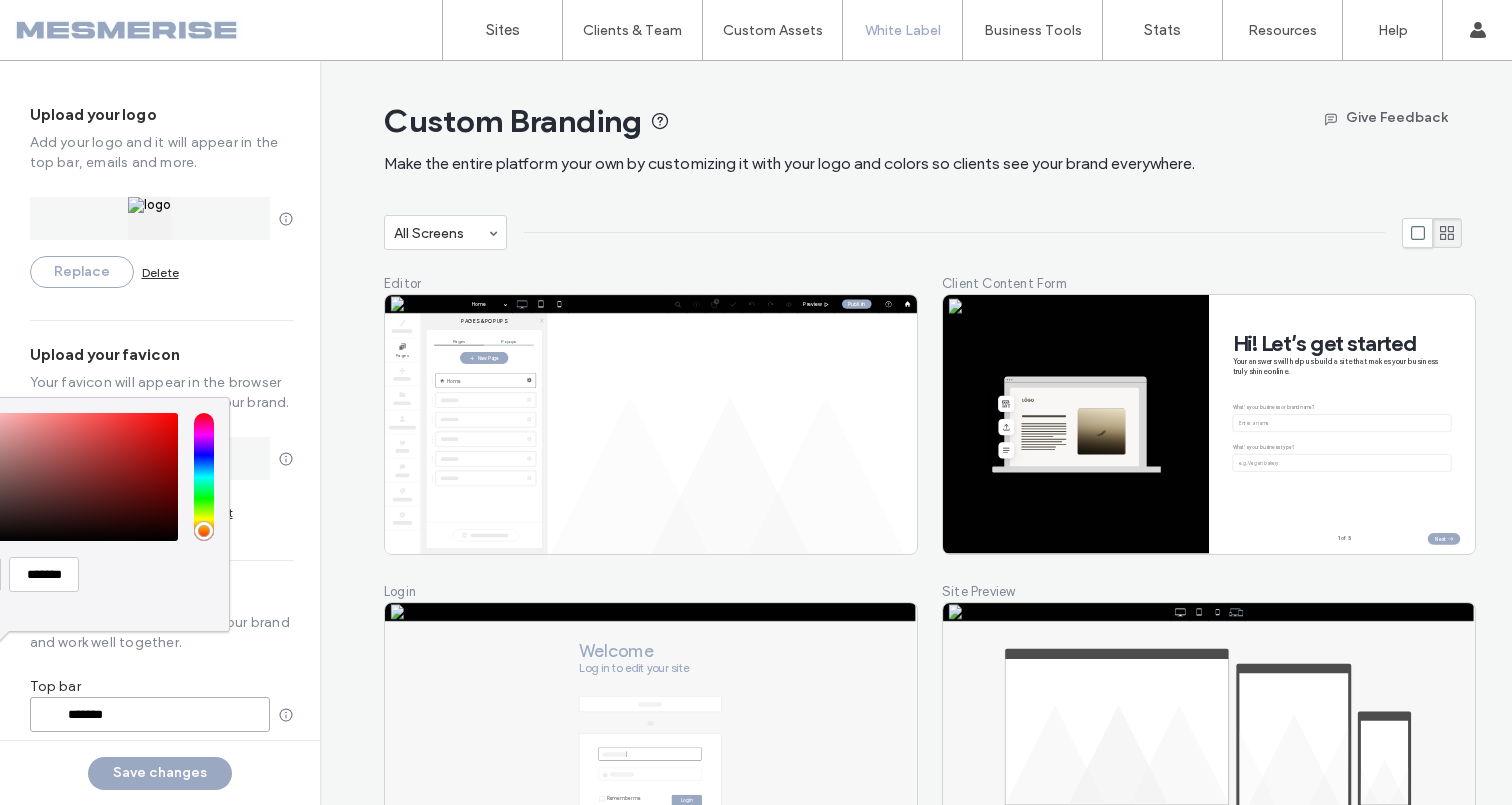 type on "*******" 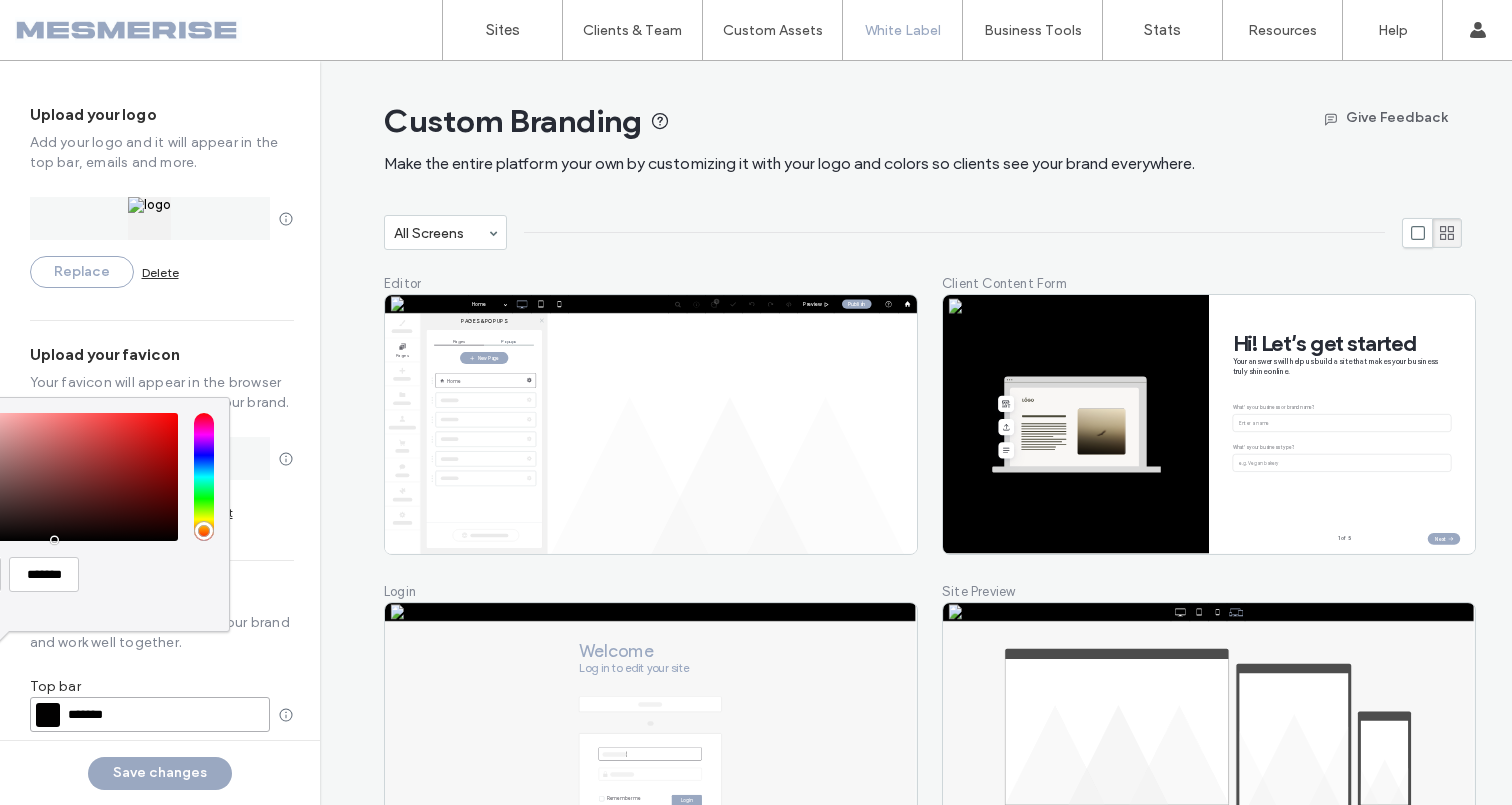type on "*******" 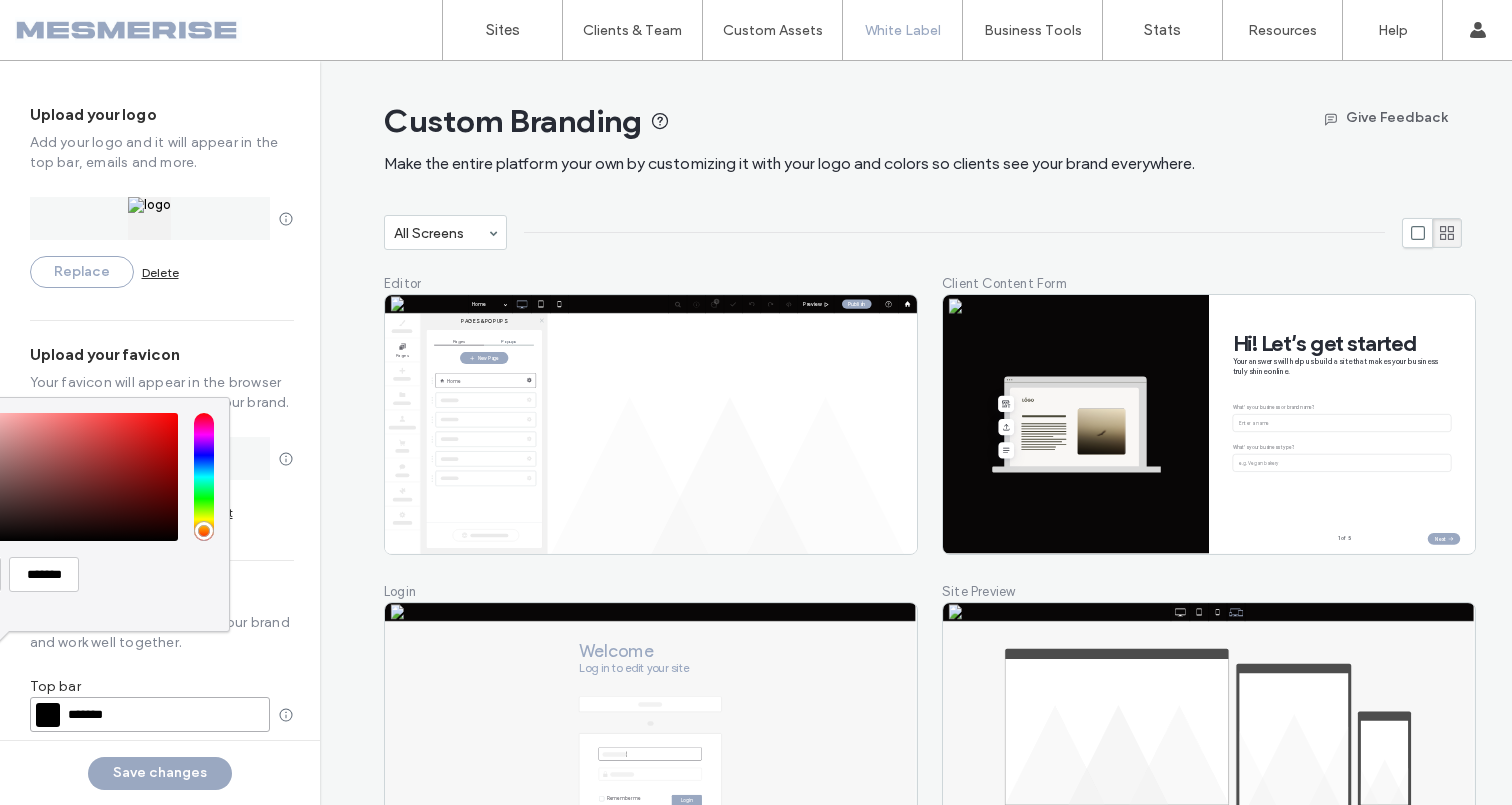 type on "*******" 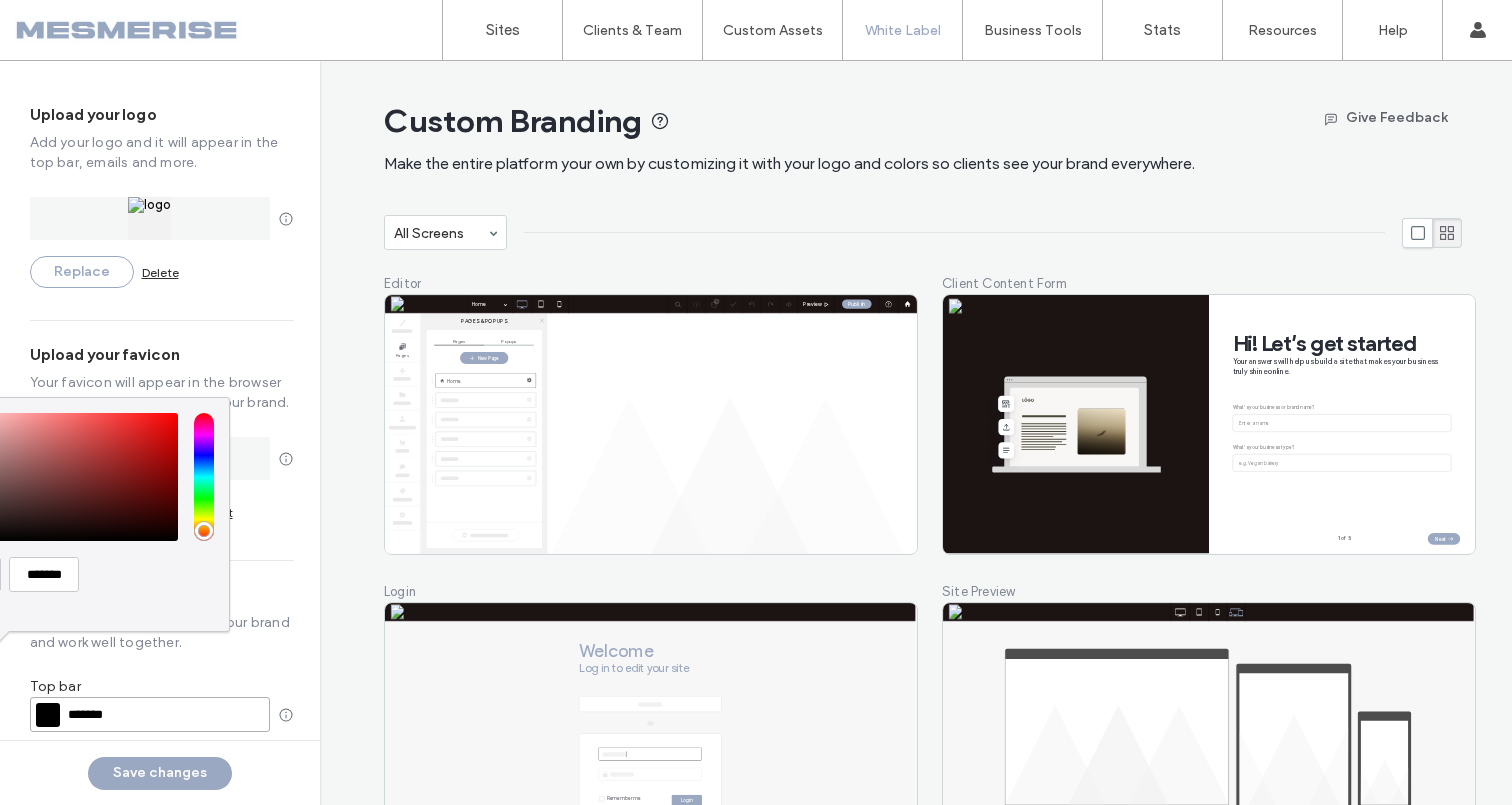 type on "*******" 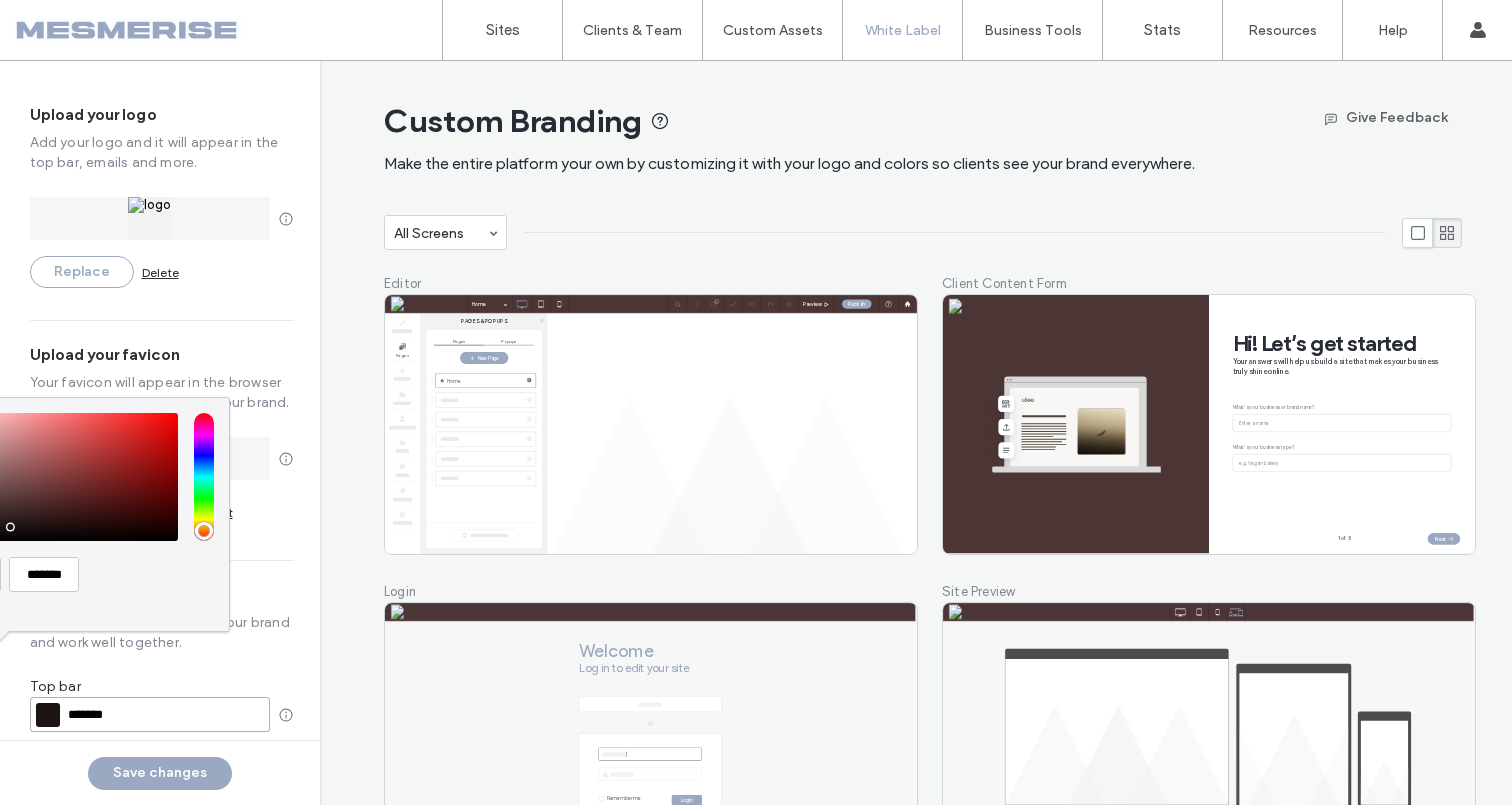 type on "*******" 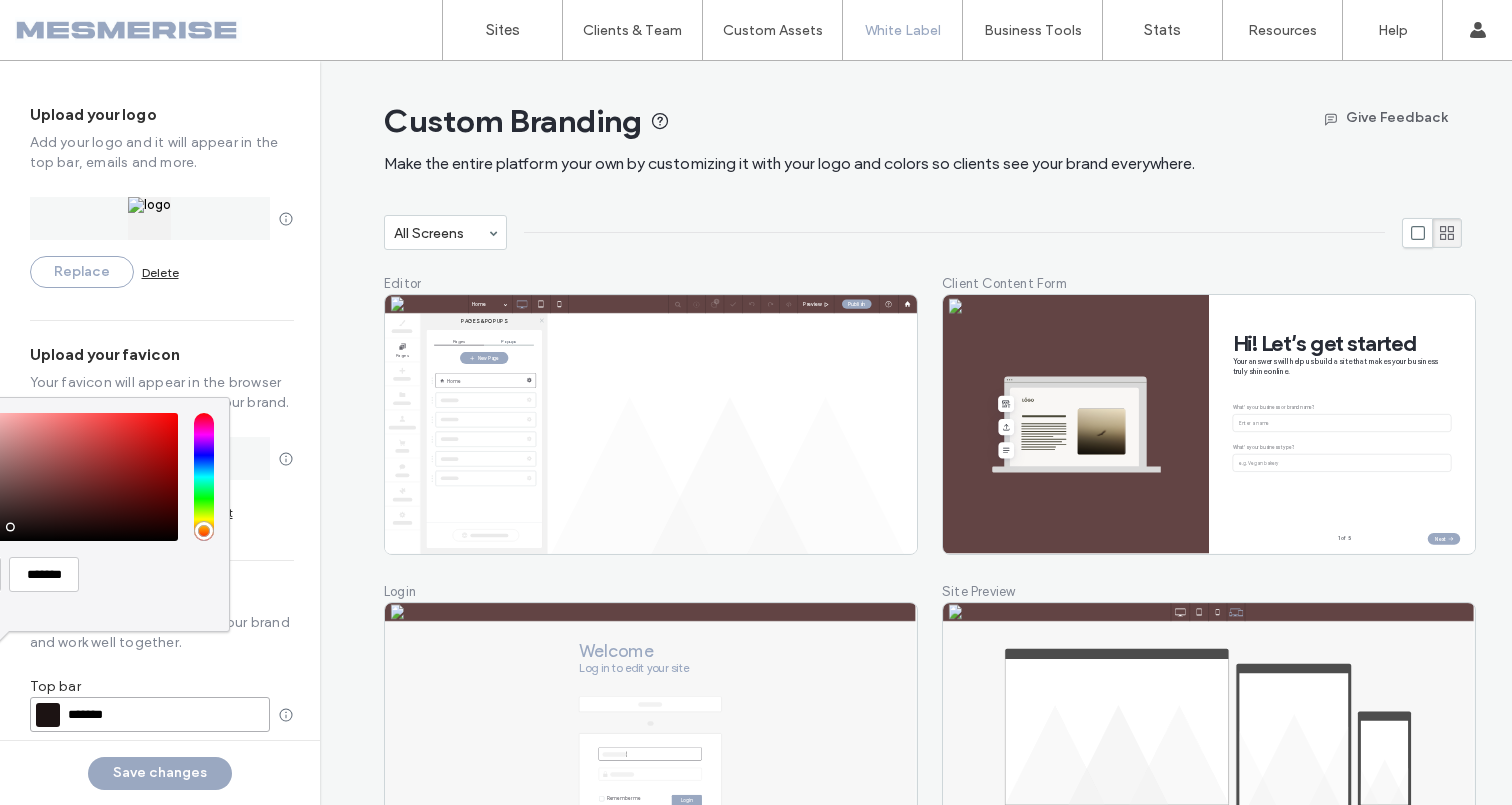 type on "*******" 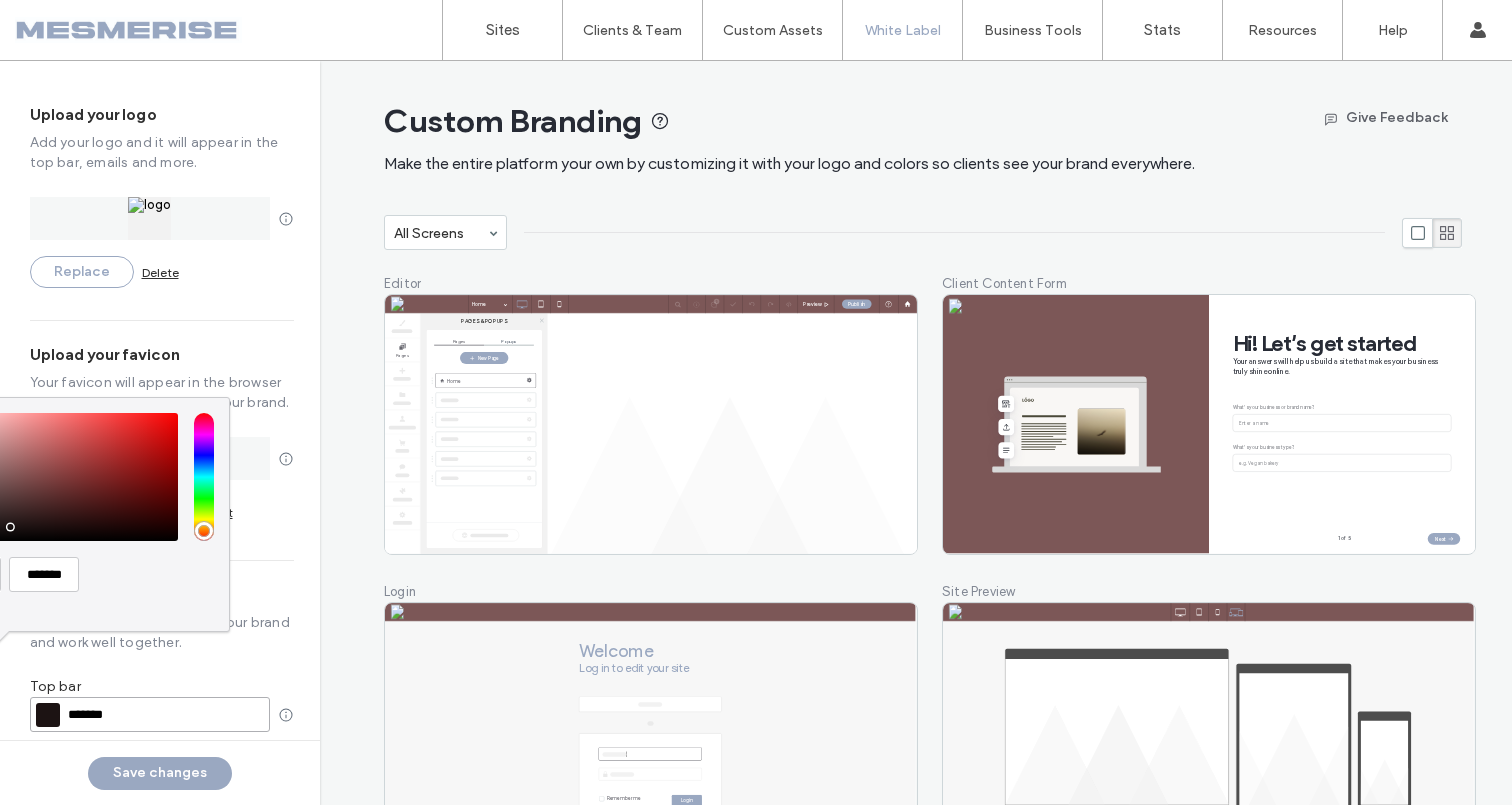 type on "*******" 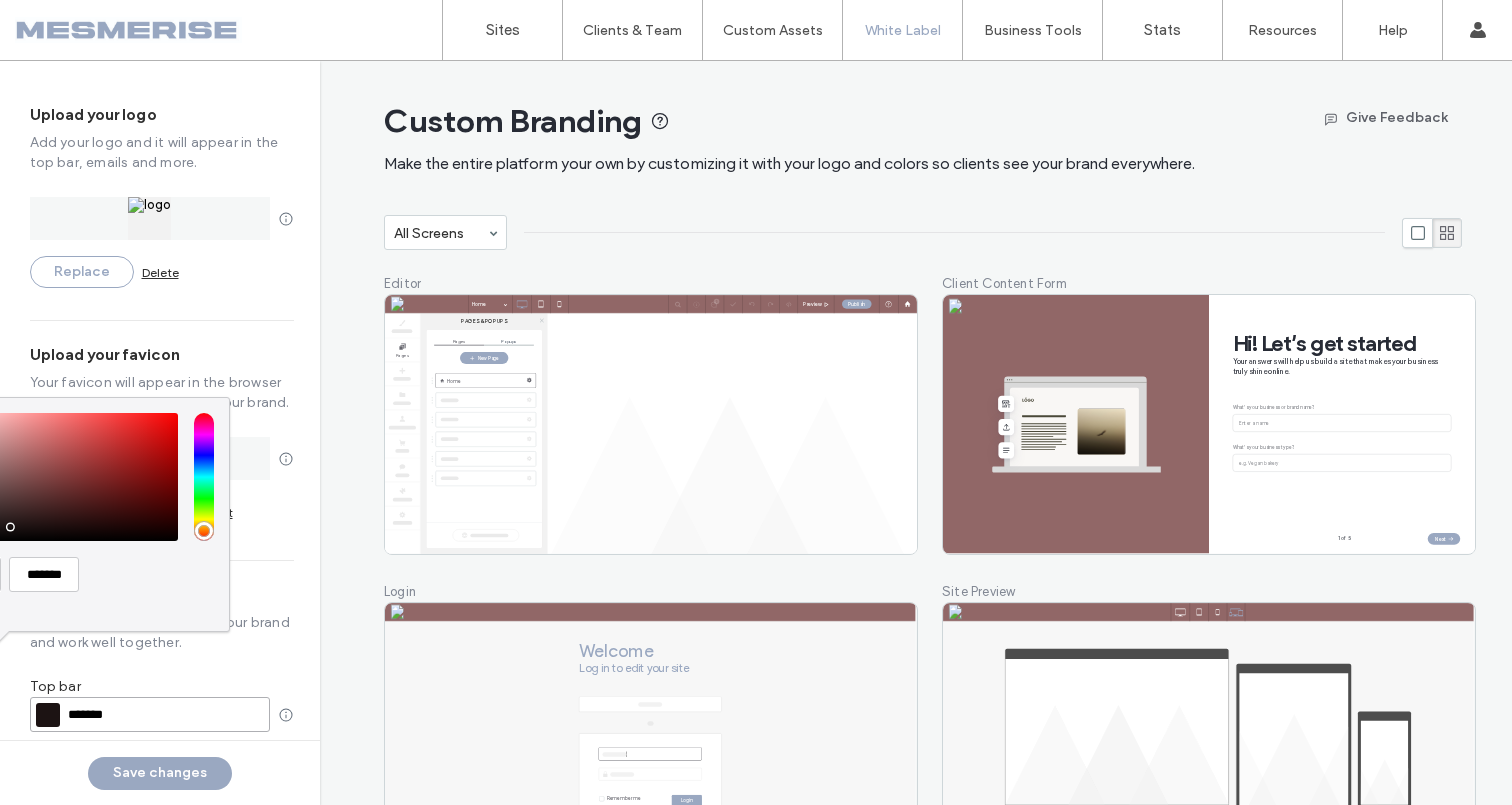 type on "*******" 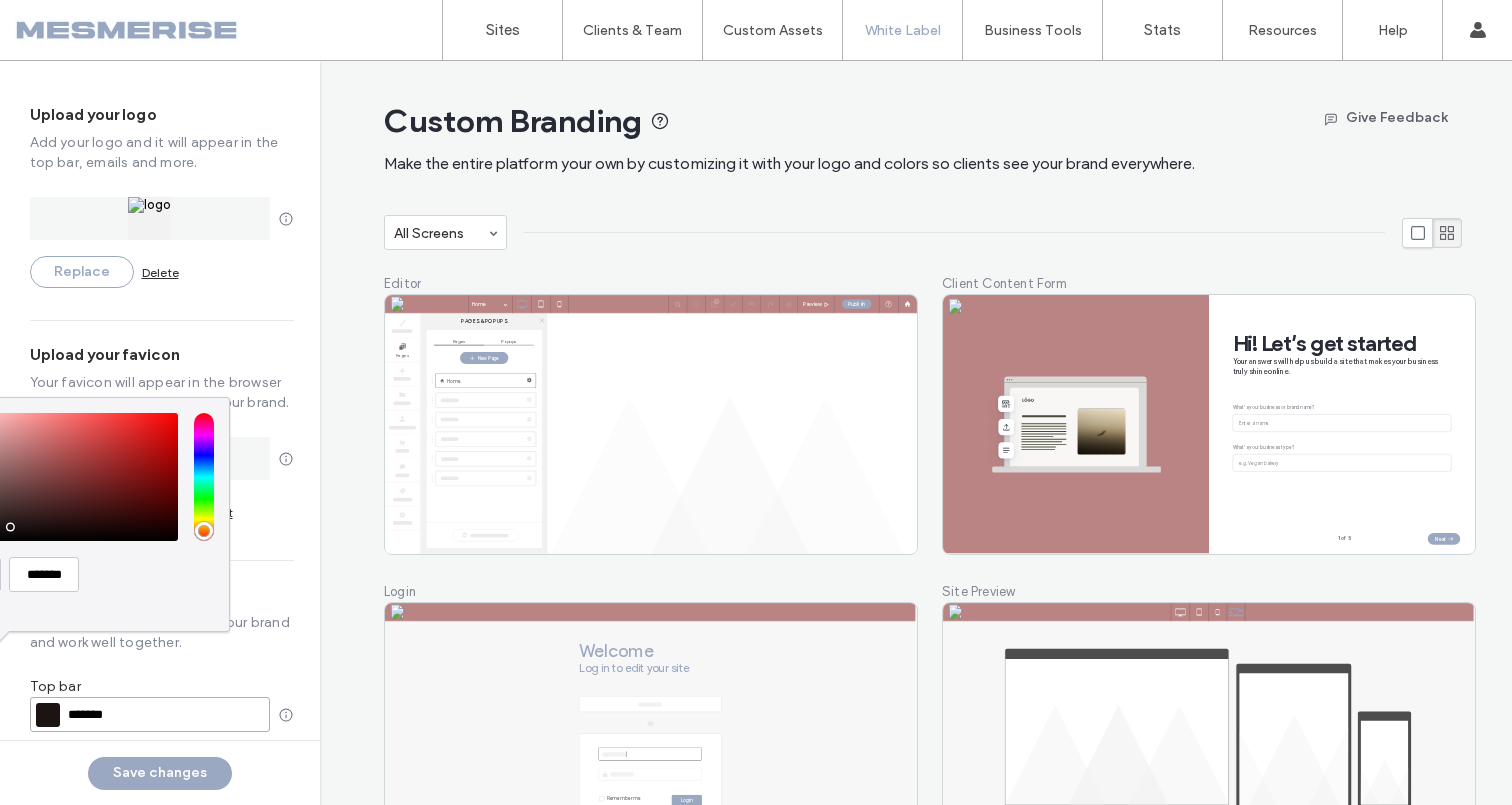 type on "*******" 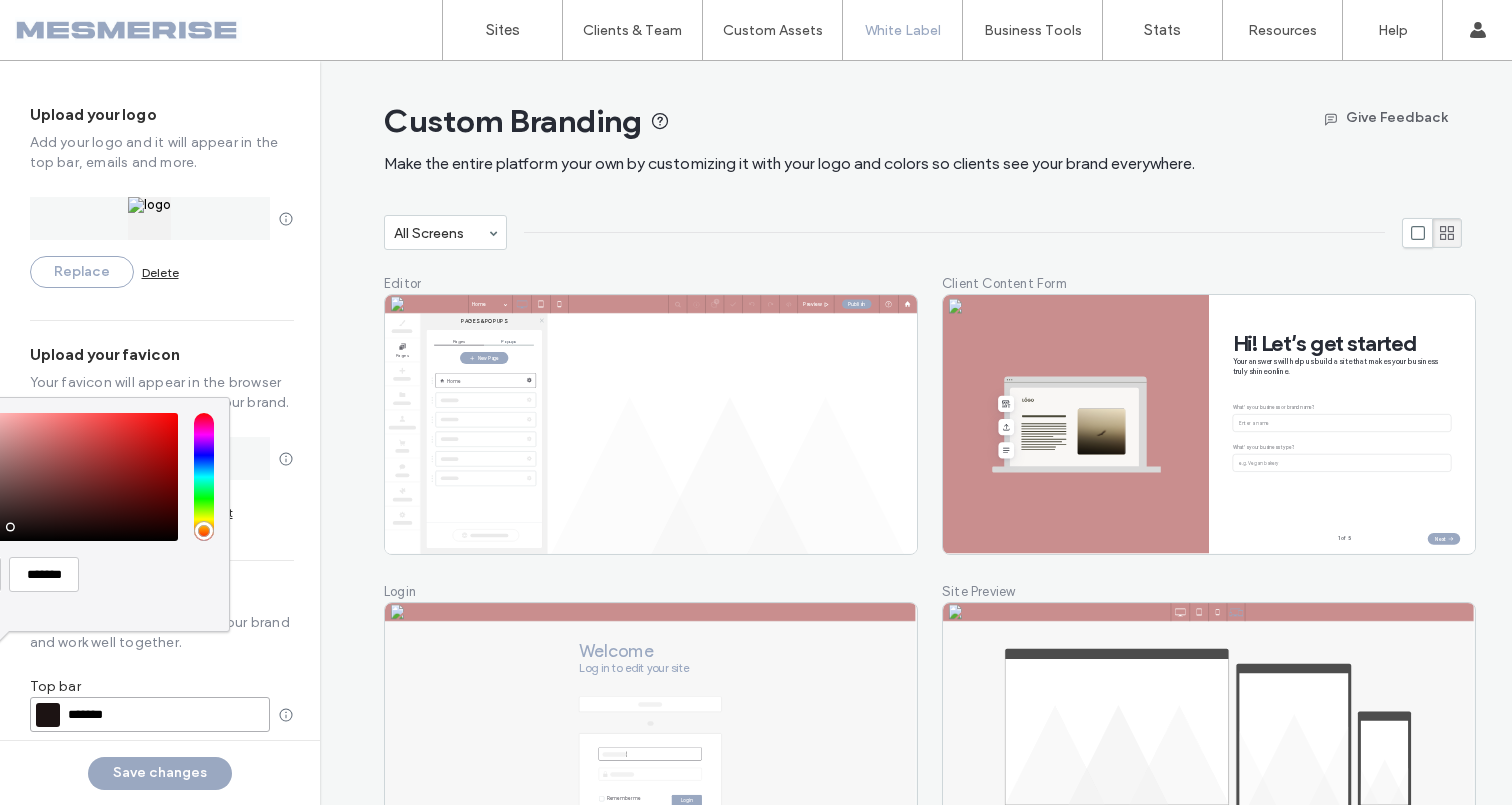 type on "*******" 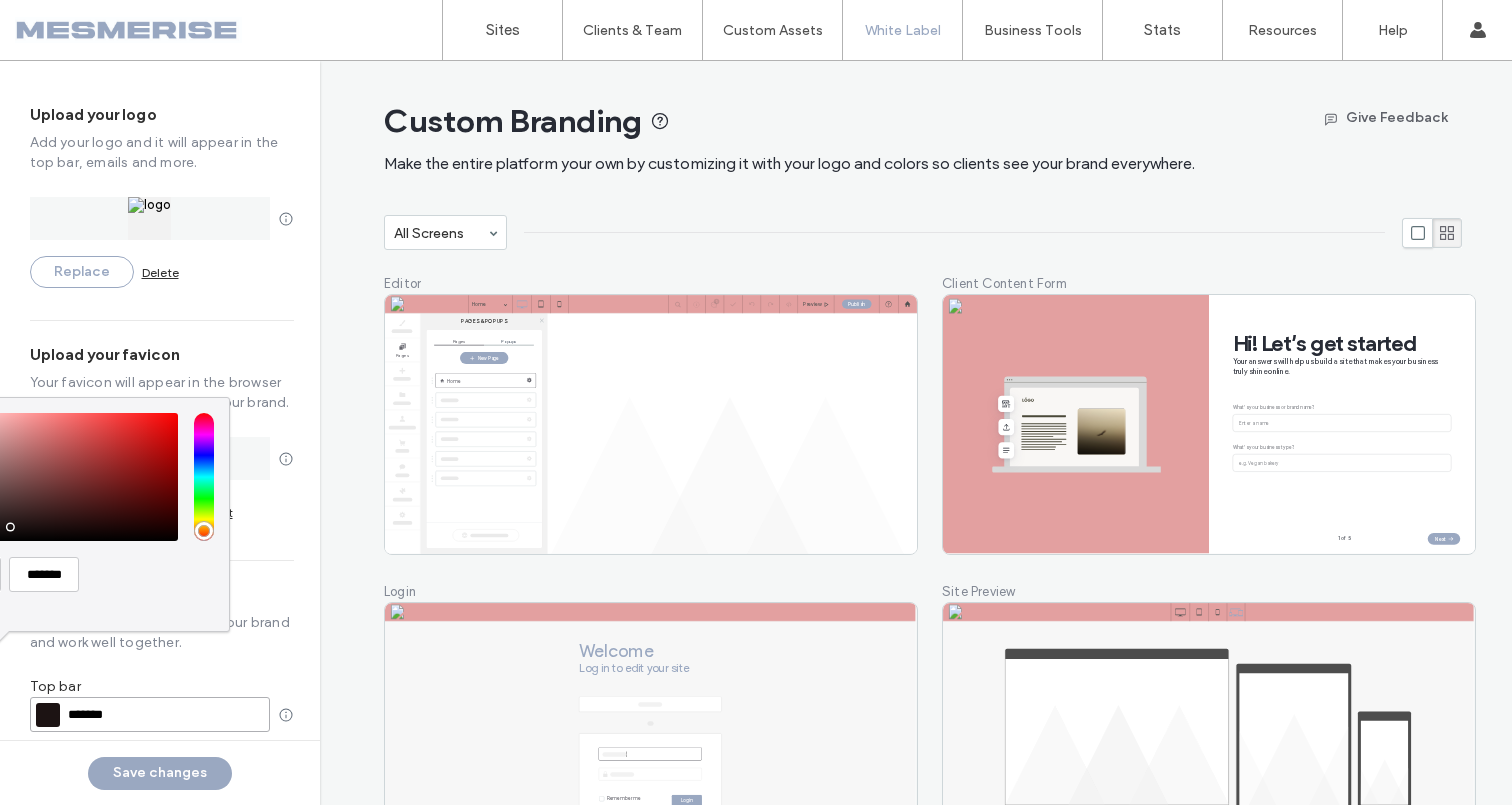 type on "*******" 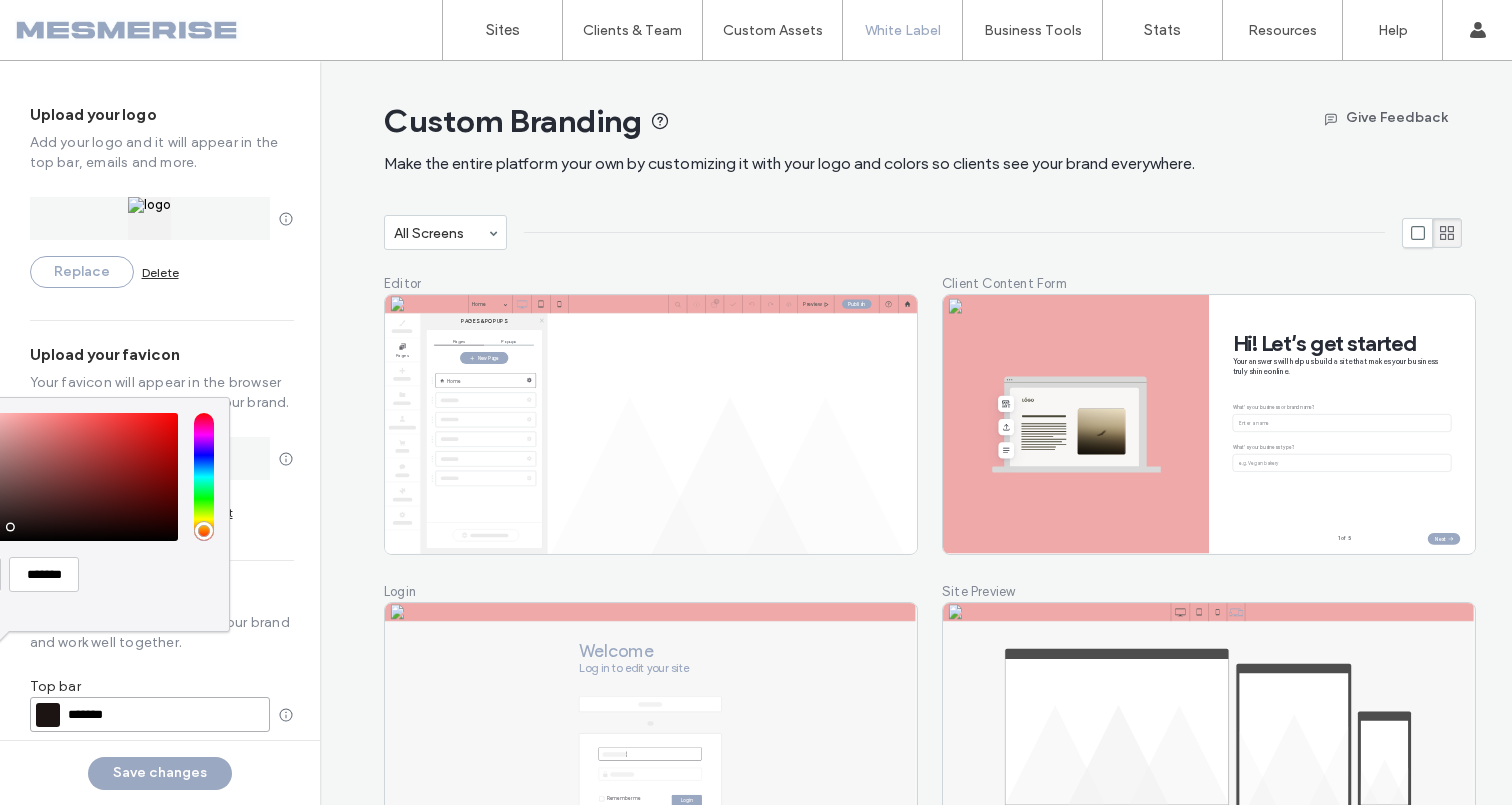 type on "*******" 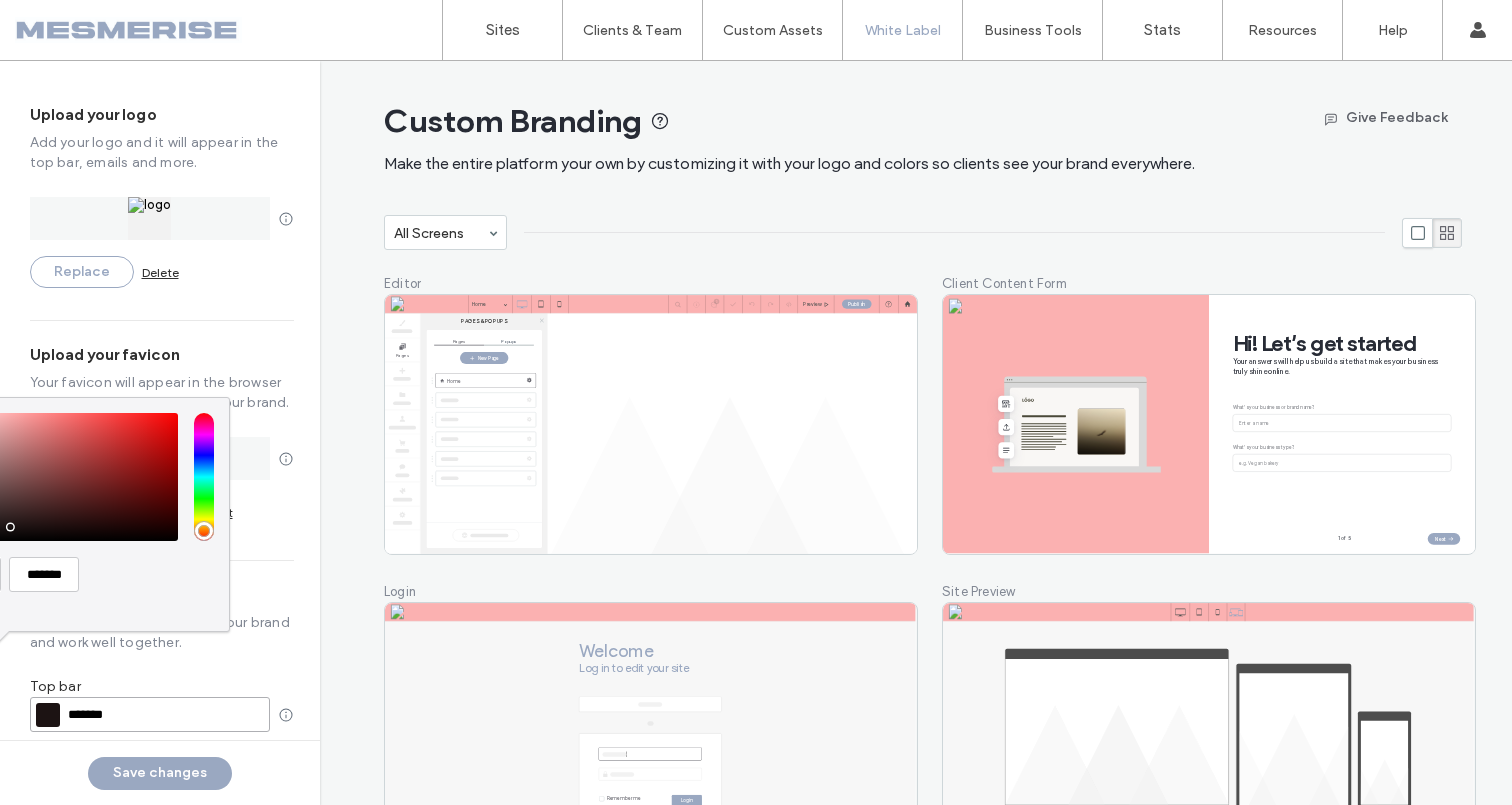 type on "*******" 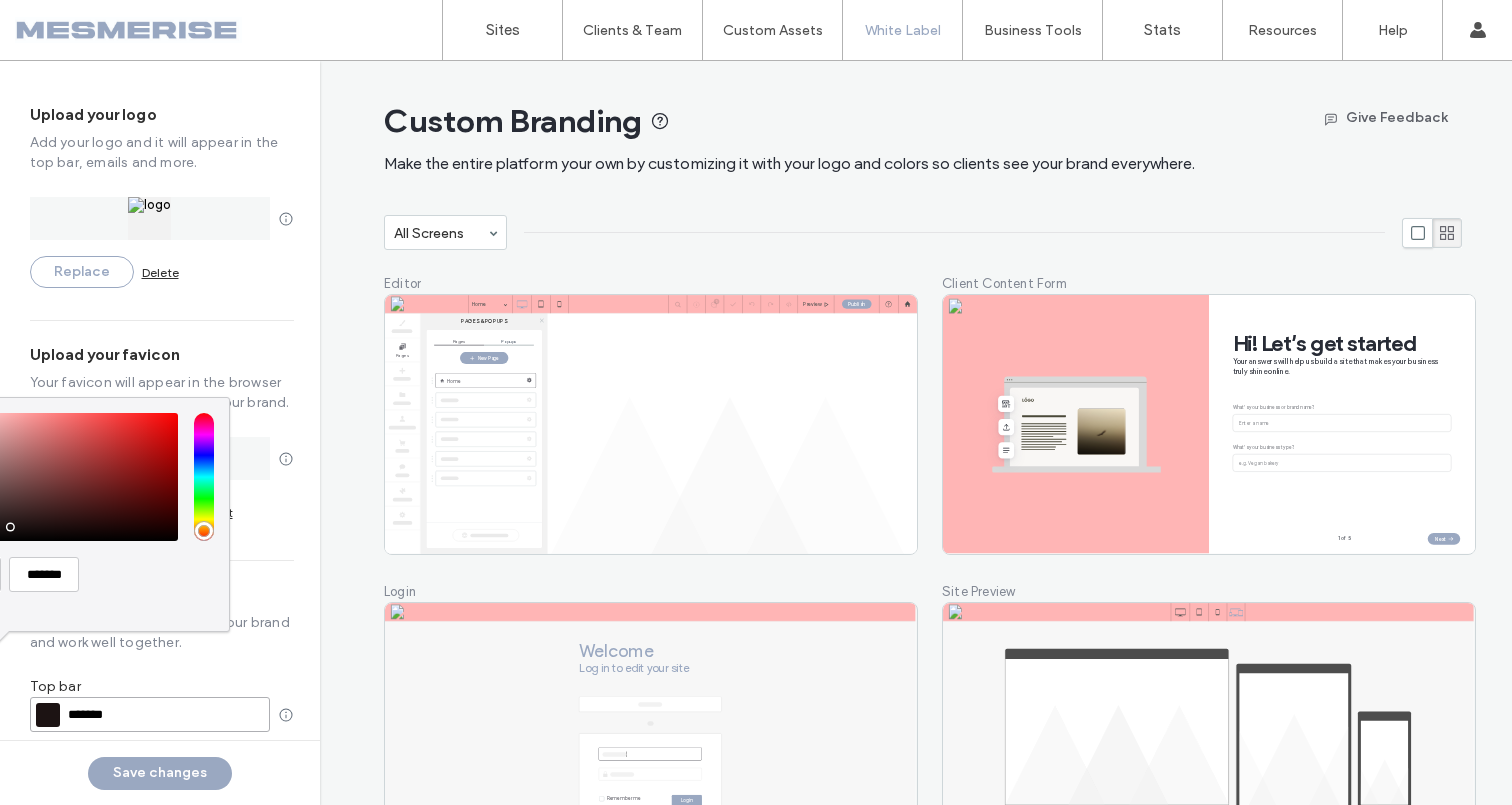 type on "*******" 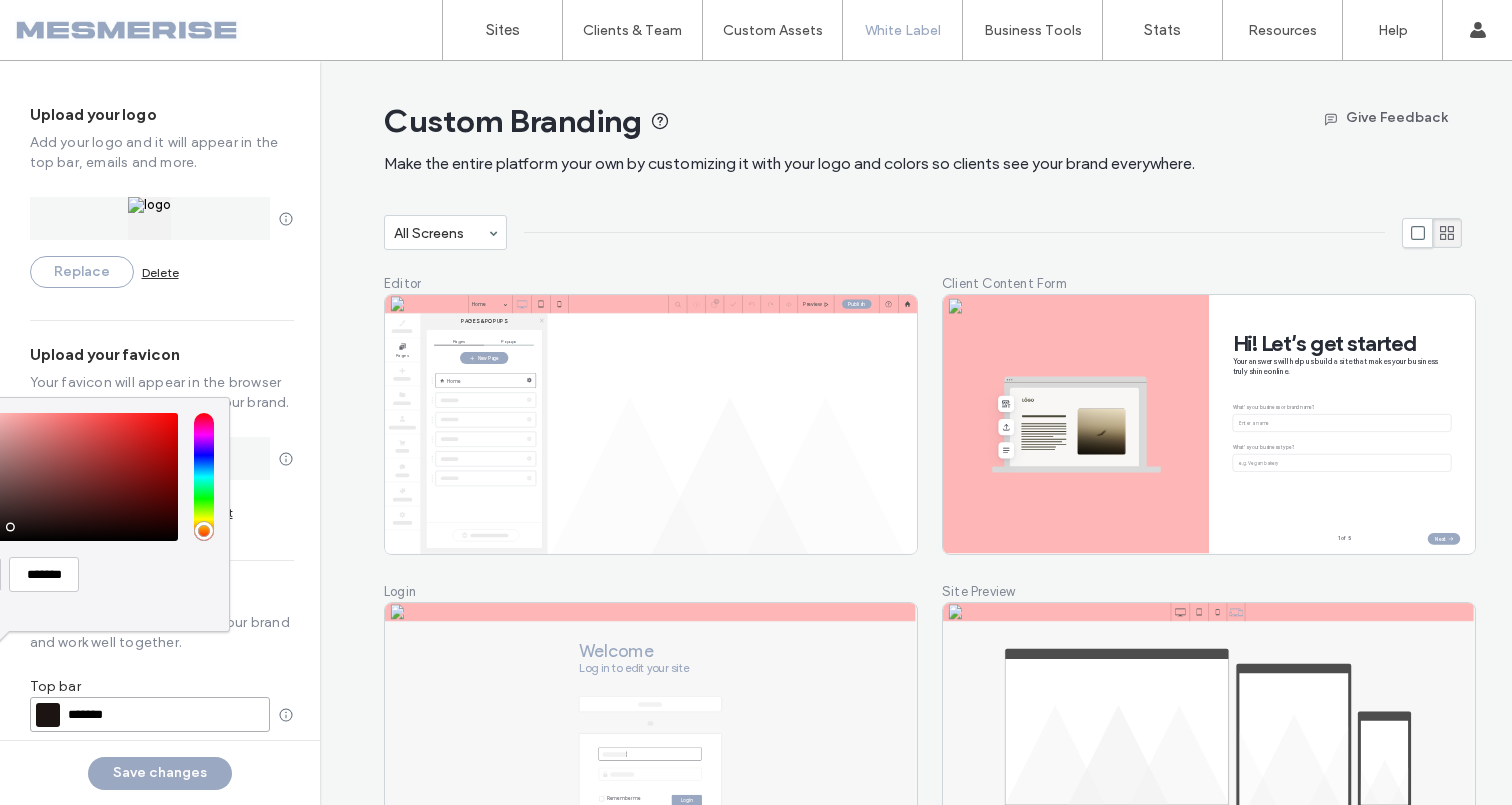 type on "*******" 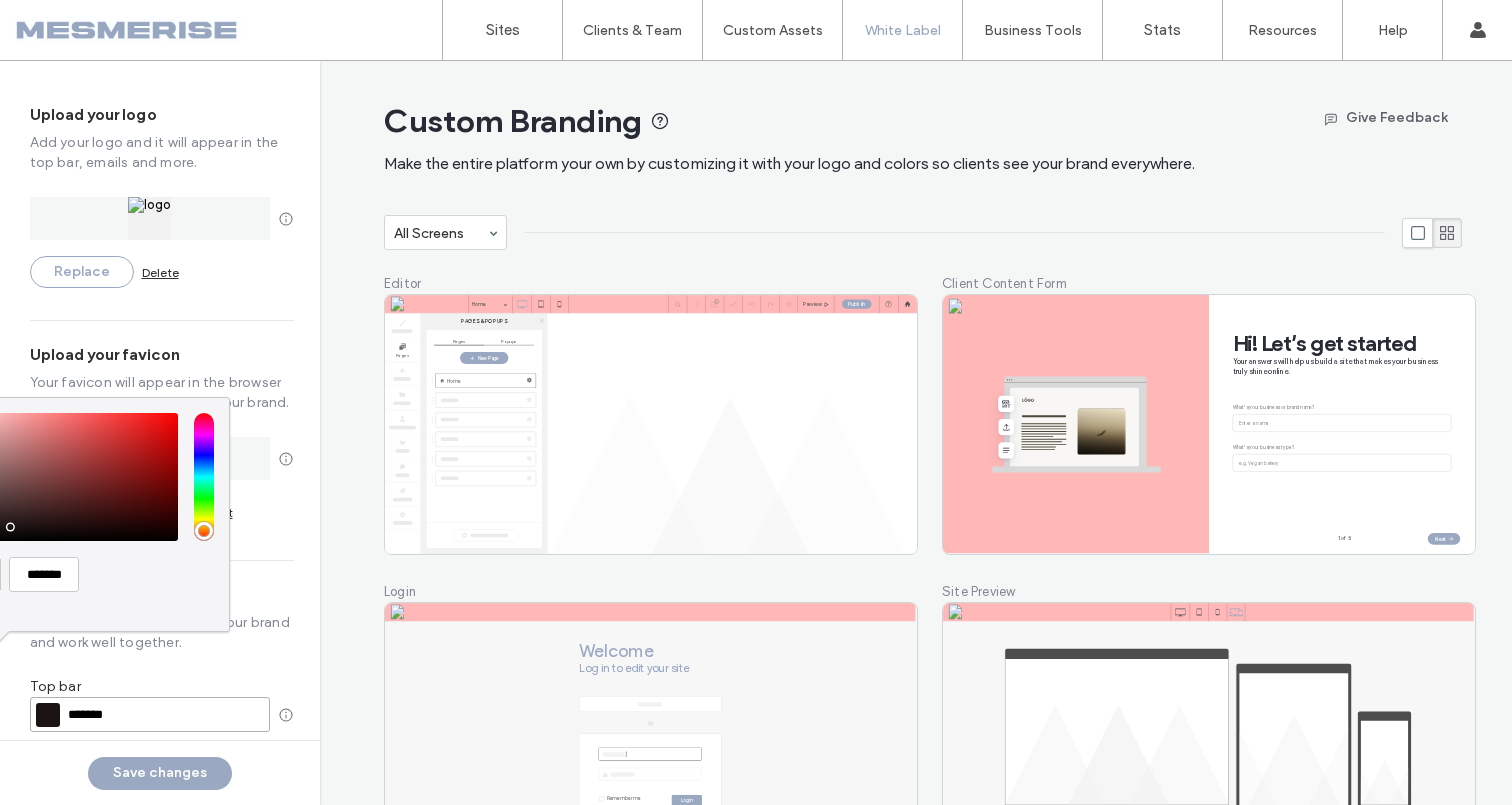 type on "*******" 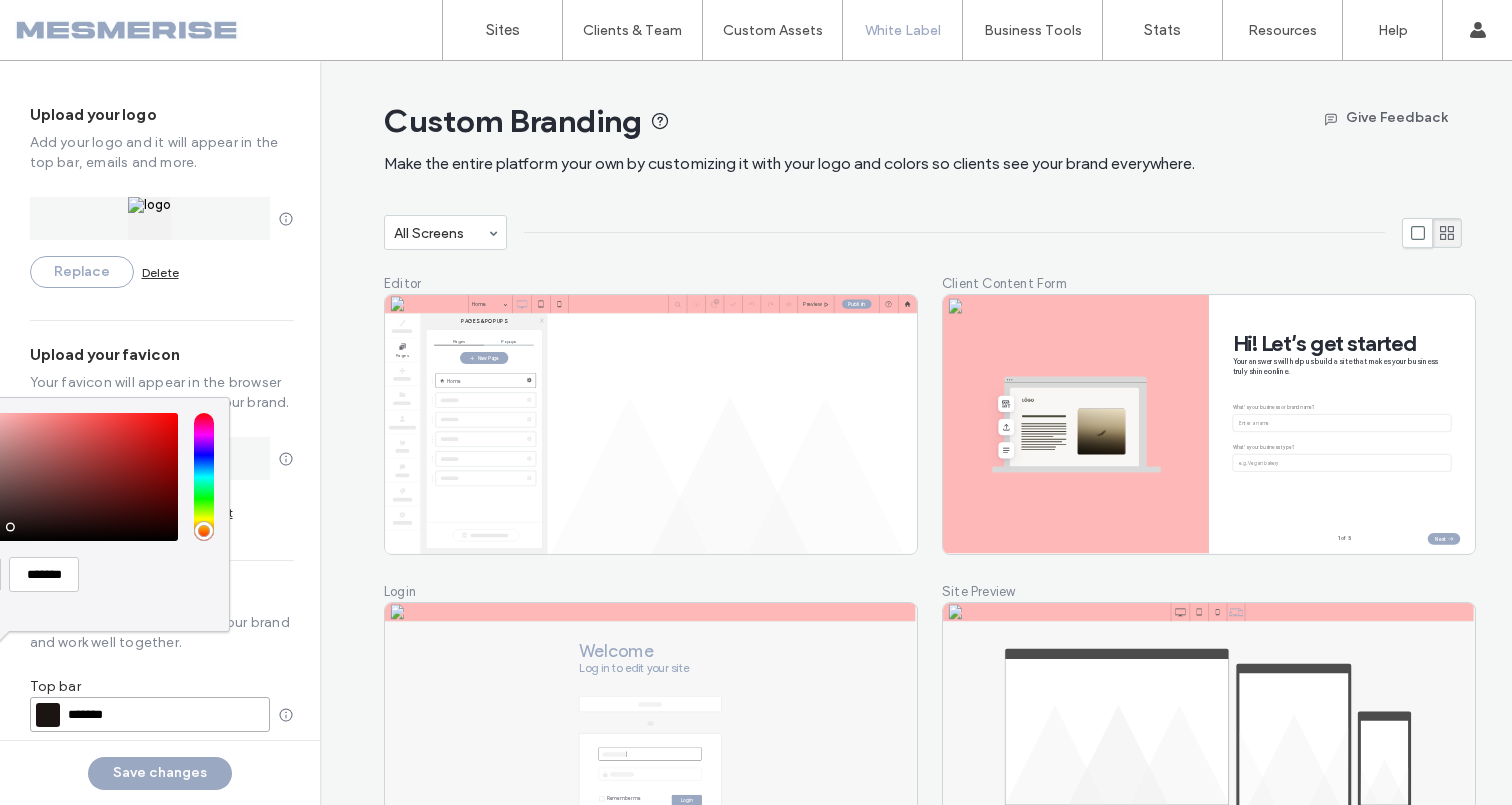 type on "*******" 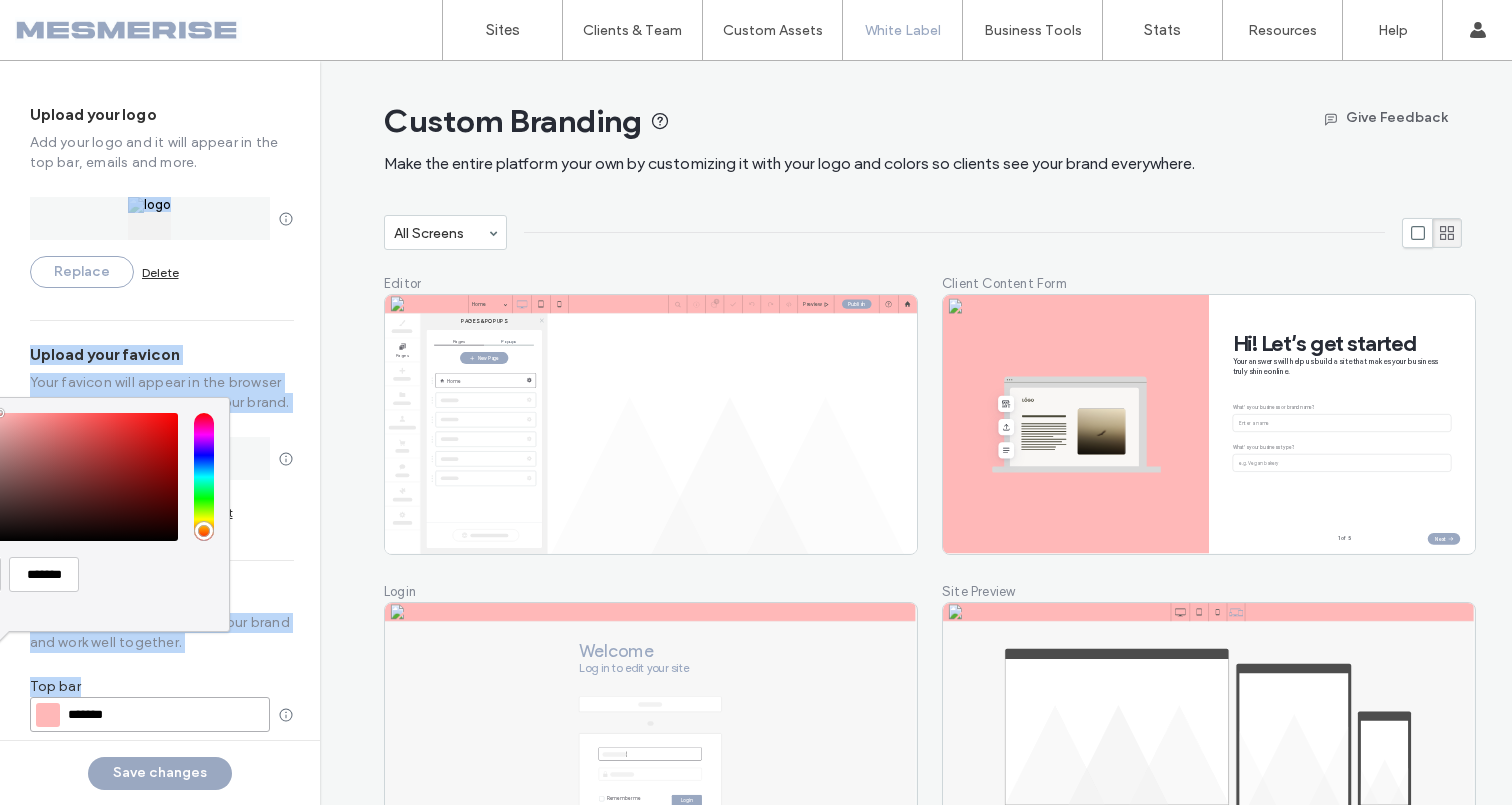 drag, startPoint x: 19, startPoint y: 526, endPoint x: 22, endPoint y: 251, distance: 275.01636 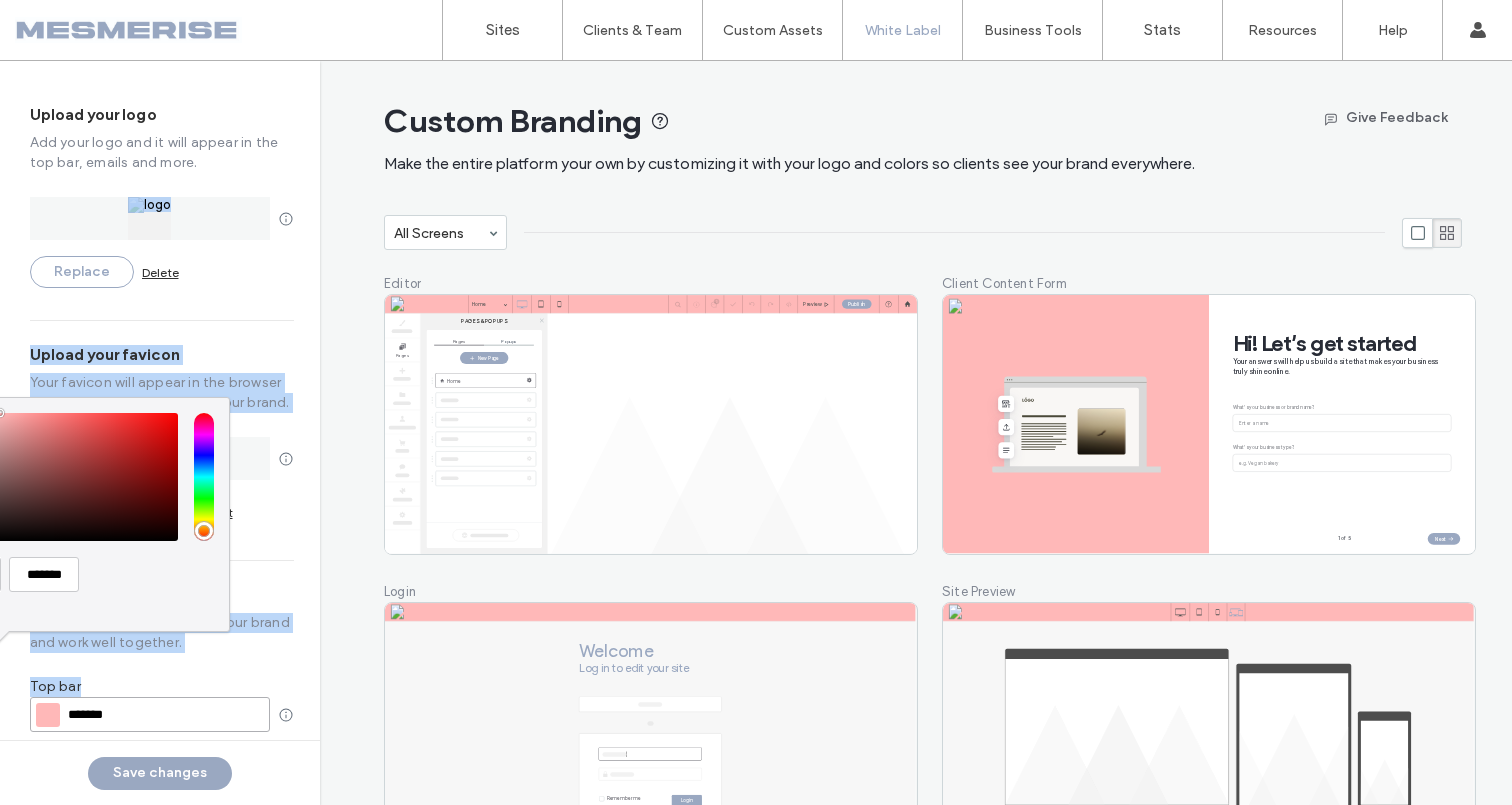 click on "Upload your logo Add your logo and it will appear in the top bar, emails and more. Replace Delete Upload your favicon Your favicon will appear in the browser tab, helping clients identify your brand. Replace Reset to default Choose your colors Choose colors that support your brand and work well together. Top bar HEX ******* ******* Primary HEX ******* ******* Text on primary Aa HEX ******* ******* Secondary HEX ******* ******* Reset to default colors Edit with HTML/CSS Add your custom code to the white label platform.   HTML/CSS" at bounding box center (160, 400) 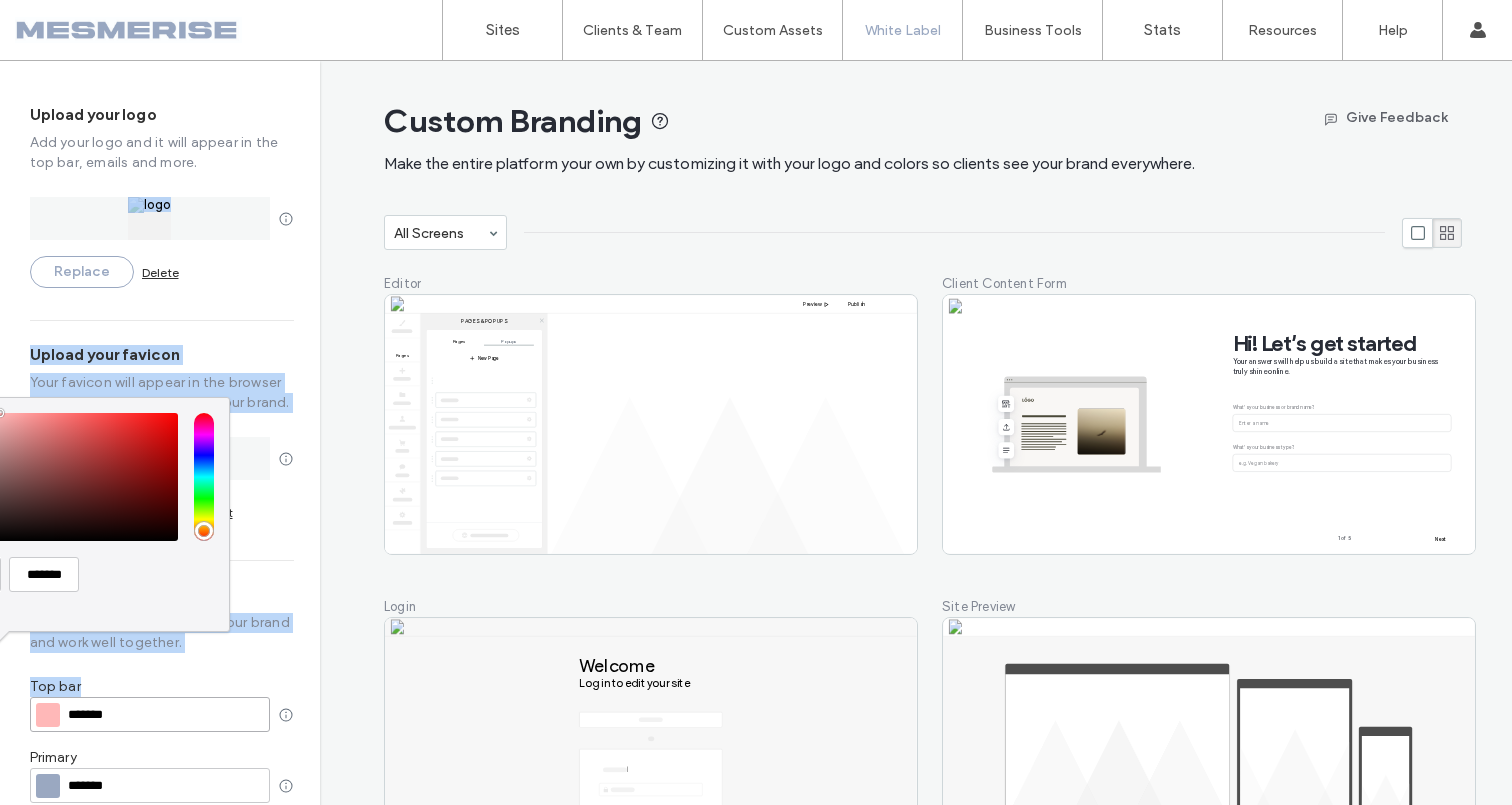 click at bounding box center (54, 477) 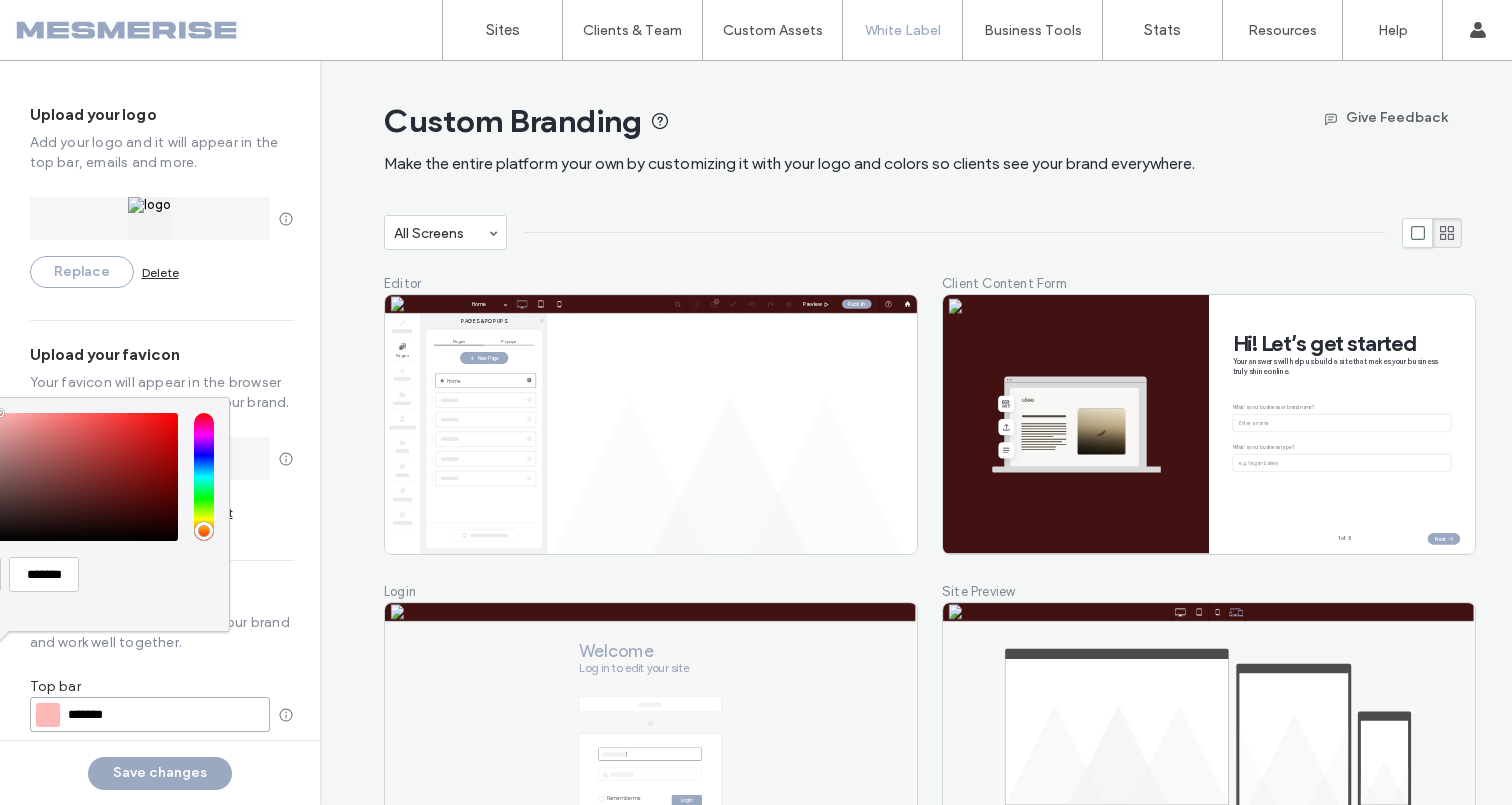 type on "*******" 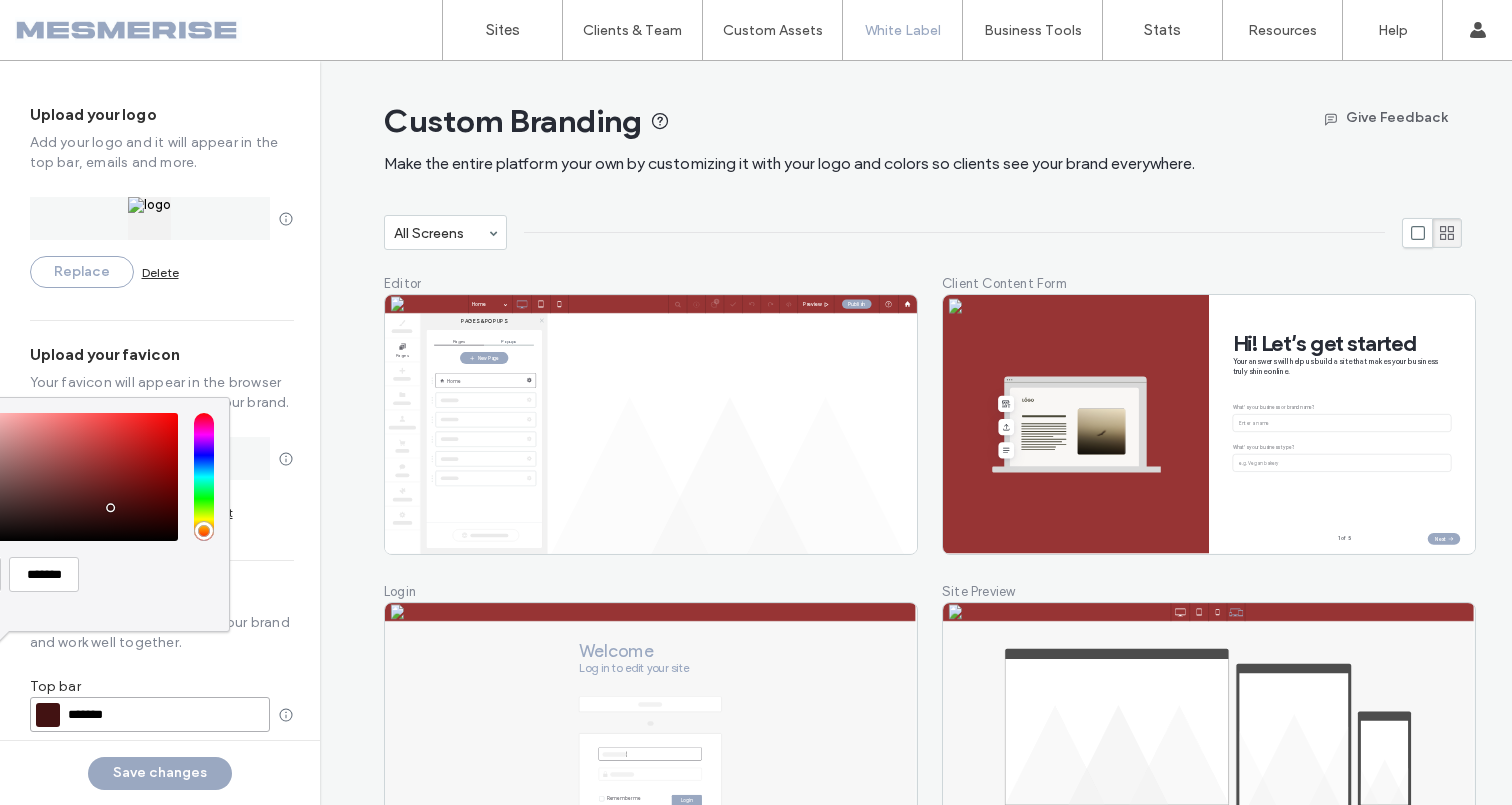 type on "*******" 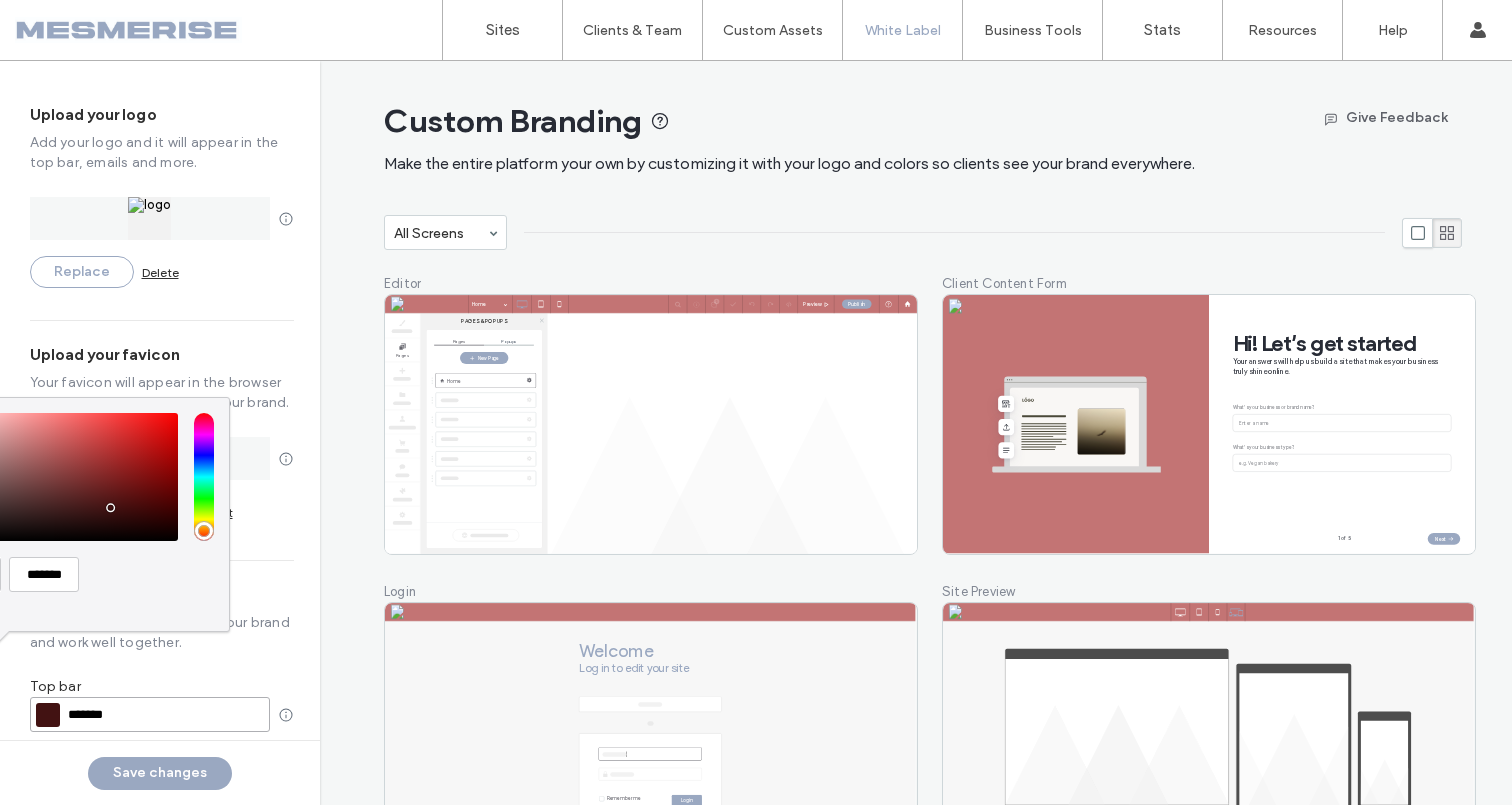 type on "*******" 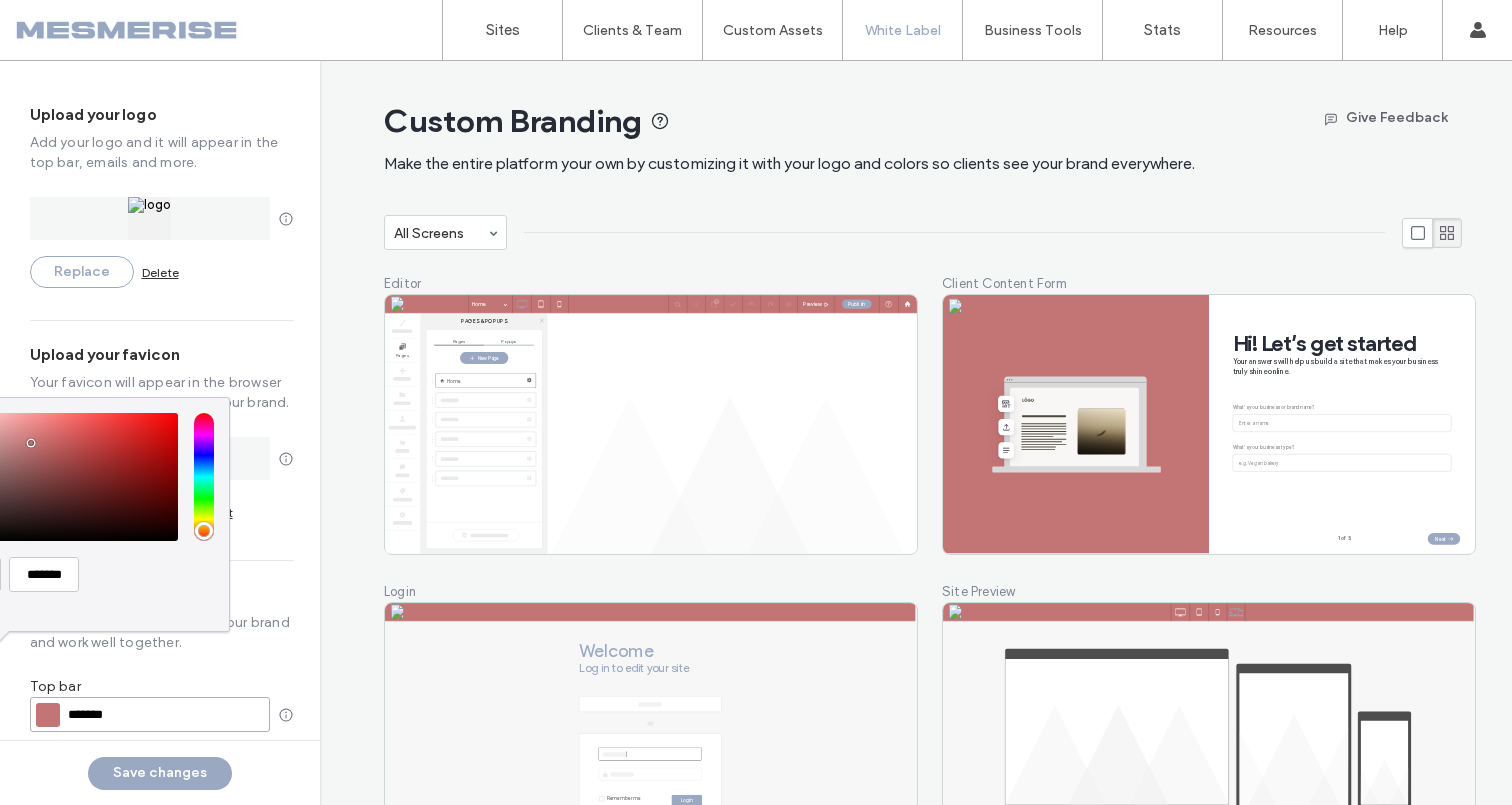 click at bounding box center [54, 477] 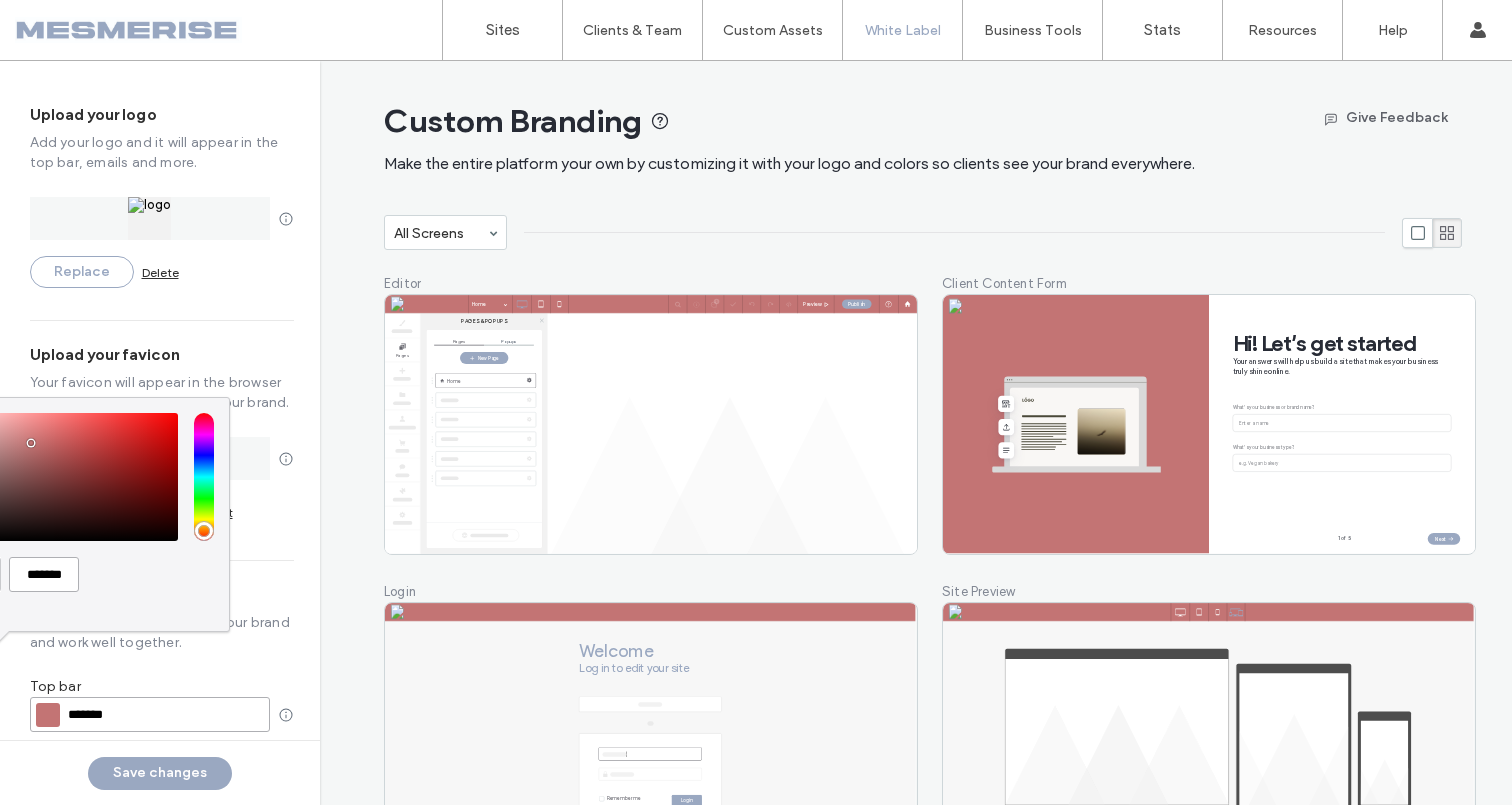click on "*******" at bounding box center (44, 574) 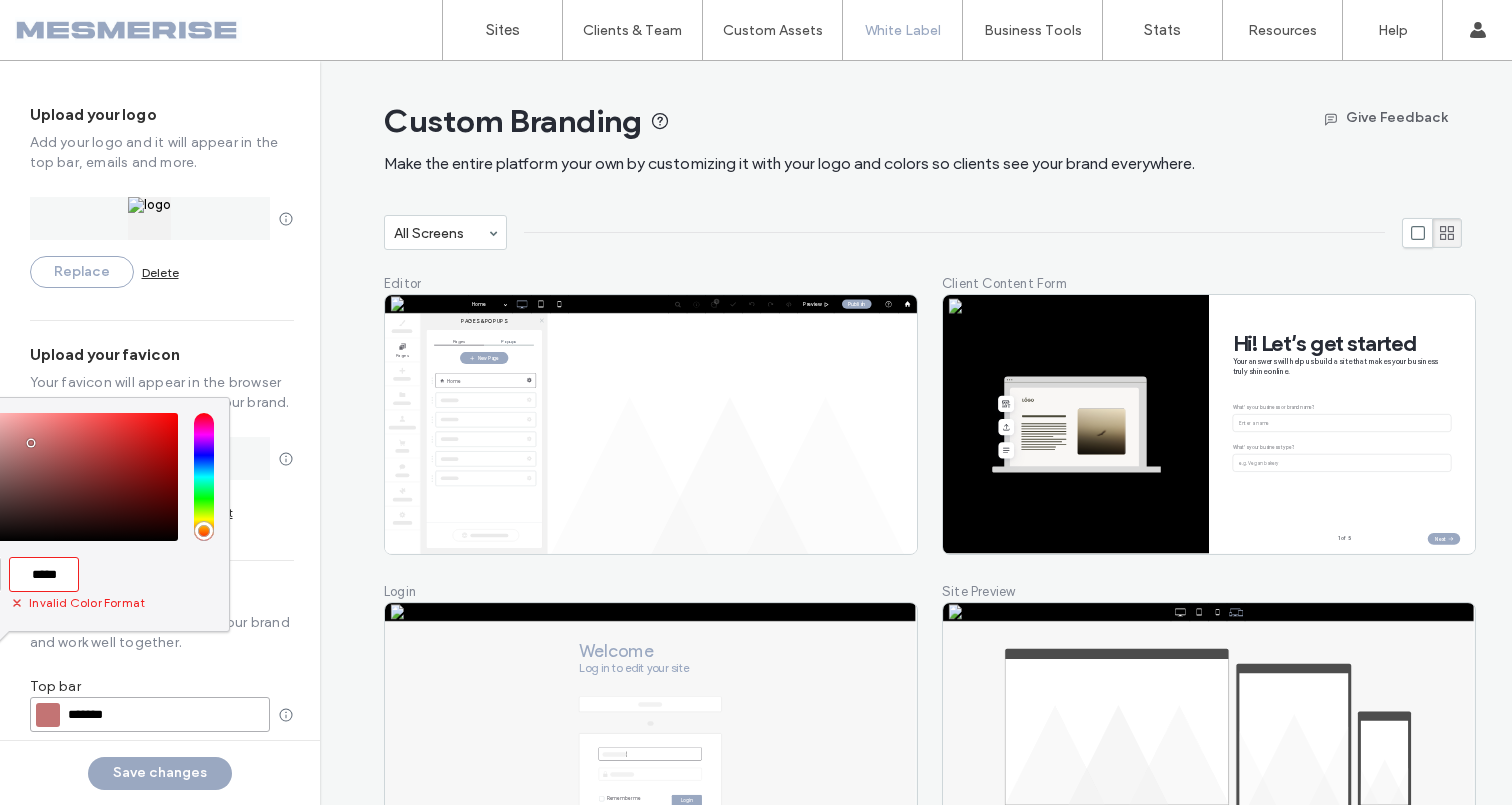 type on "*******" 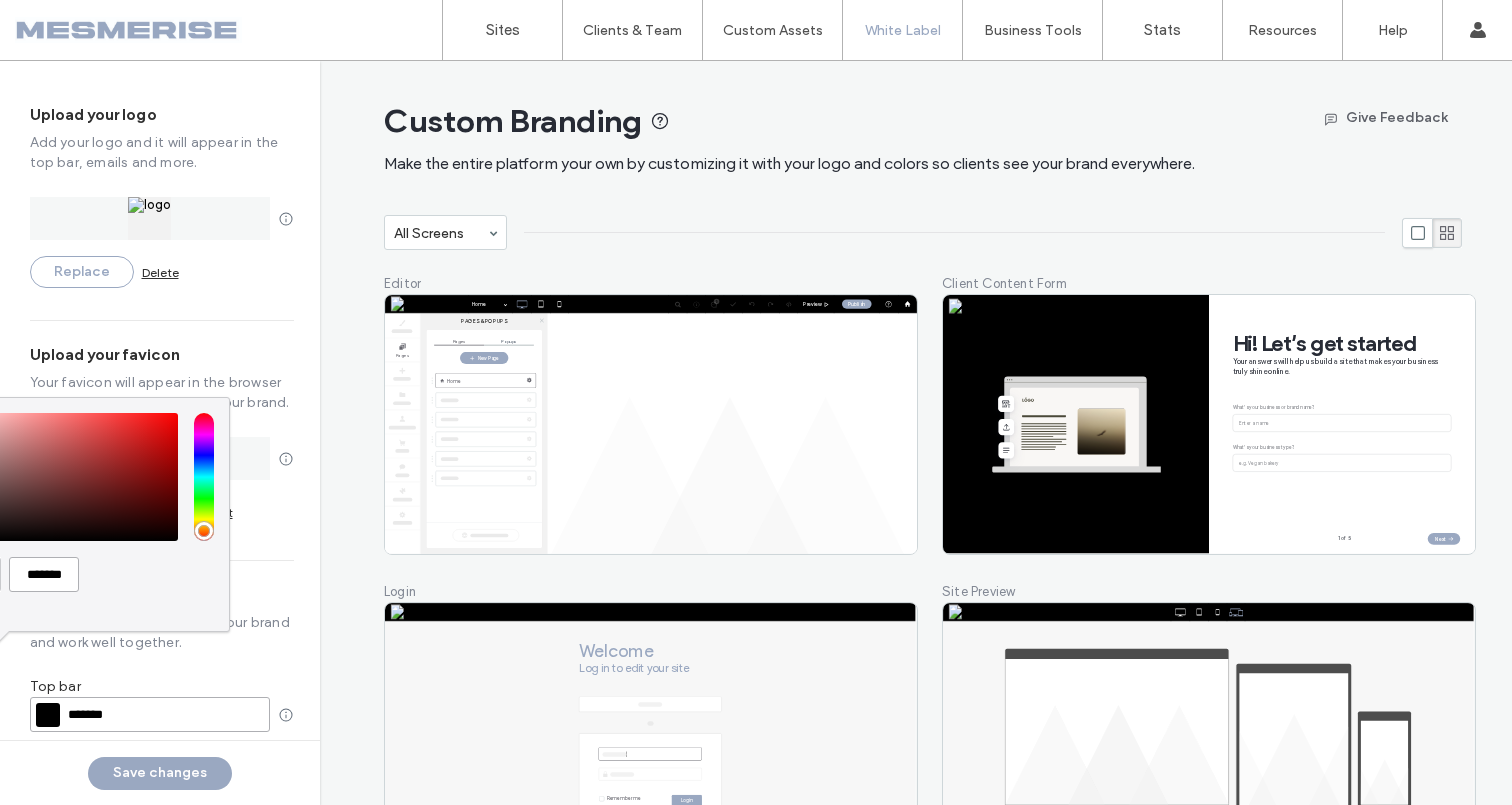 type on "*******" 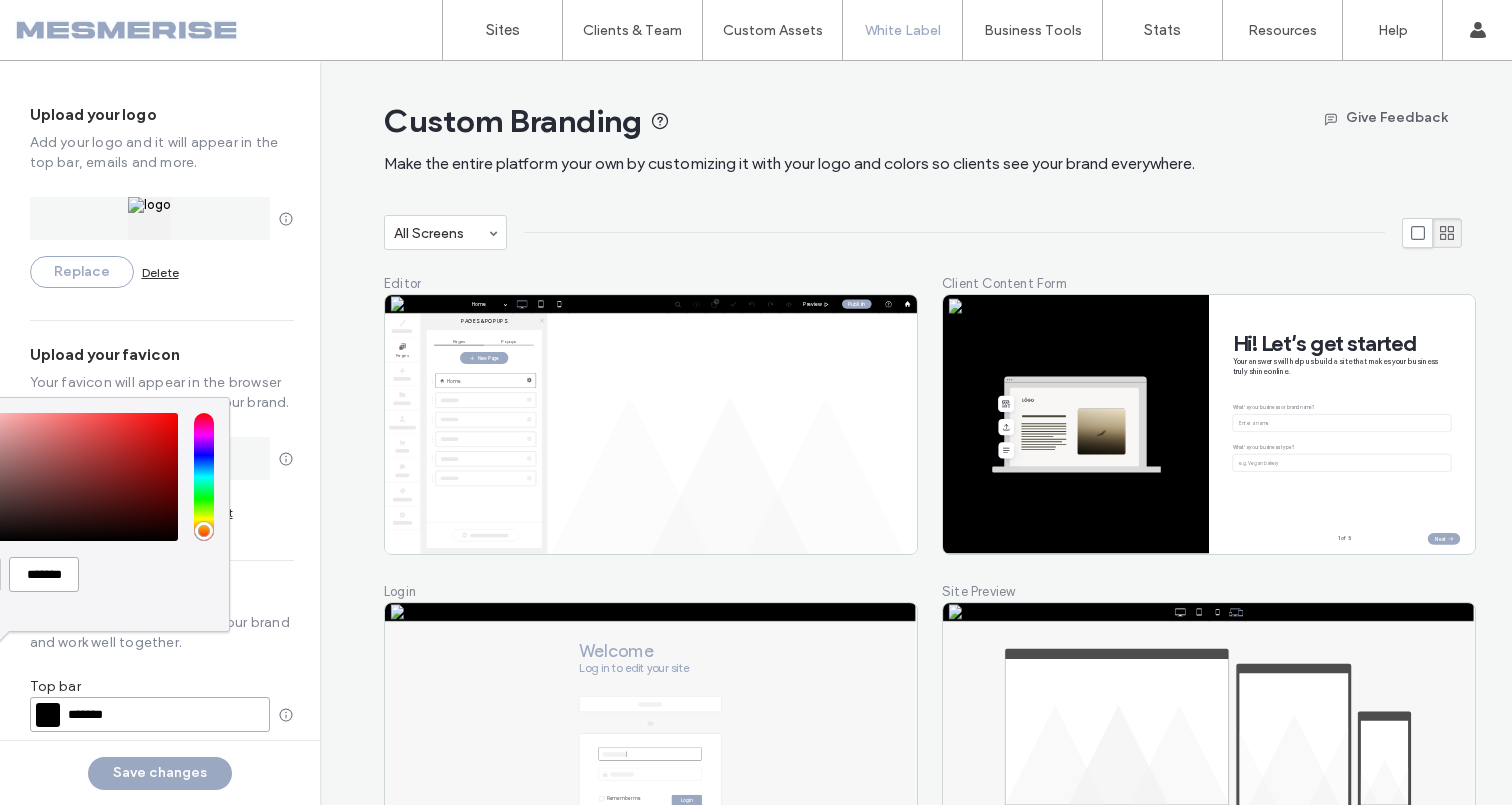 scroll, scrollTop: 0, scrollLeft: 0, axis: both 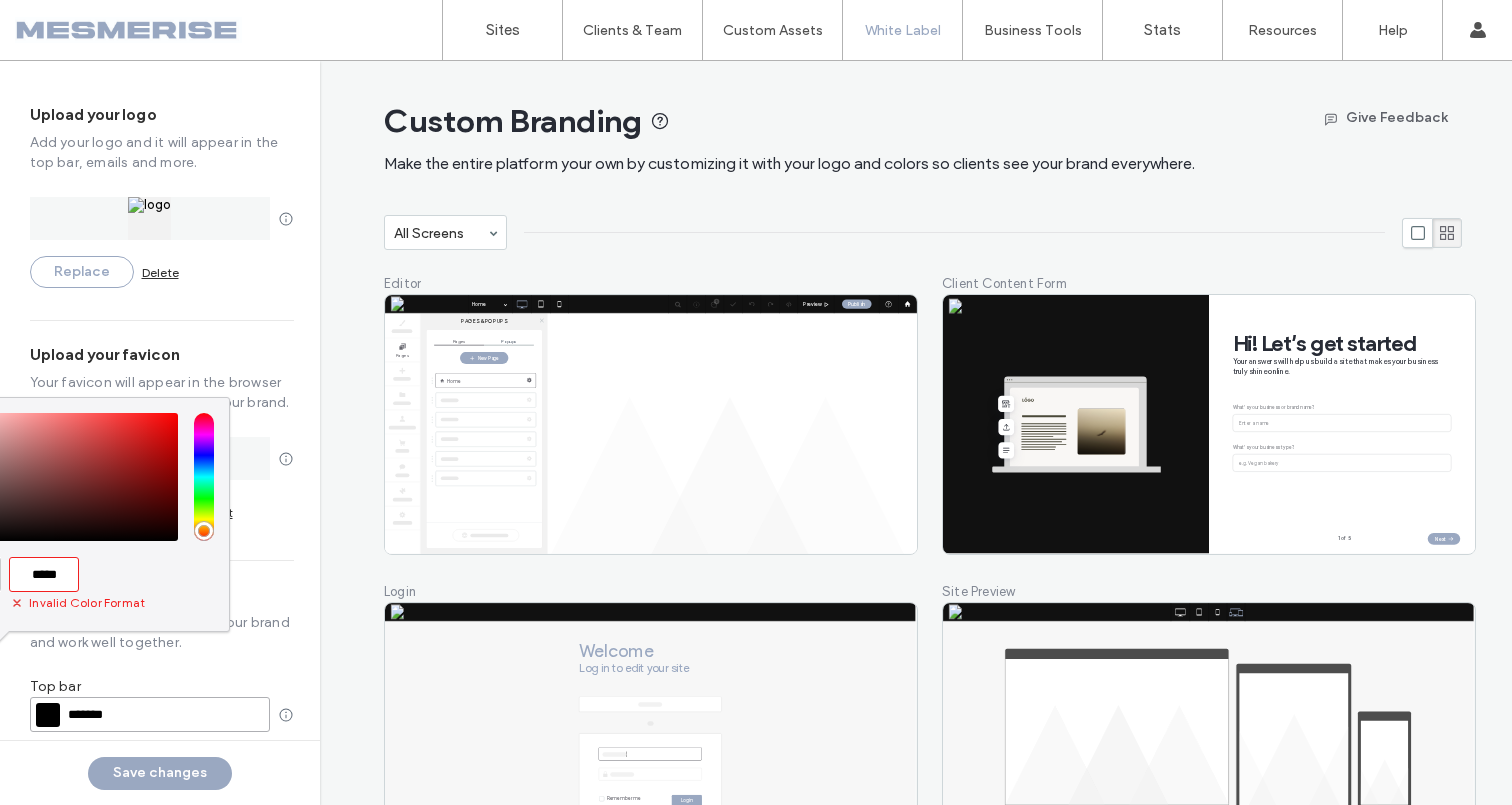 type on "*******" 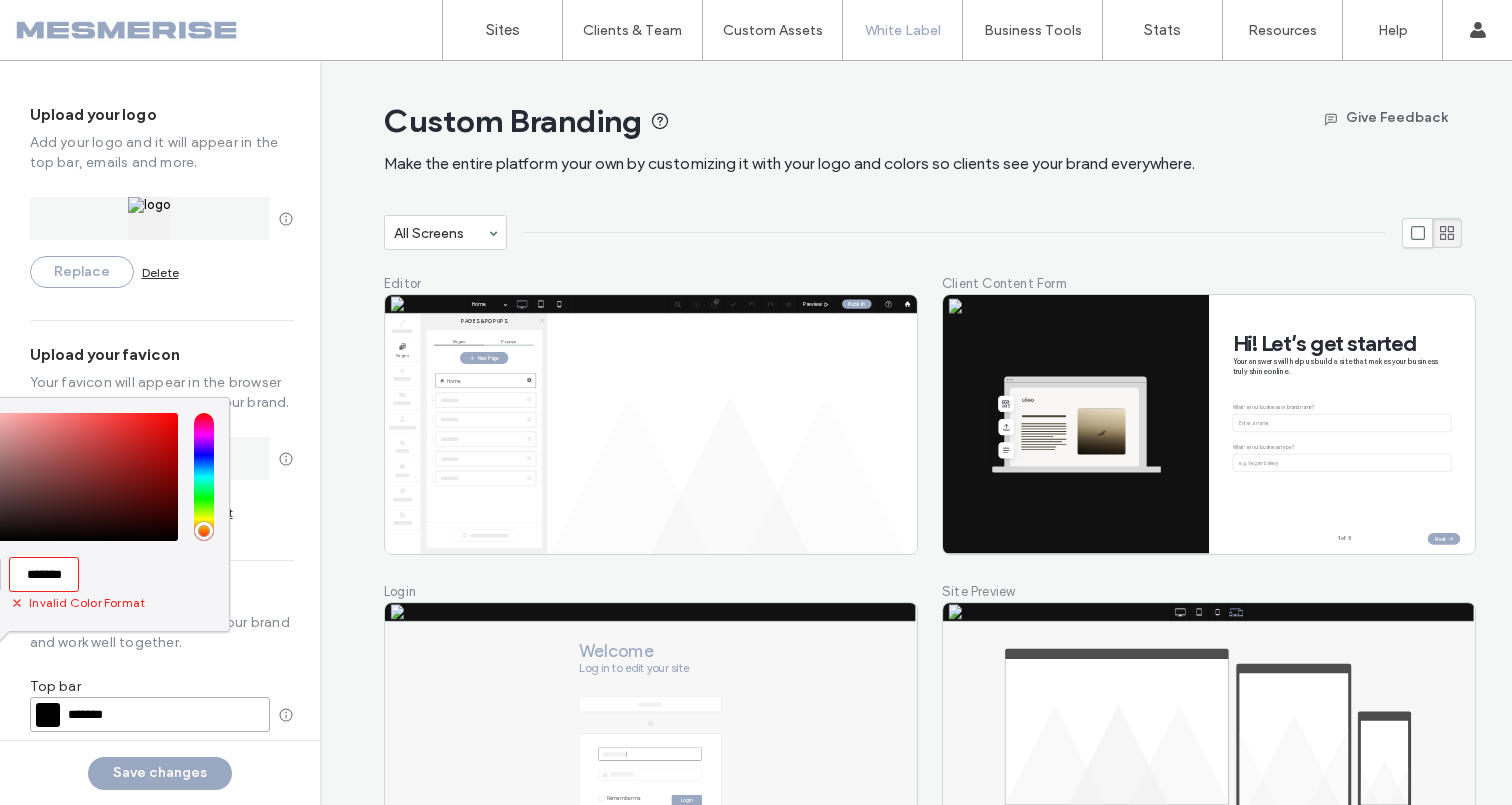 type on "*******" 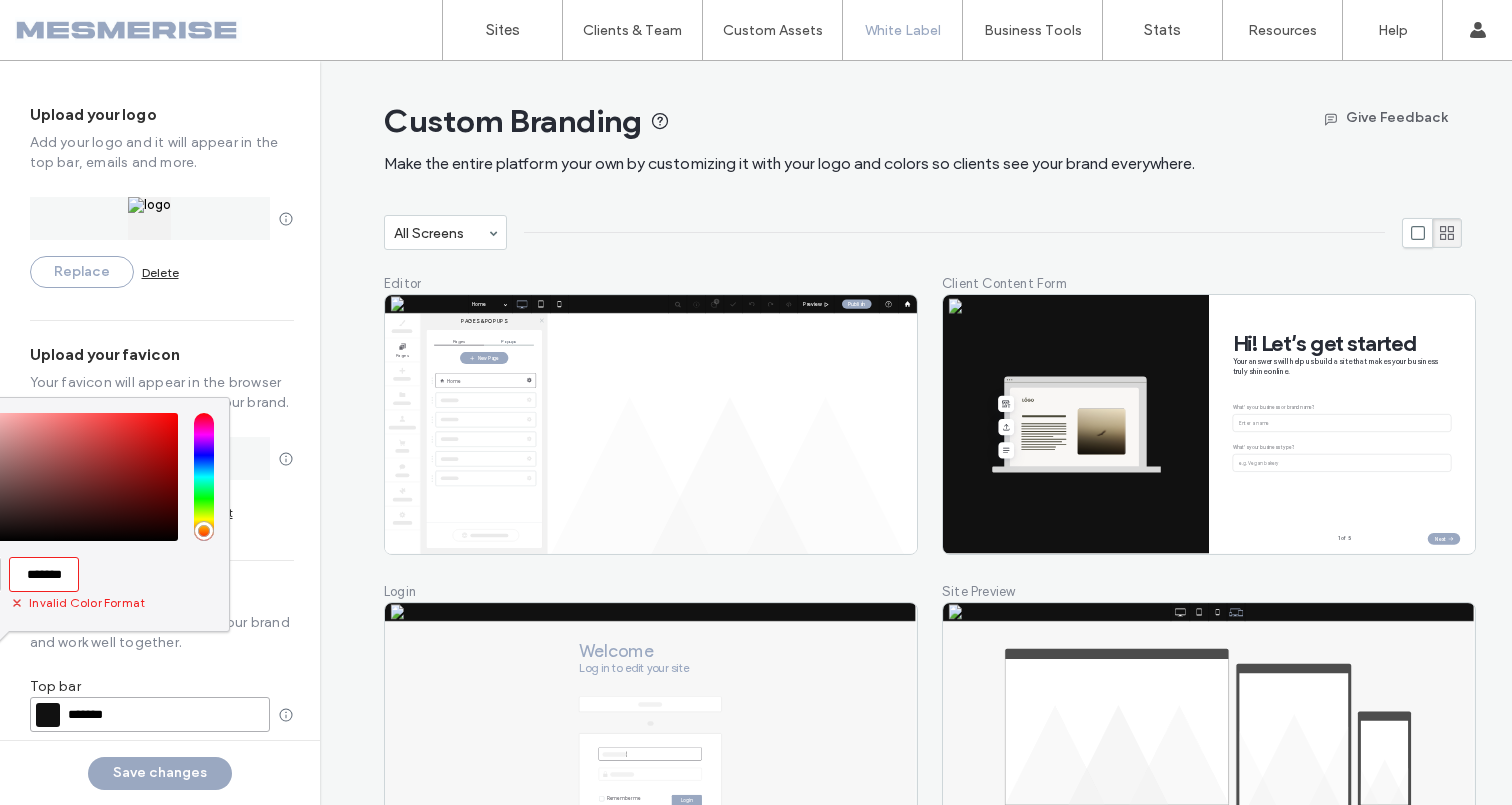 click on "*******" at bounding box center (44, 574) 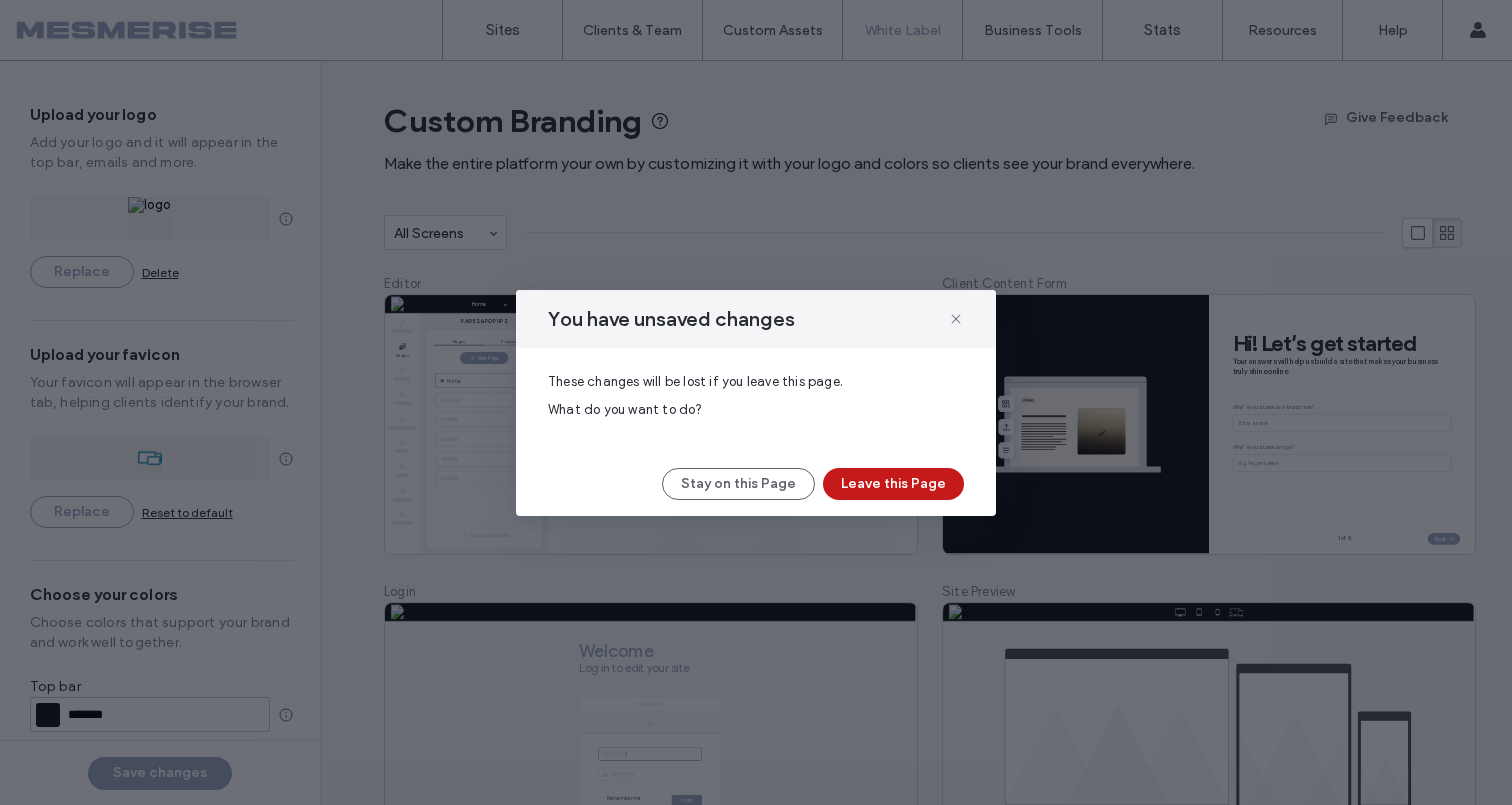 type on "**********" 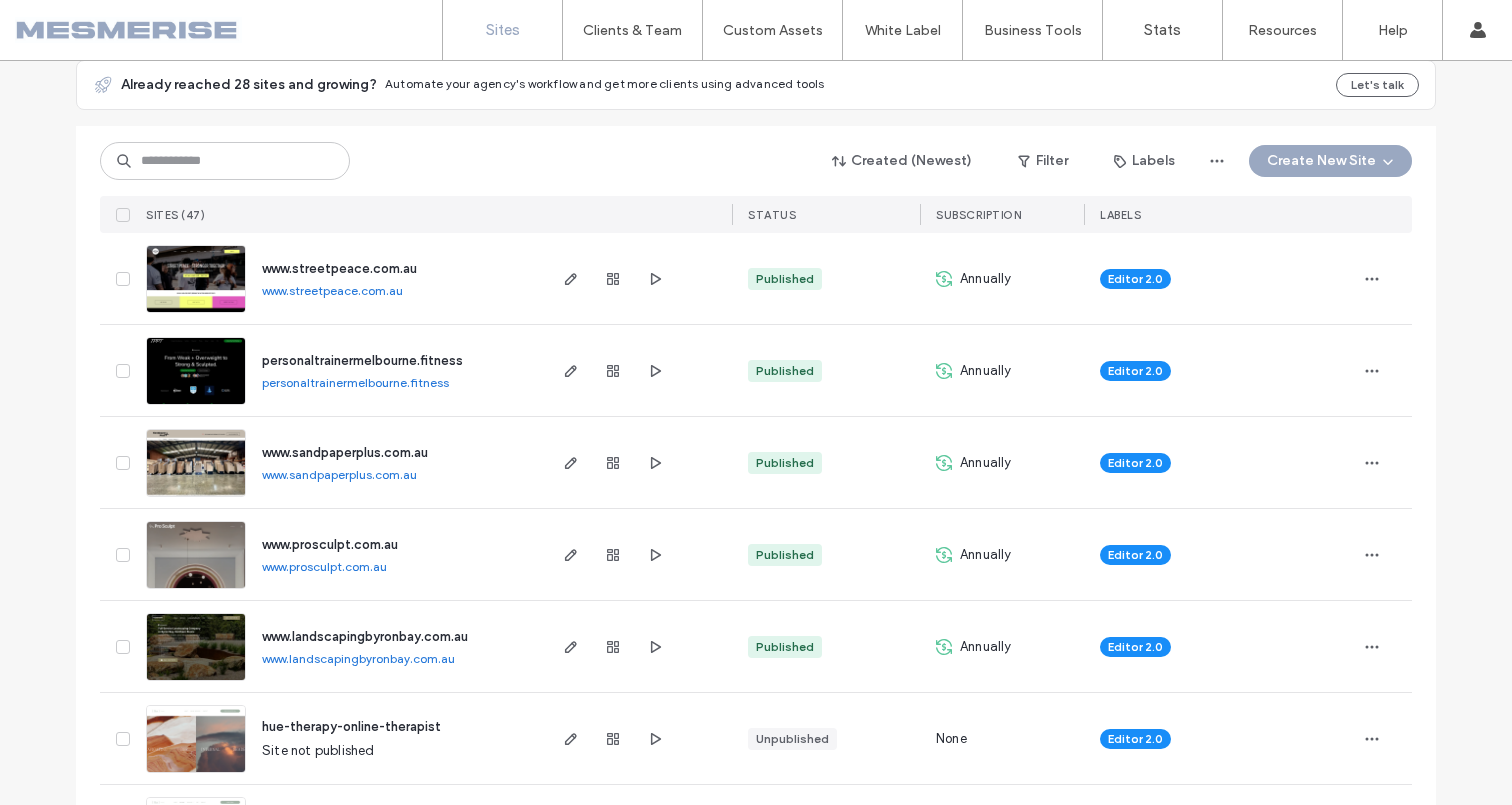 scroll, scrollTop: 0, scrollLeft: 0, axis: both 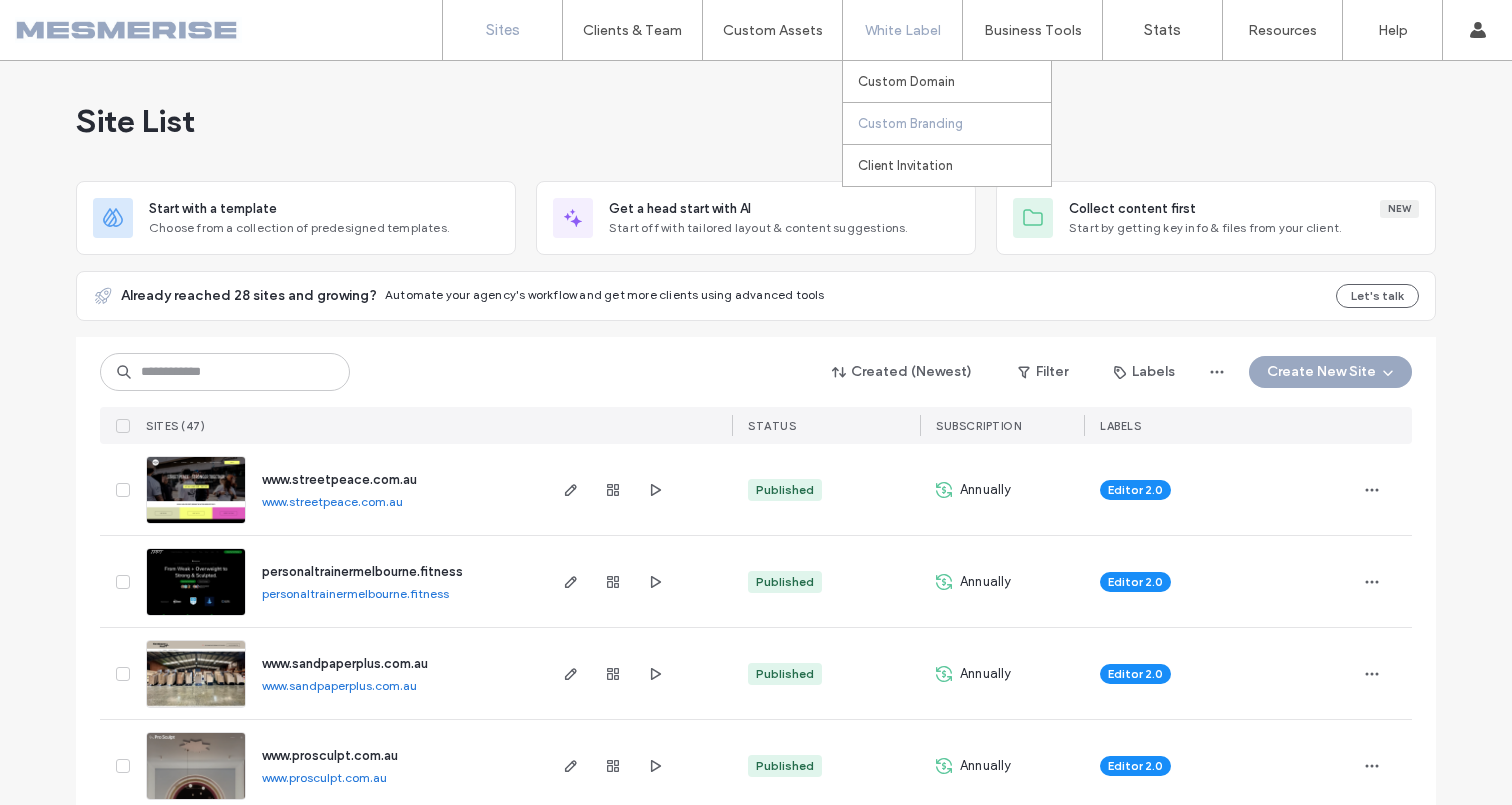 click on "Custom Branding" at bounding box center [910, 123] 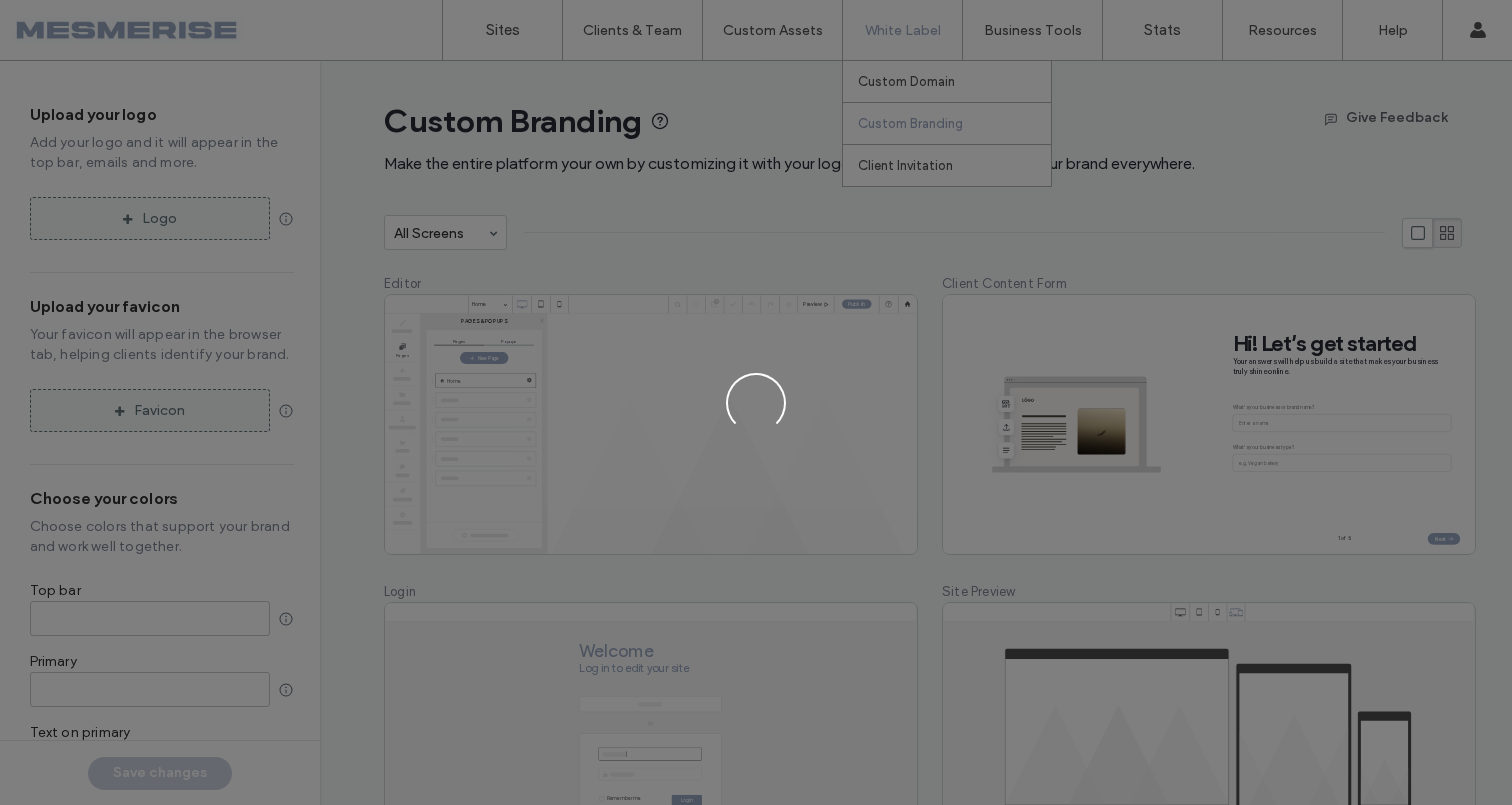 type on "*******" 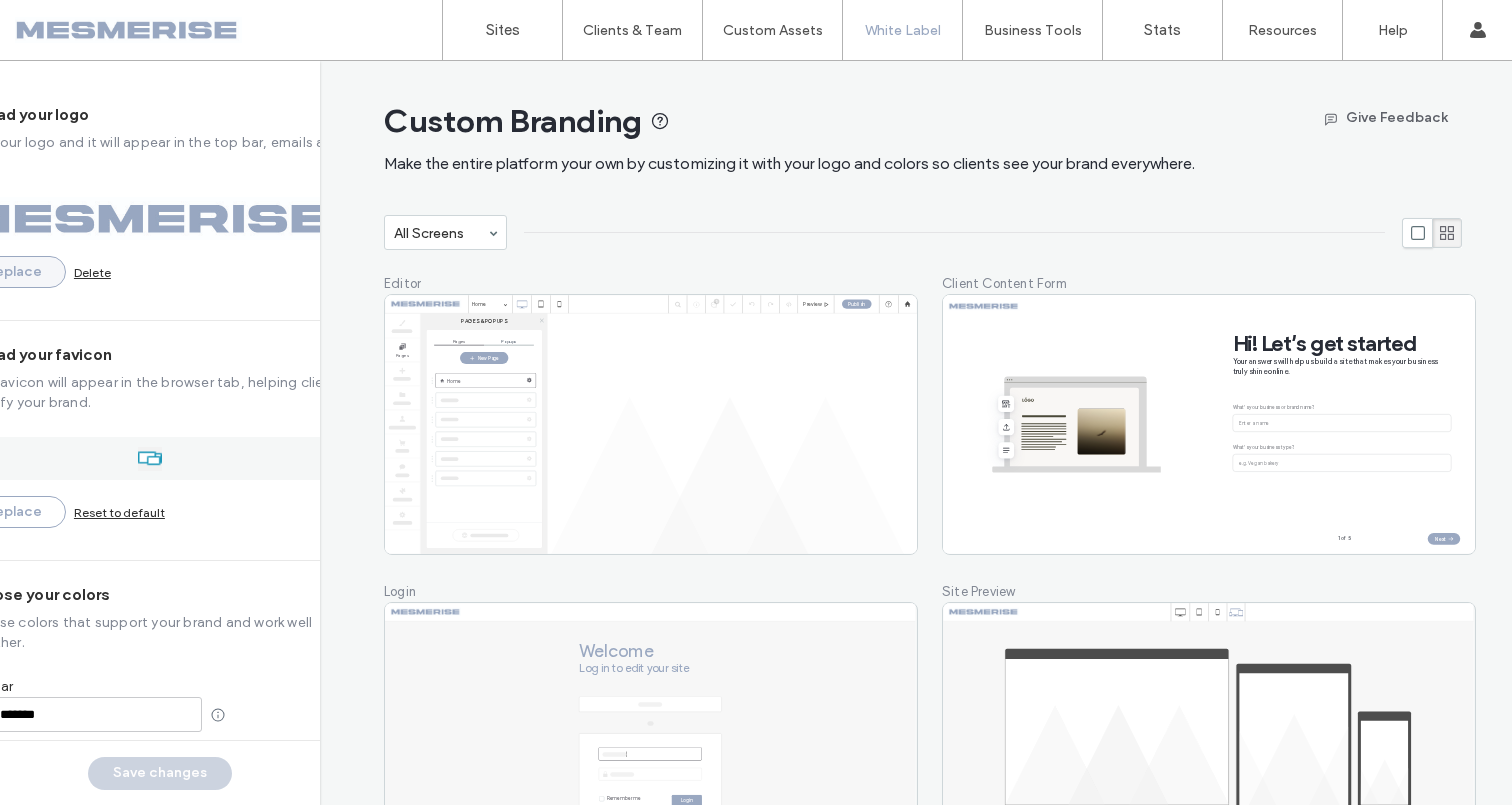 click on "Replace" at bounding box center [14, 272] 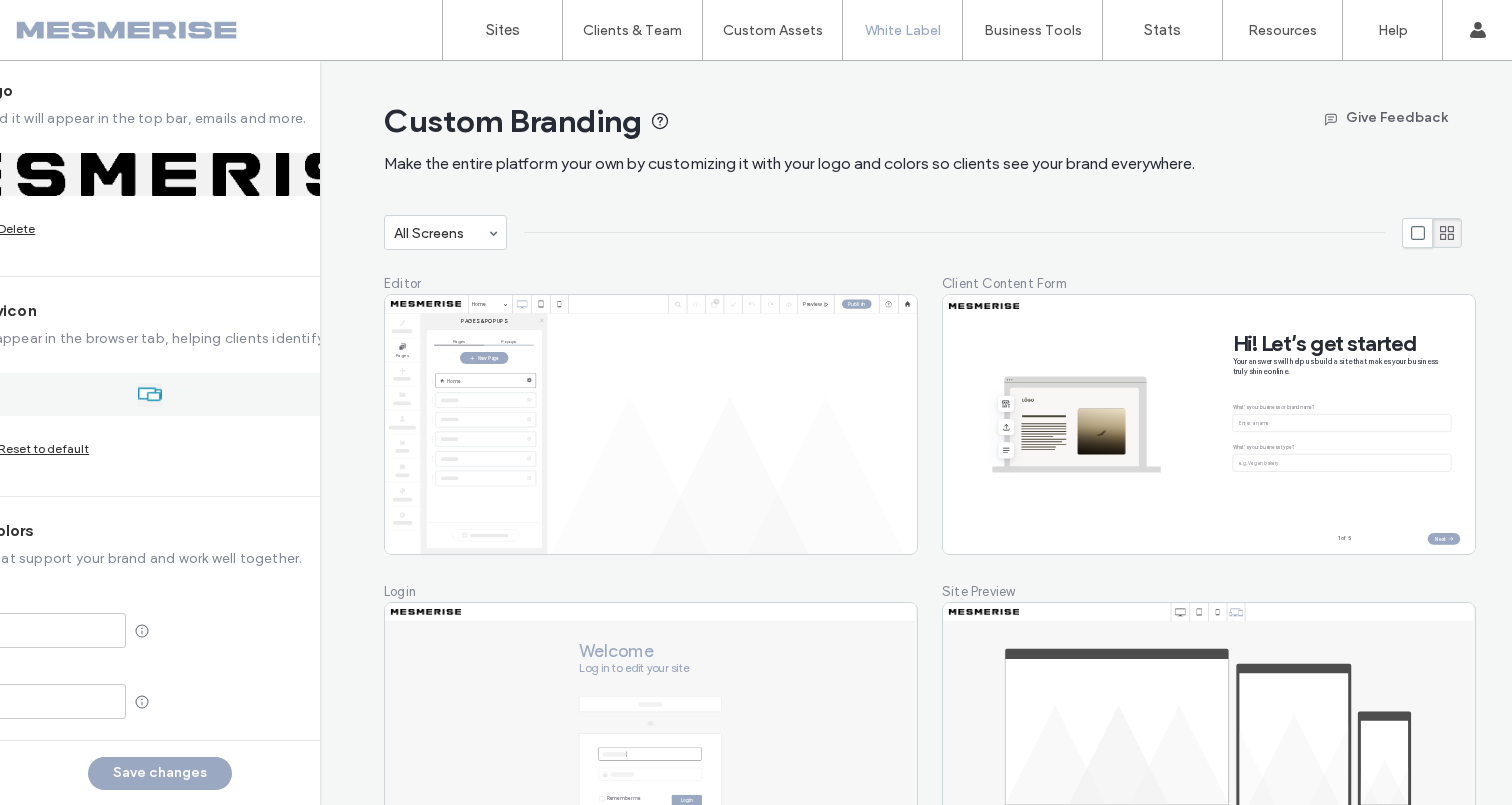 scroll, scrollTop: 15, scrollLeft: 0, axis: vertical 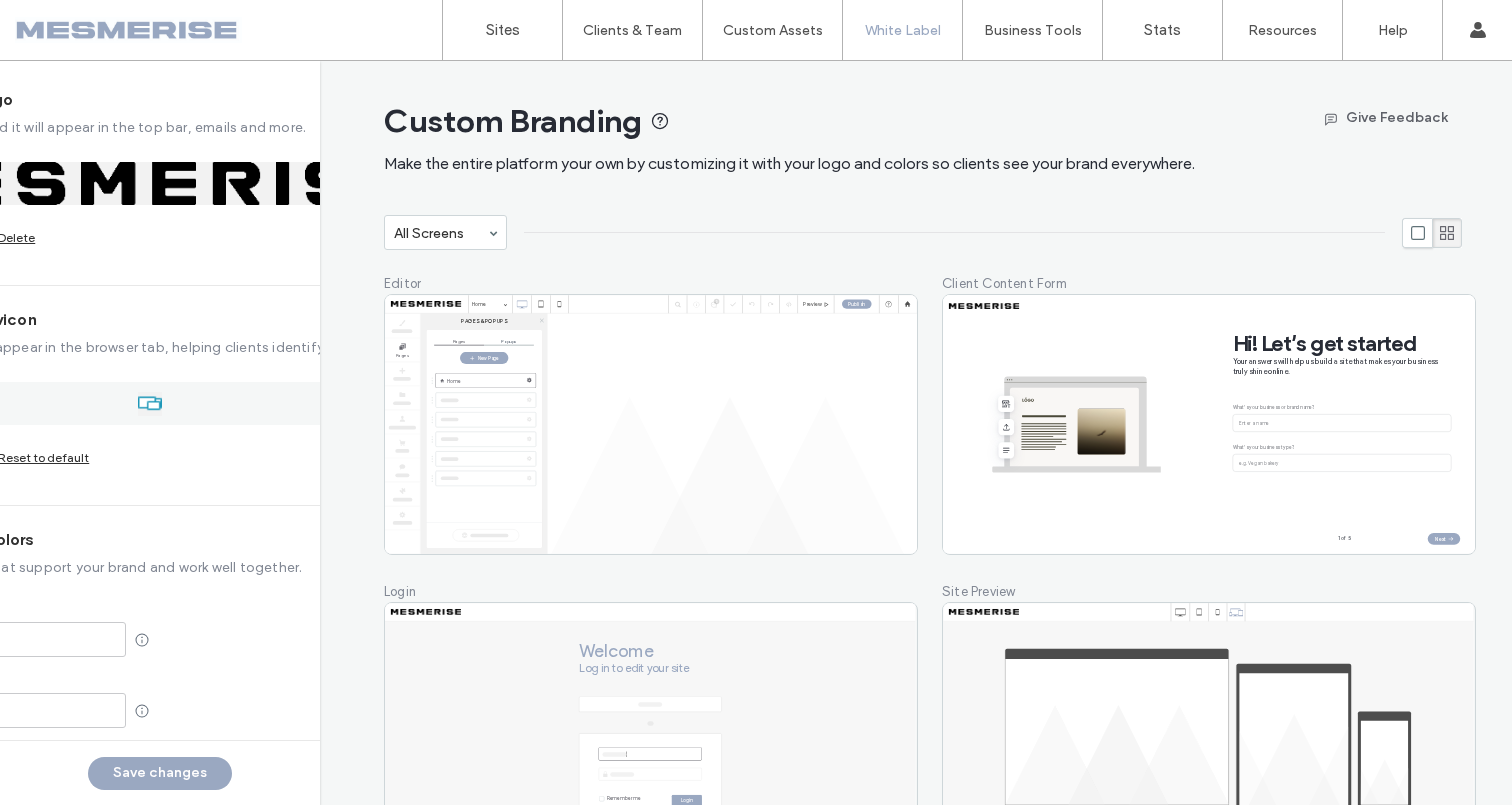 click on "Delete" at bounding box center (16, 237) 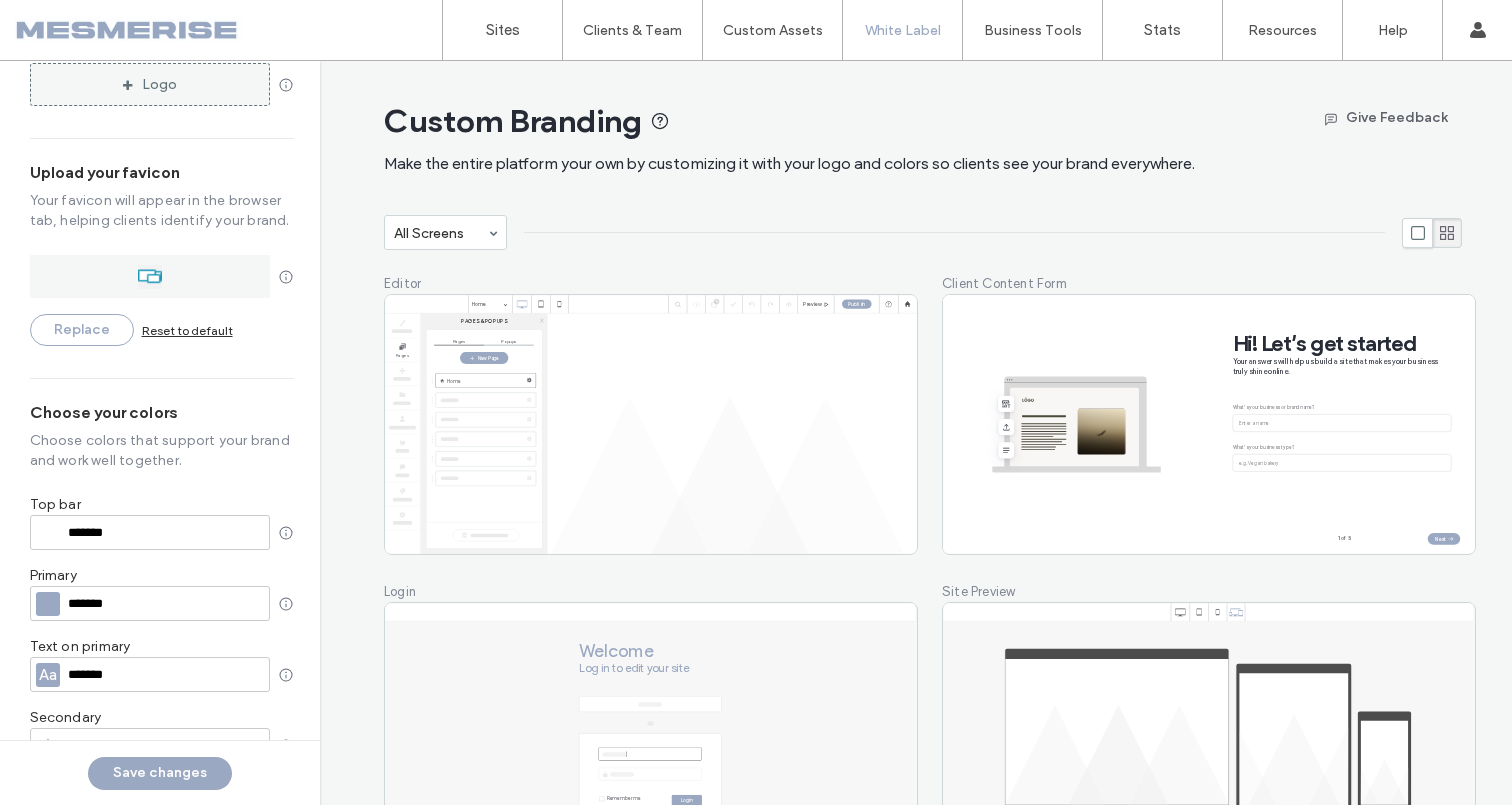scroll, scrollTop: 163, scrollLeft: 0, axis: vertical 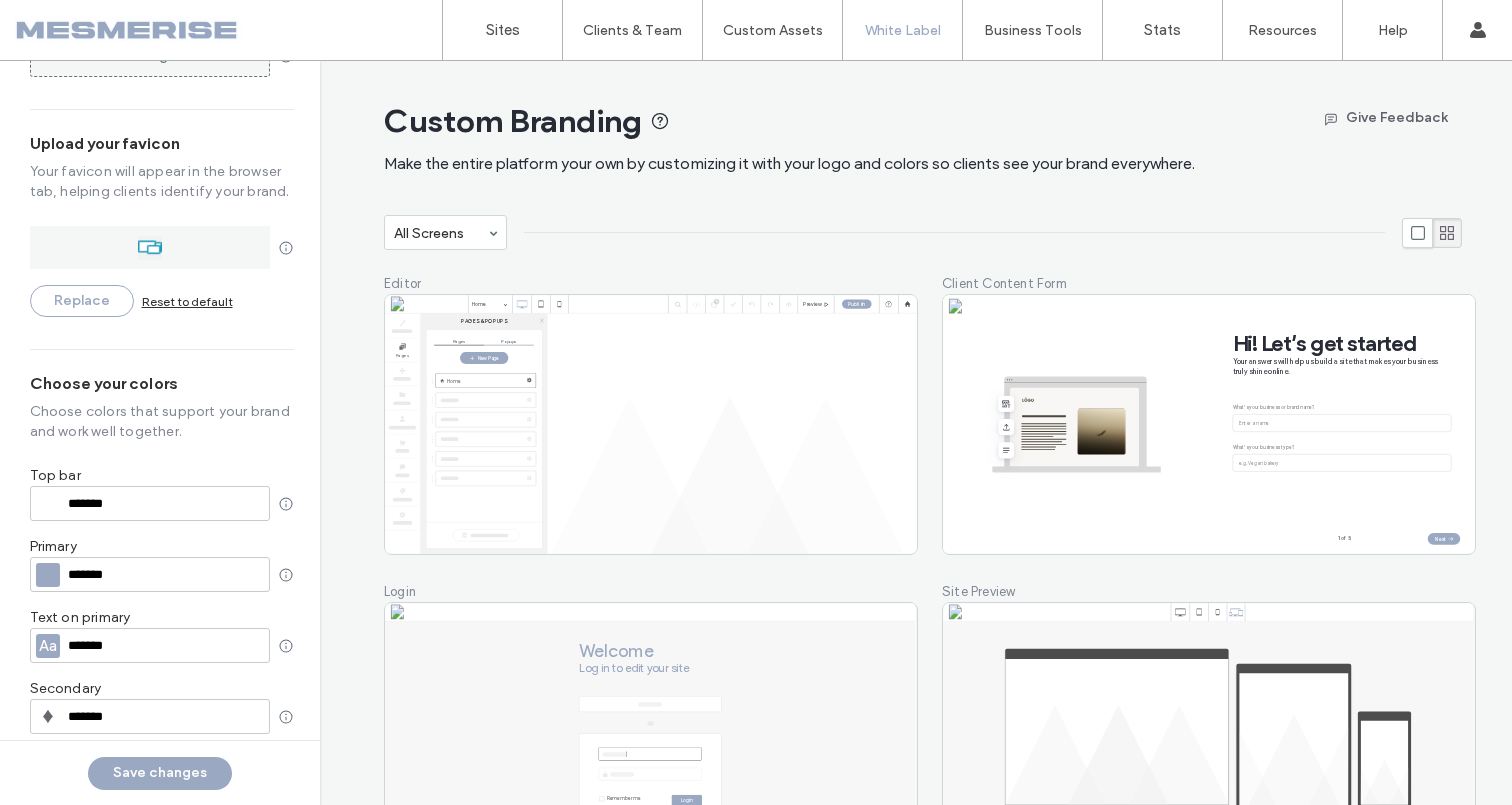 click on "*******" at bounding box center [166, 575] 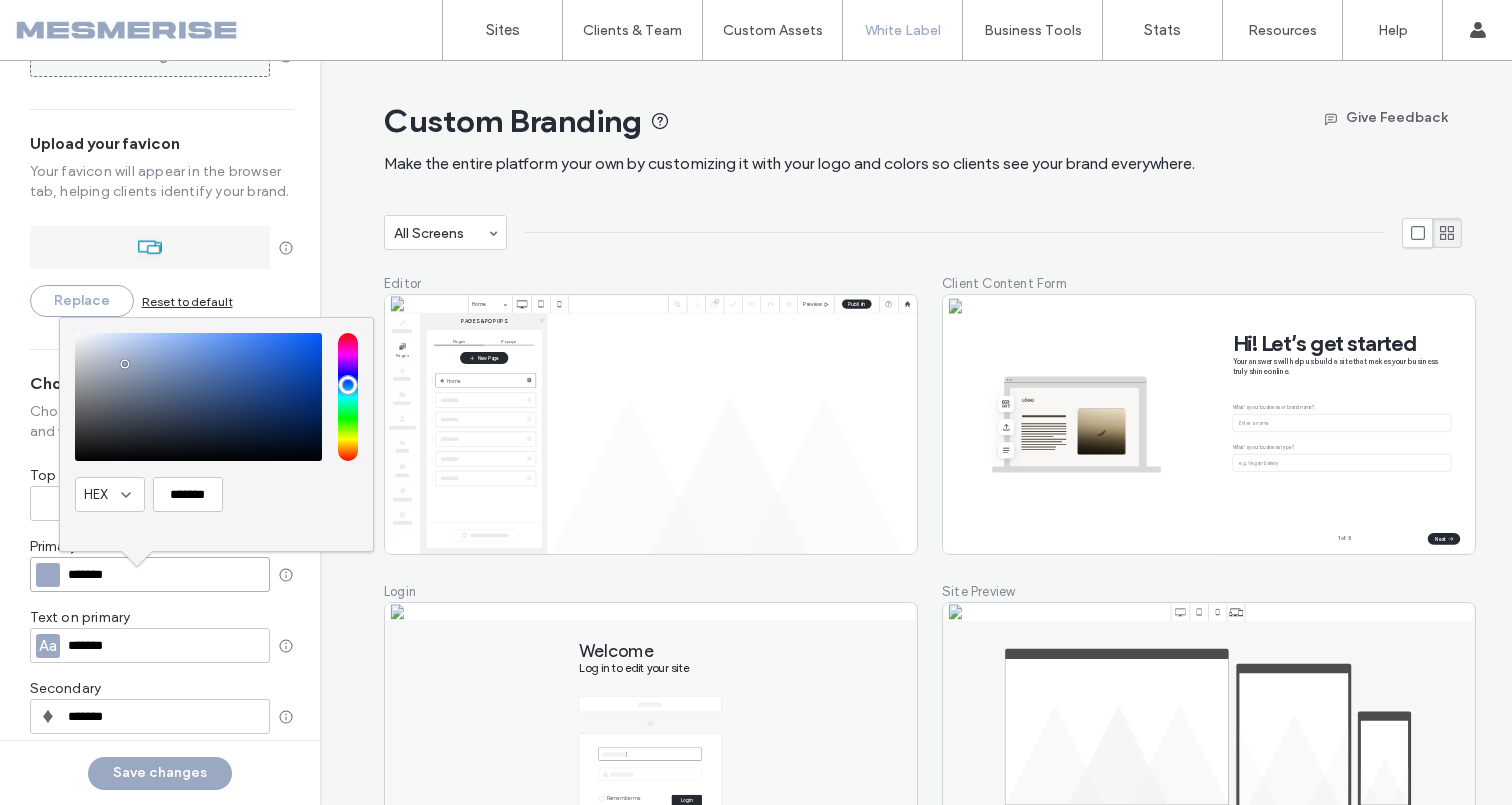 type on "*******" 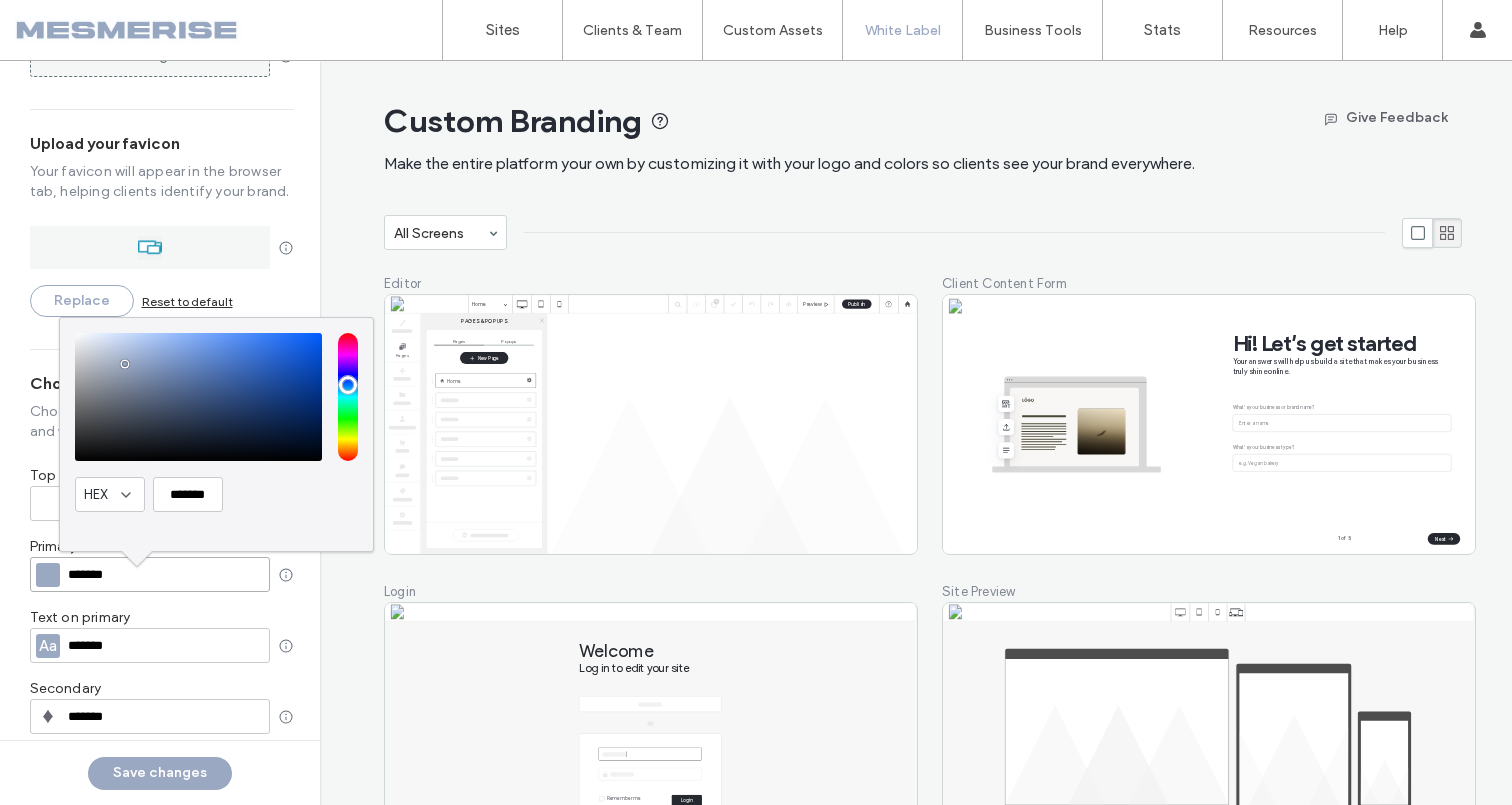 type on "*******" 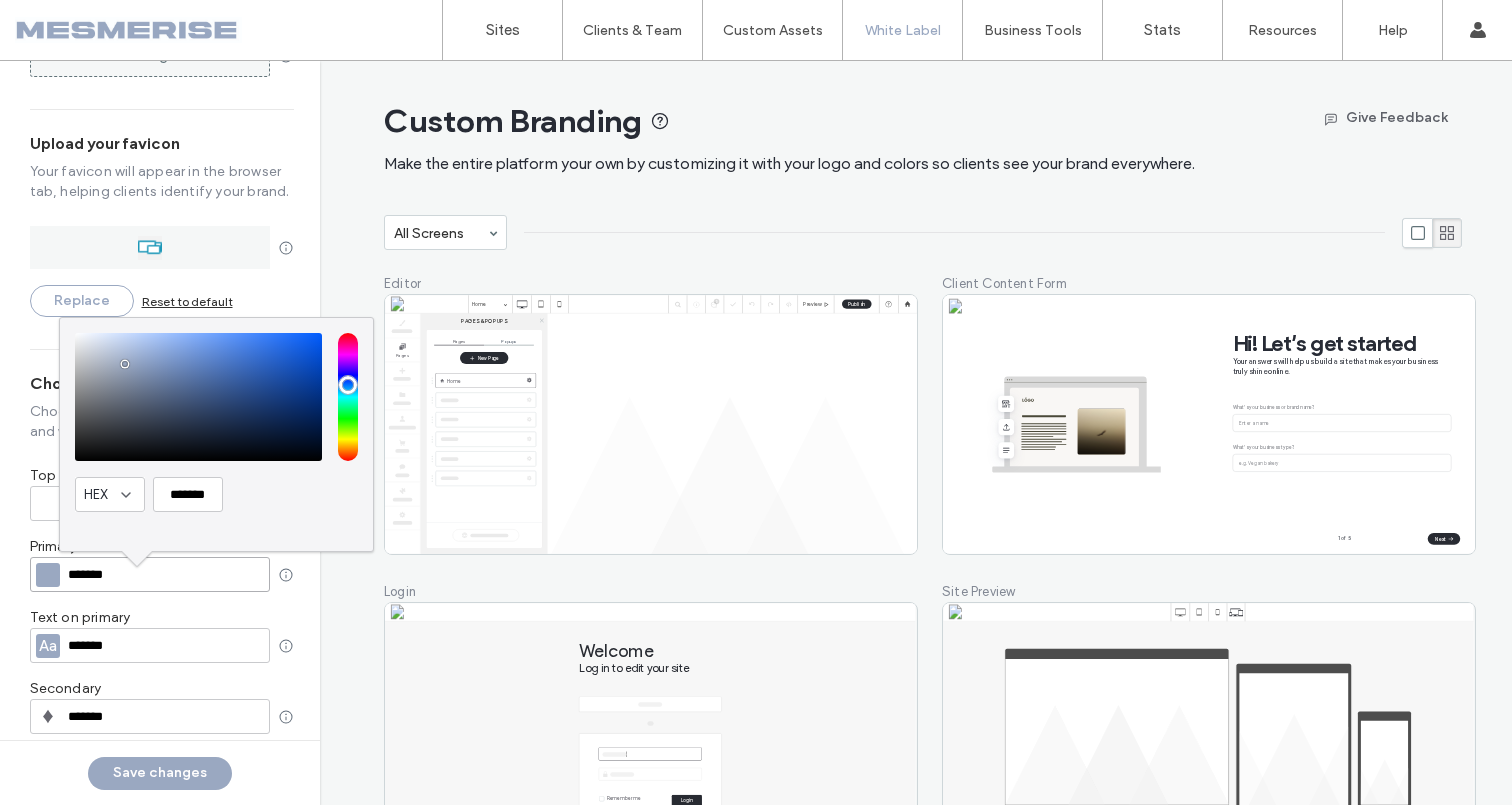 type on "*******" 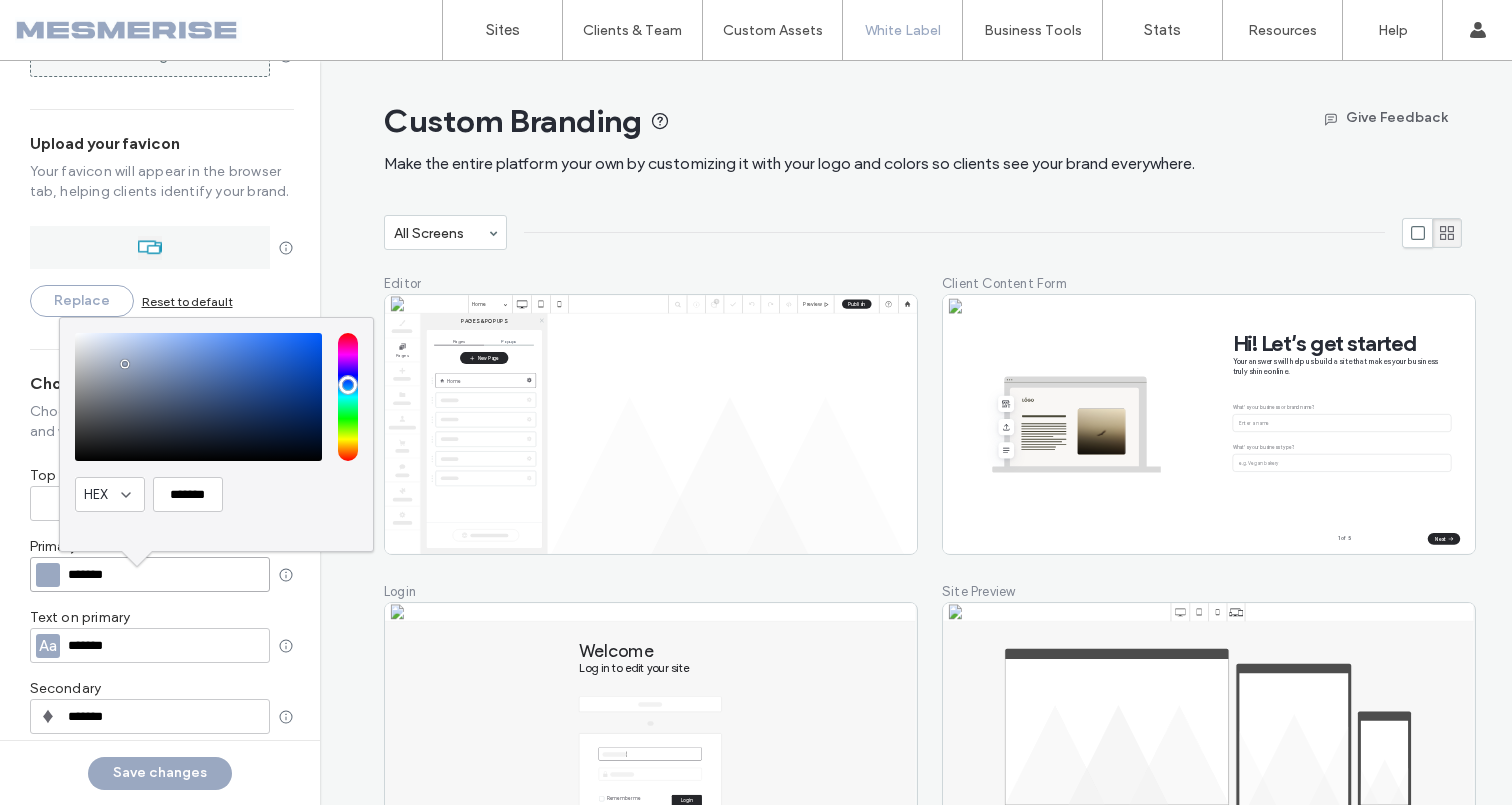 type on "*******" 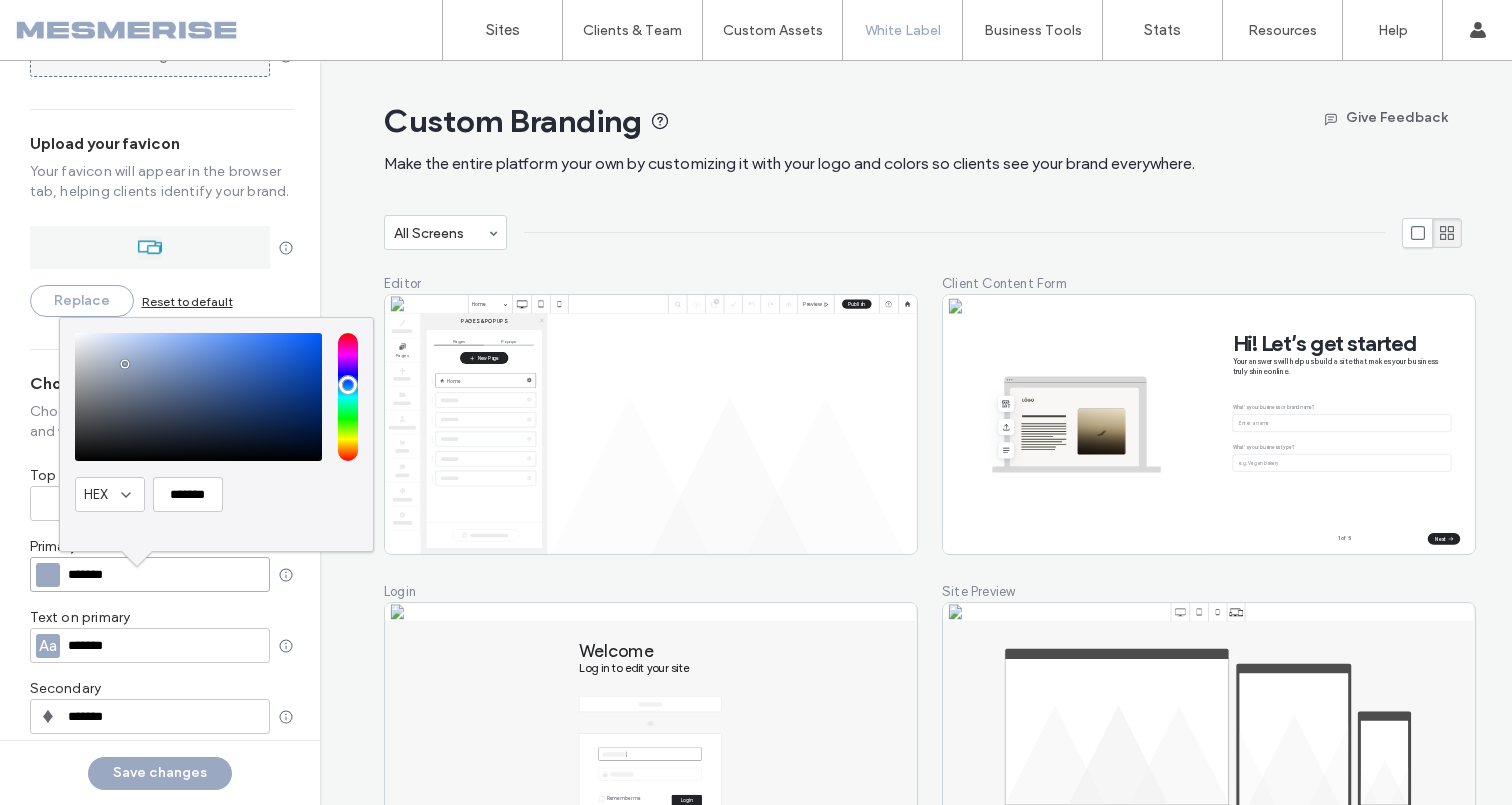 type on "*******" 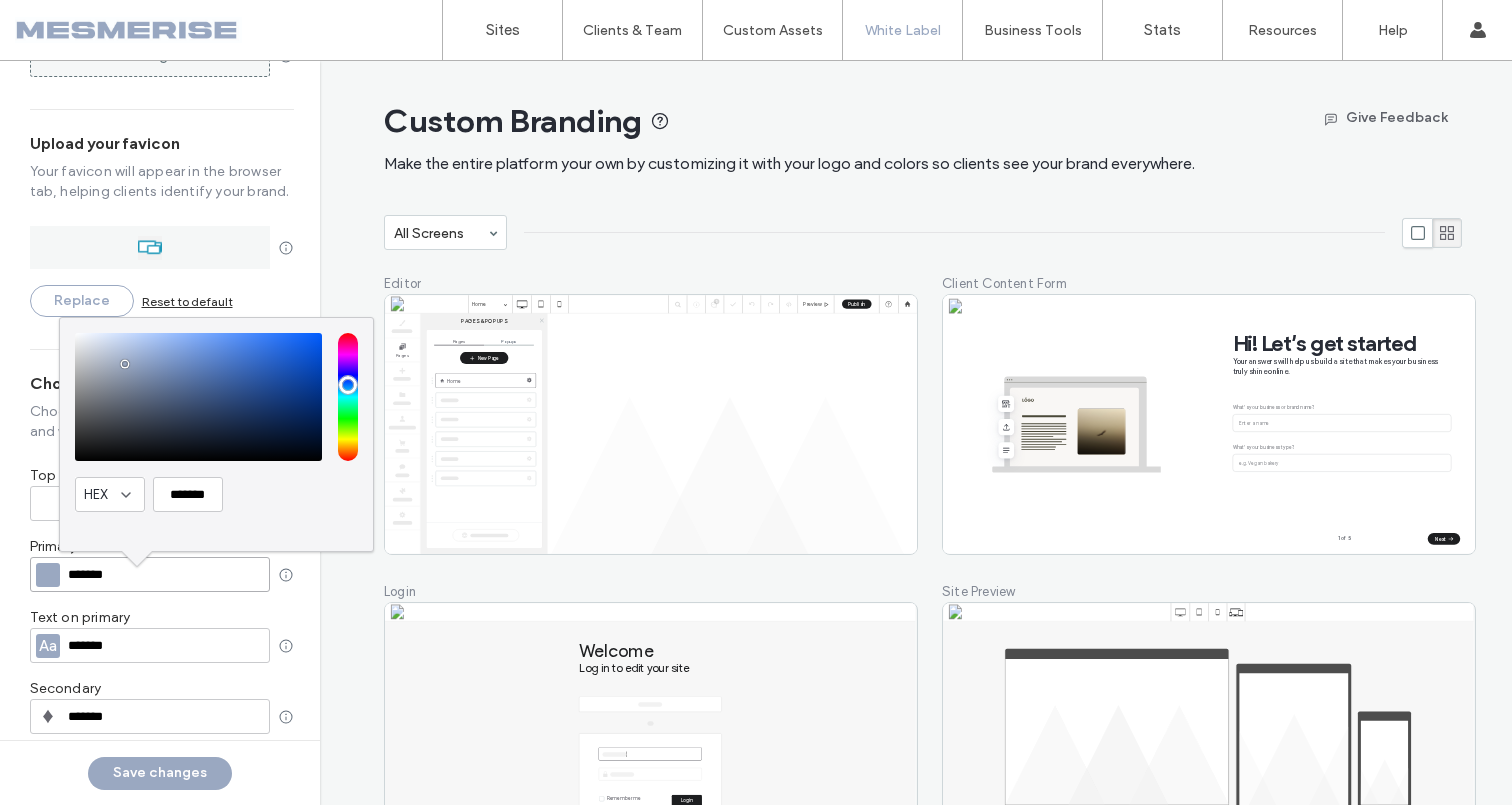 type on "*******" 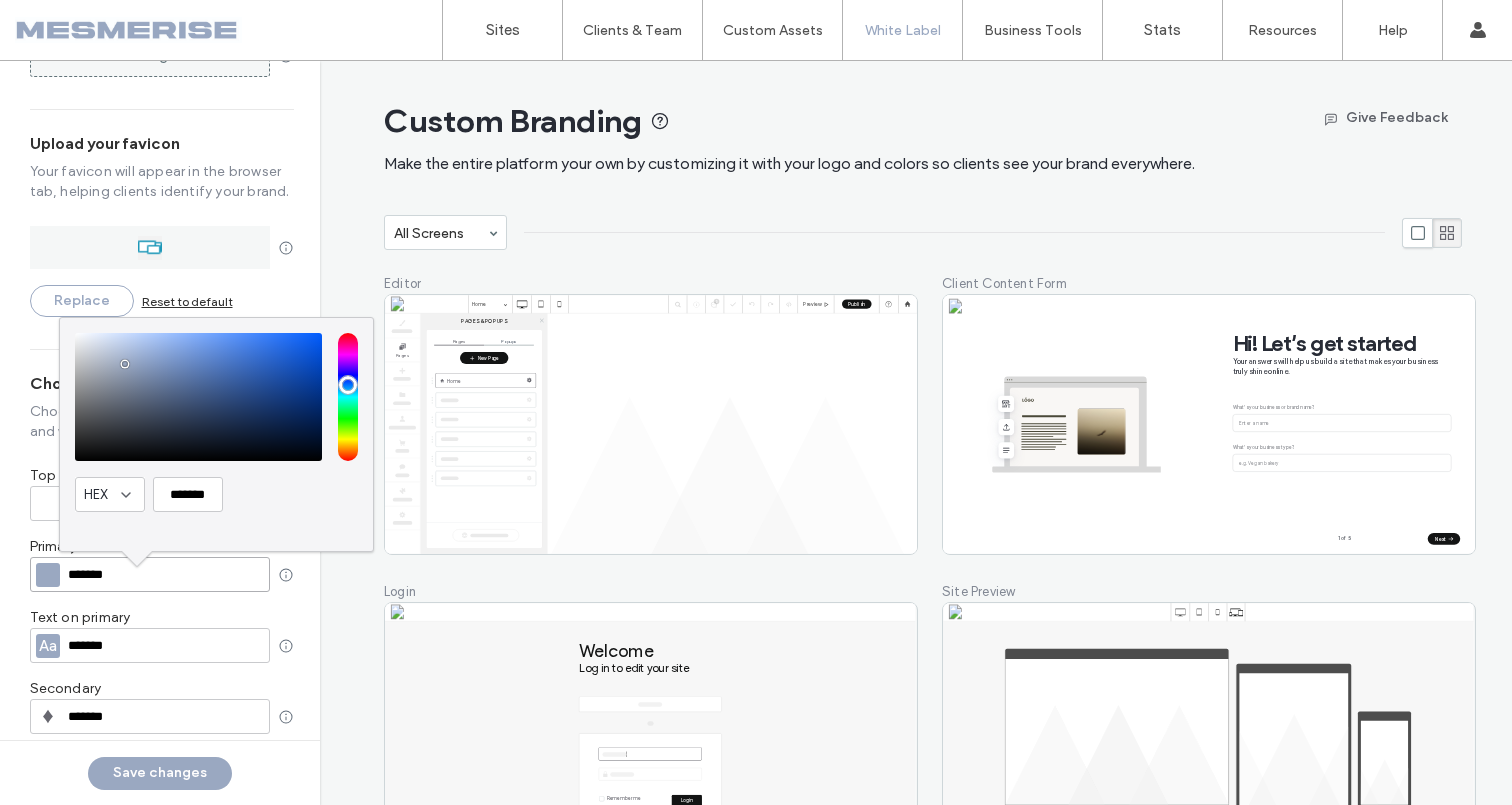 type on "*******" 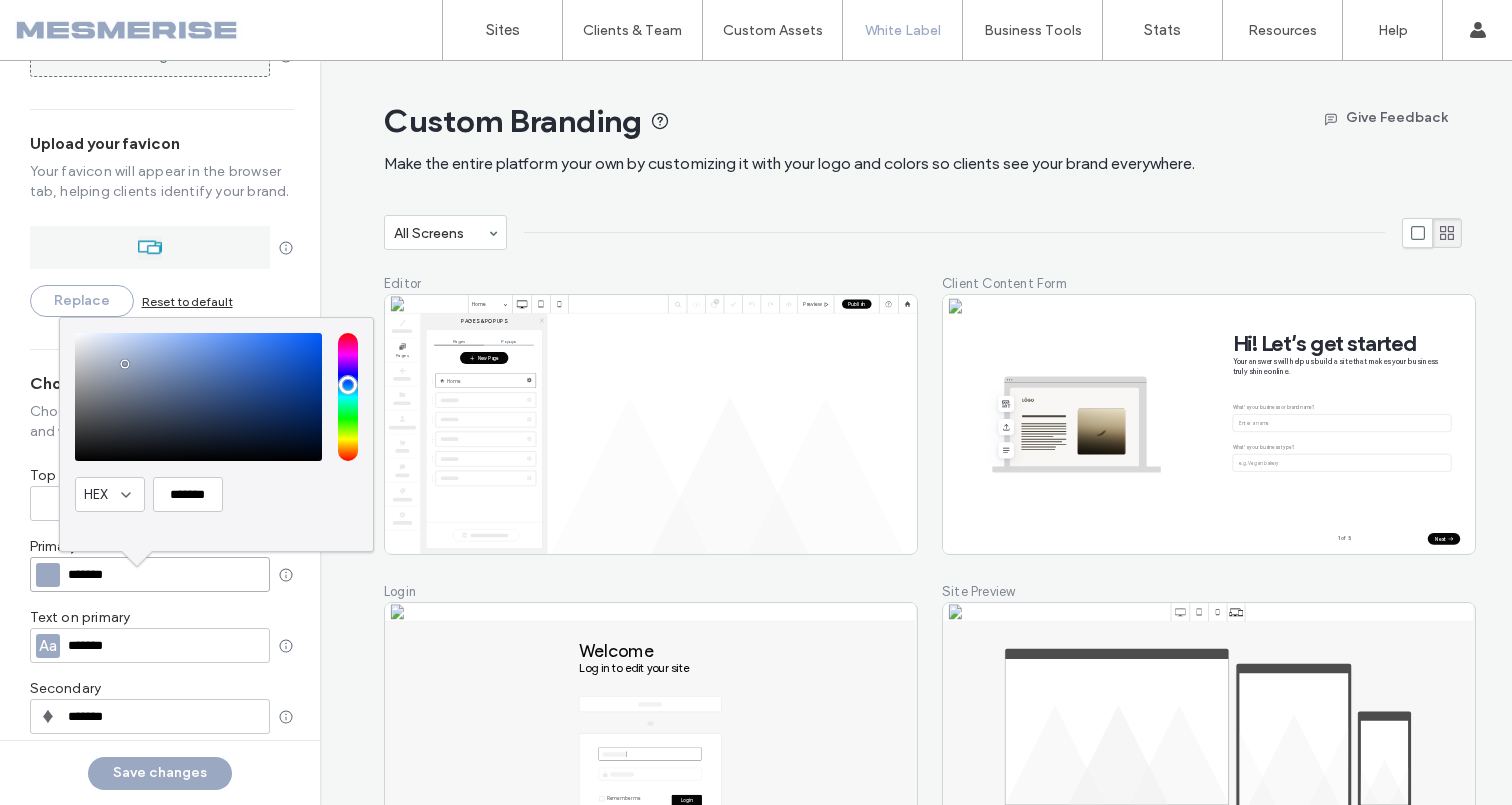 type on "*******" 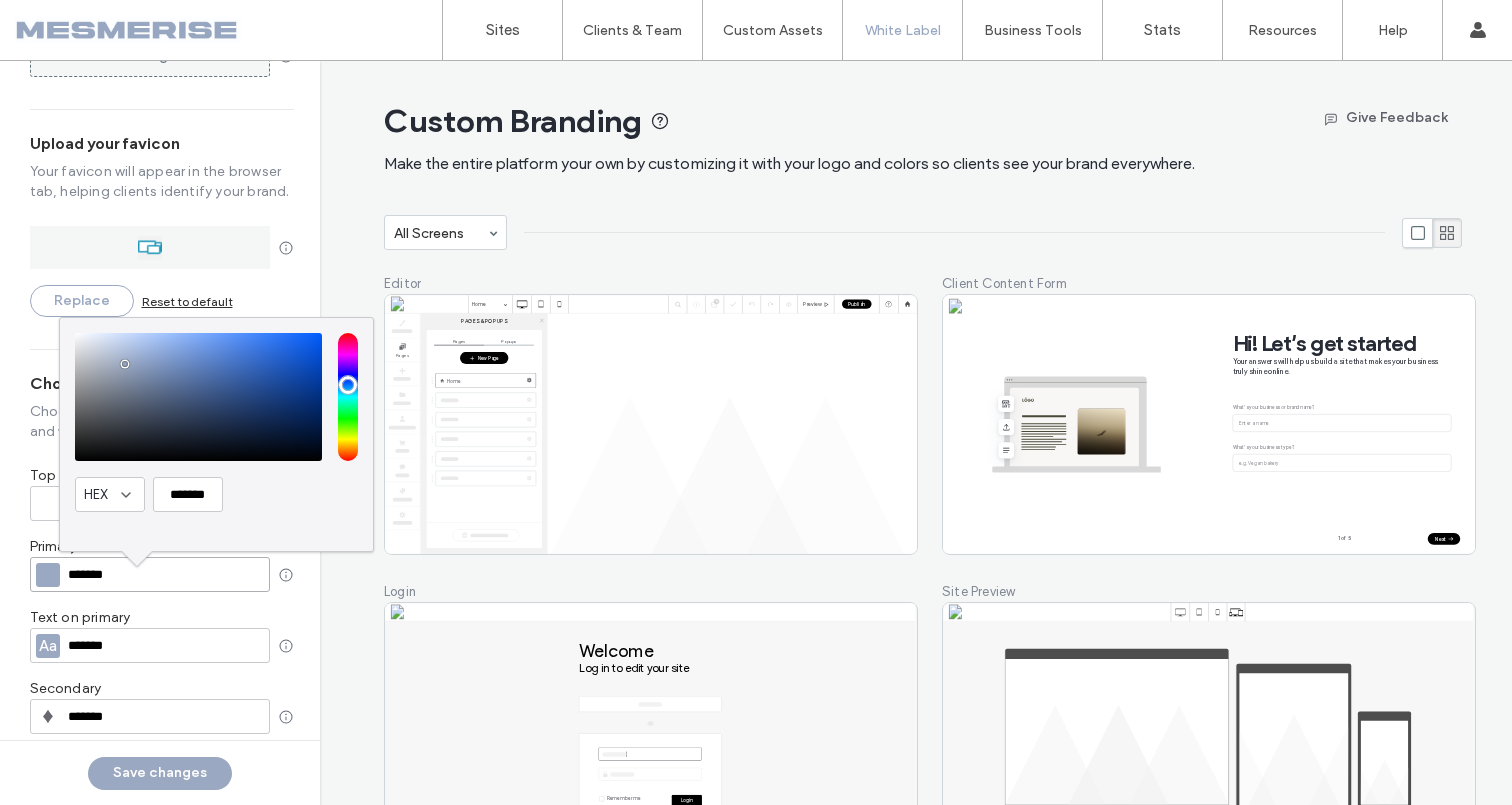 type on "*******" 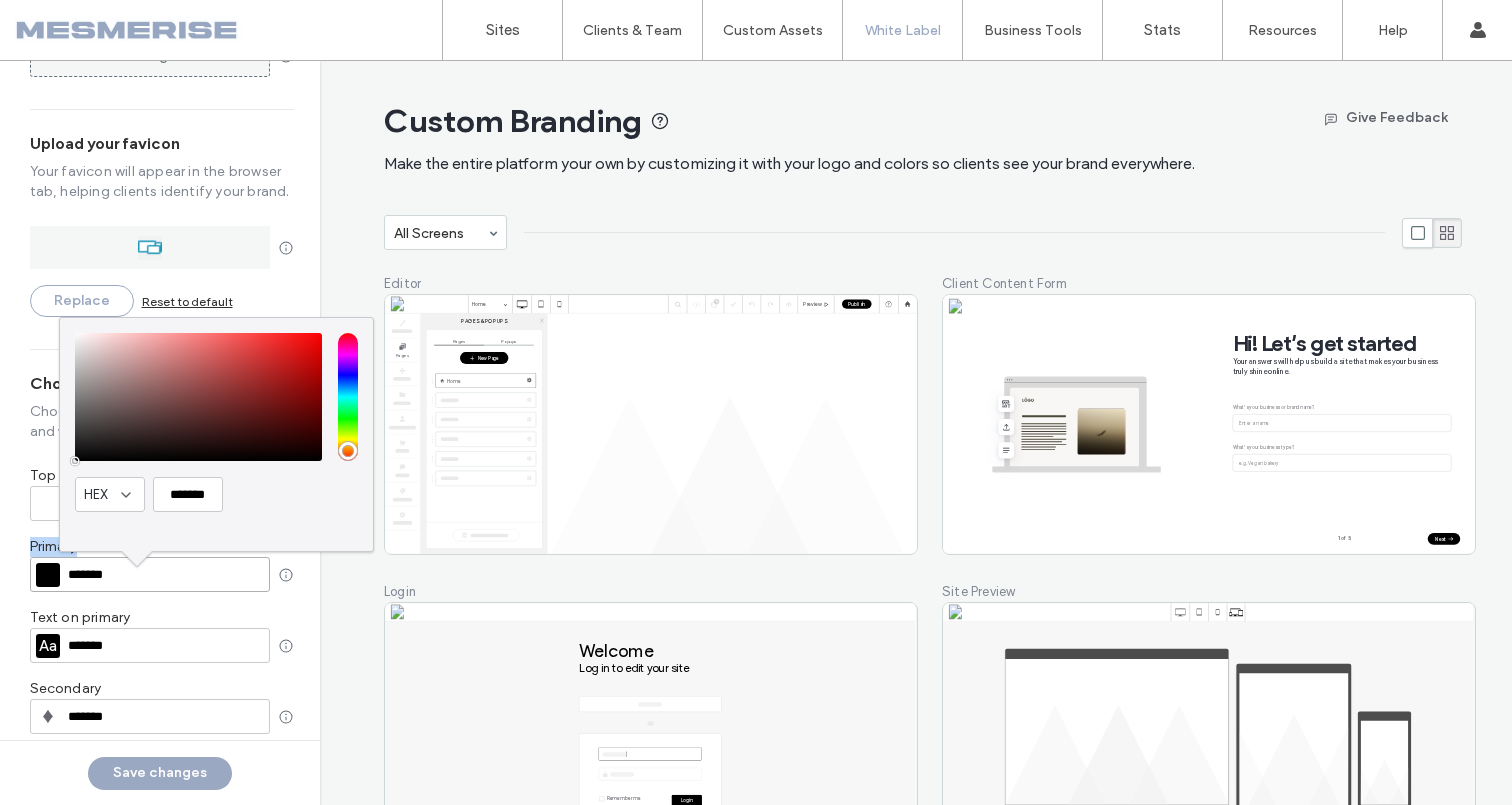 drag, startPoint x: 105, startPoint y: 440, endPoint x: 0, endPoint y: 530, distance: 138.29317 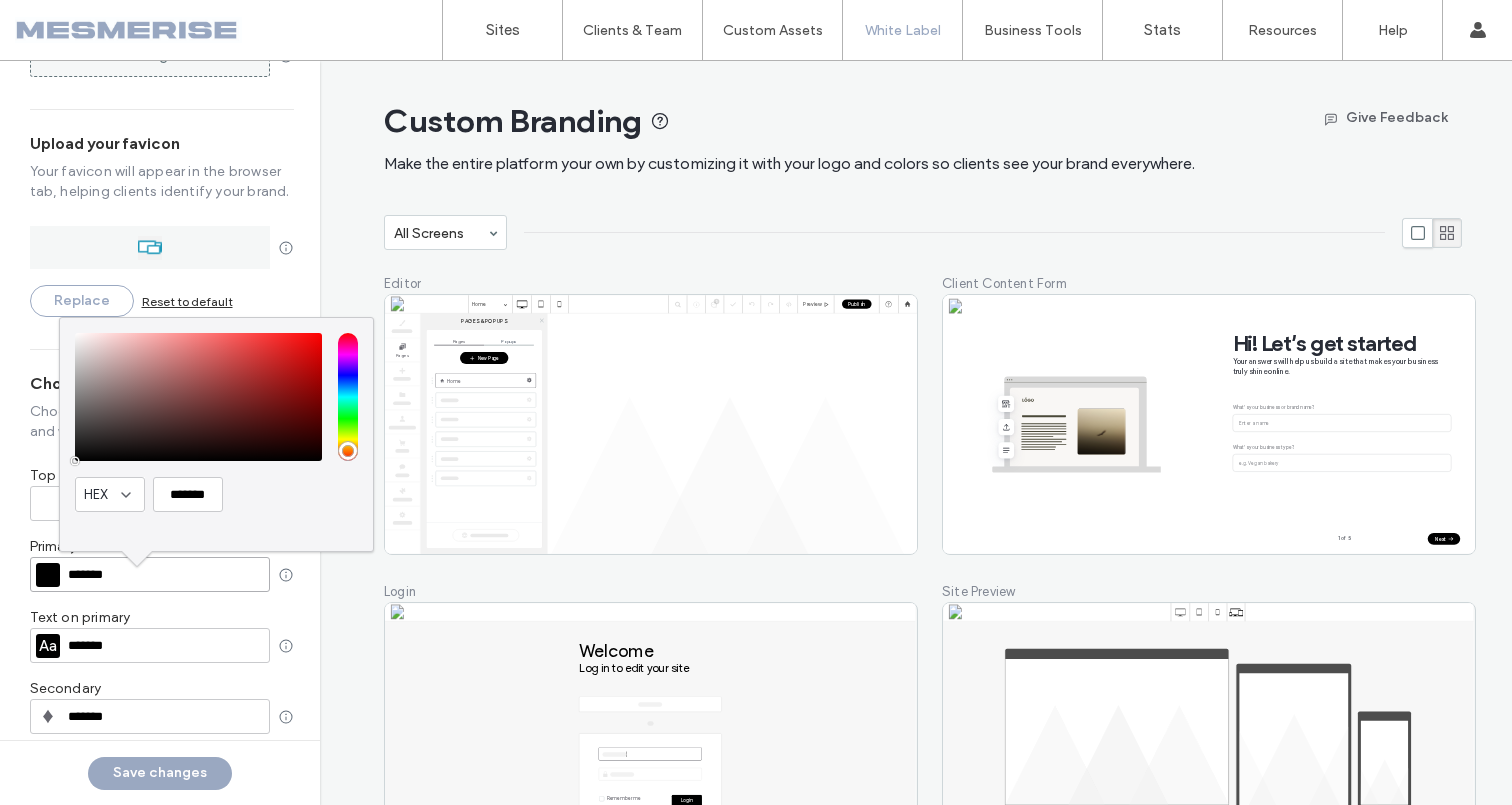 click on "Text on primary Aa HEX ******* *******" at bounding box center (162, 635) 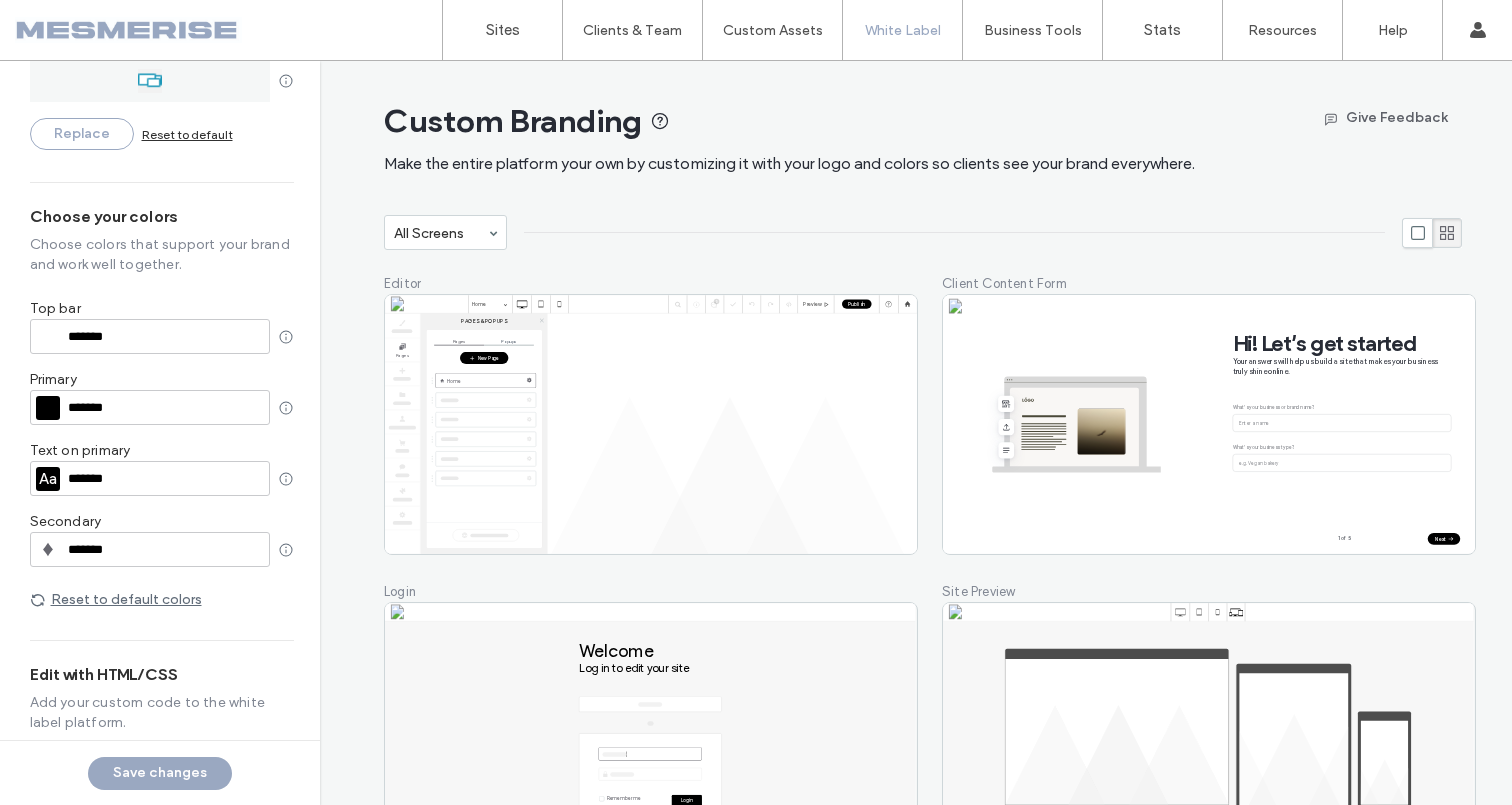 scroll, scrollTop: 387, scrollLeft: 0, axis: vertical 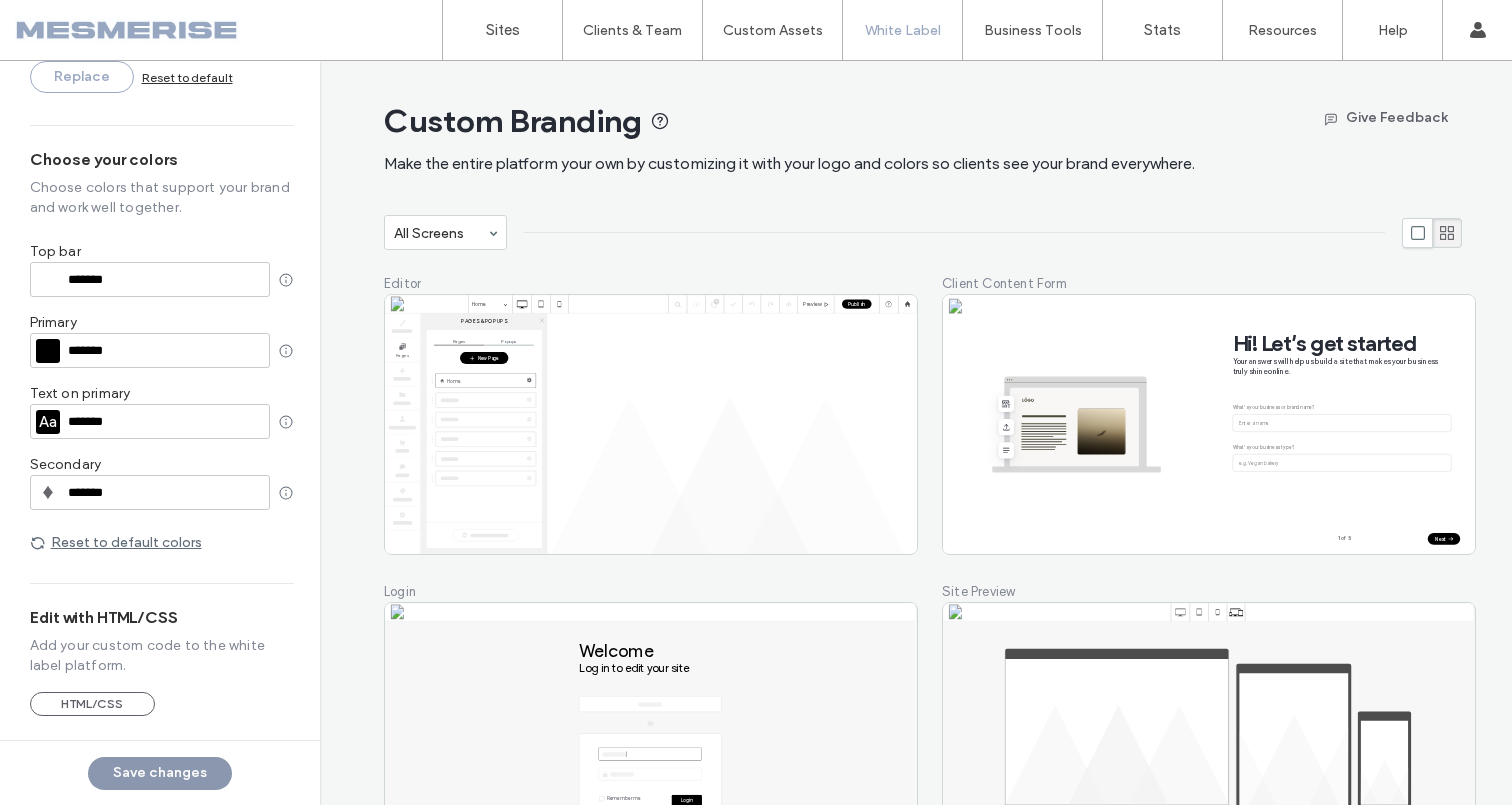 click on "Save changes" at bounding box center (160, 773) 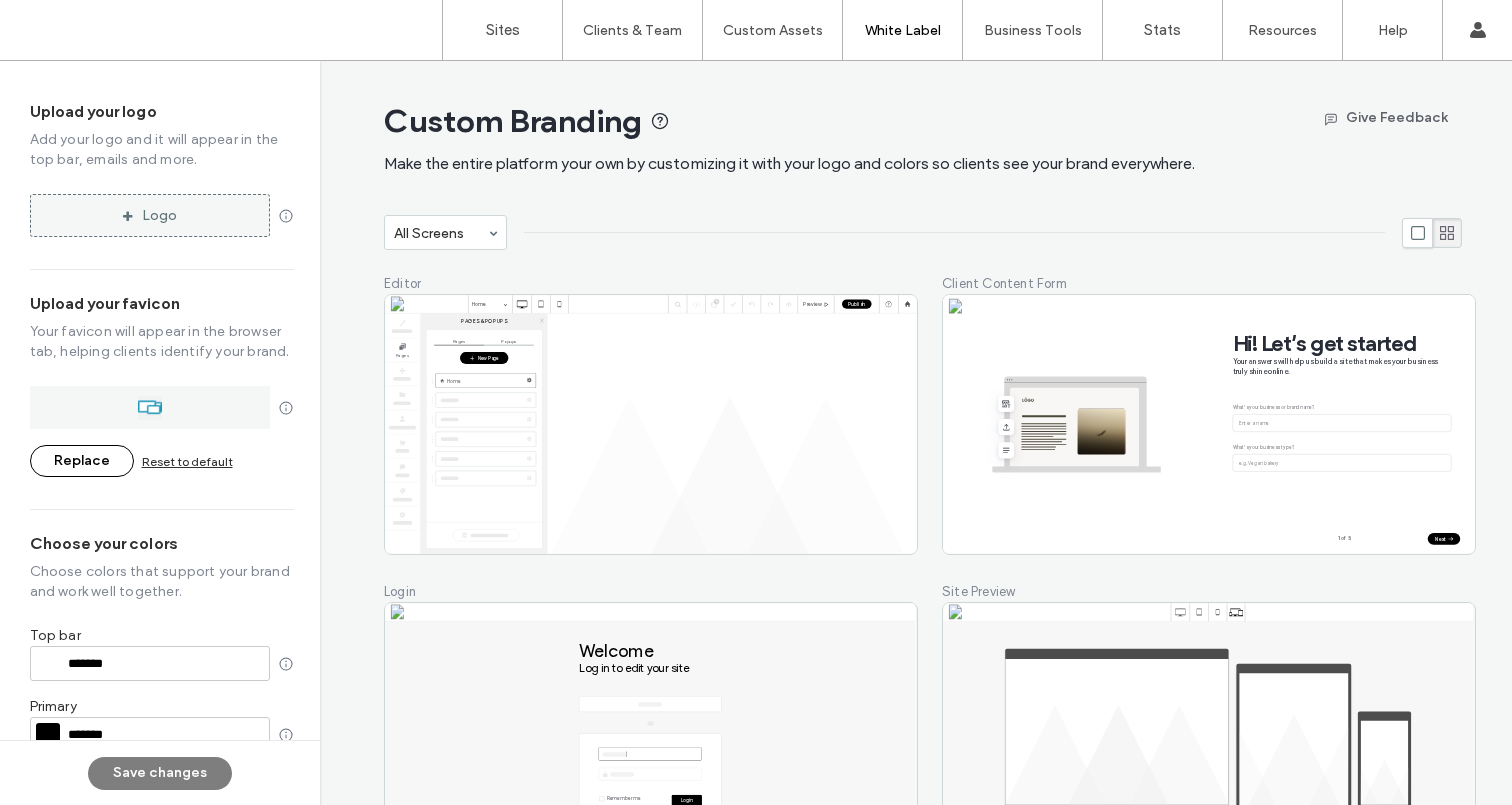 scroll, scrollTop: 0, scrollLeft: 0, axis: both 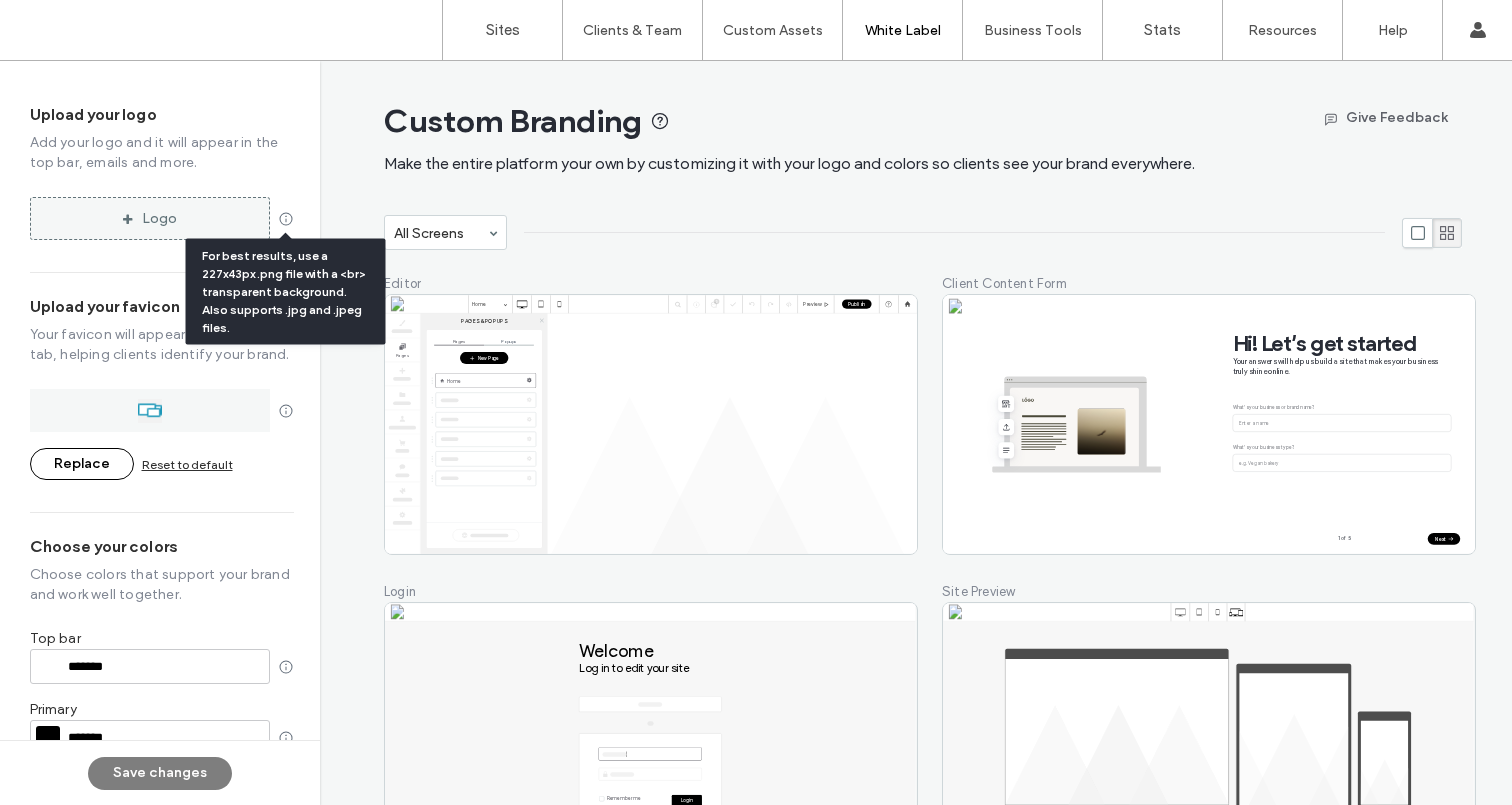 click 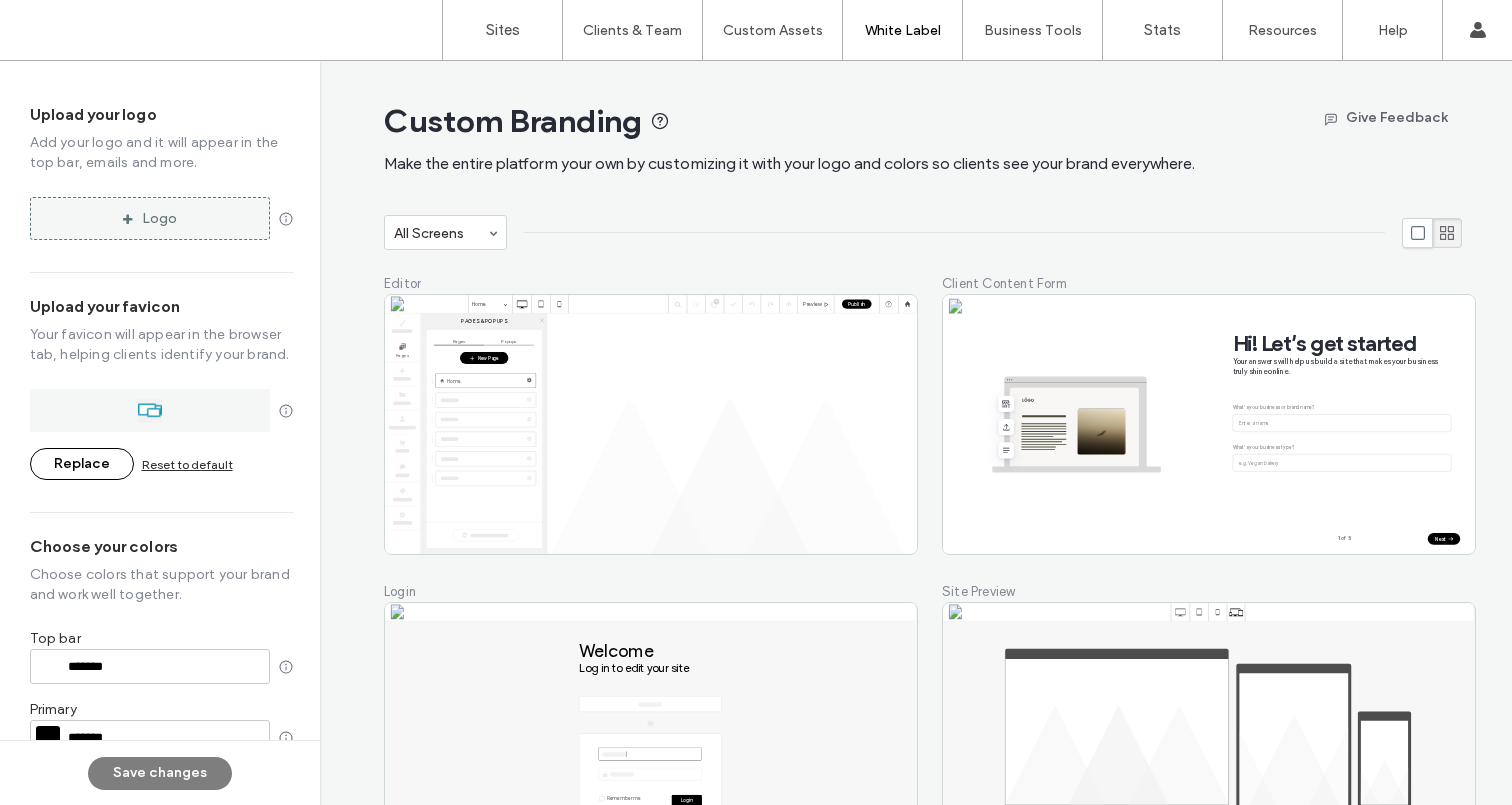 click on "Logo" at bounding box center [150, 218] 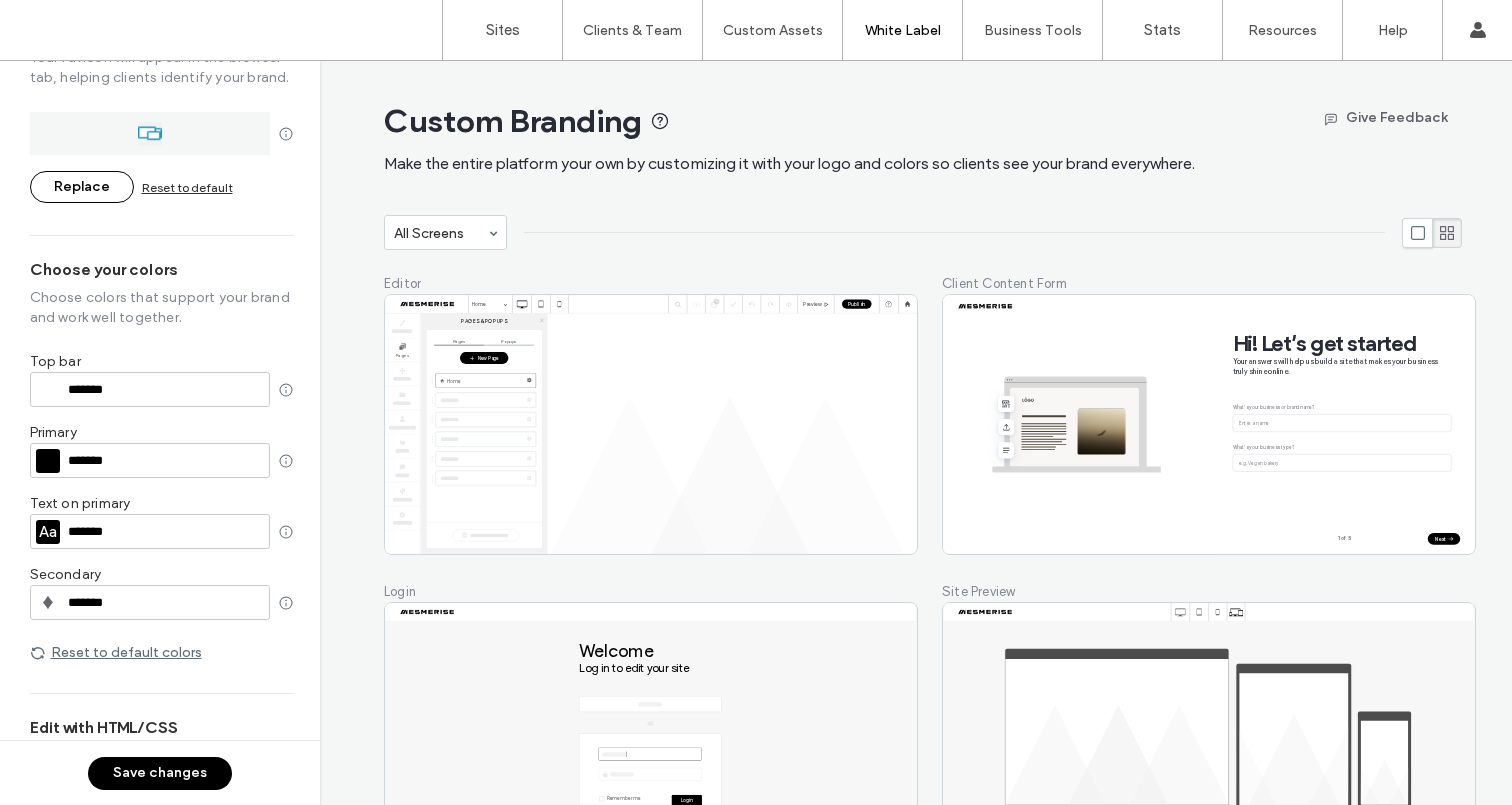 scroll, scrollTop: 435, scrollLeft: 0, axis: vertical 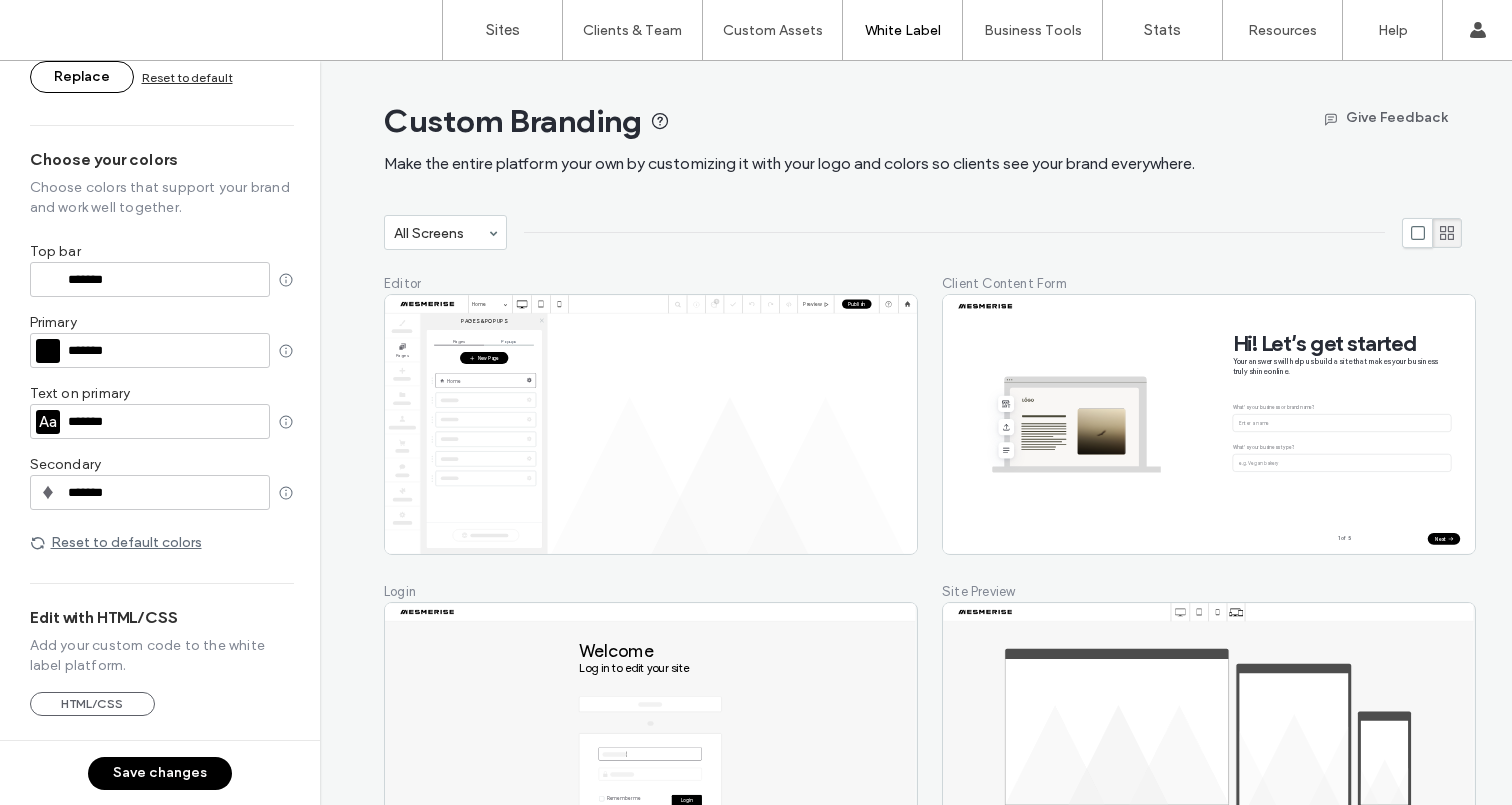 click on "Save changes" at bounding box center [160, 773] 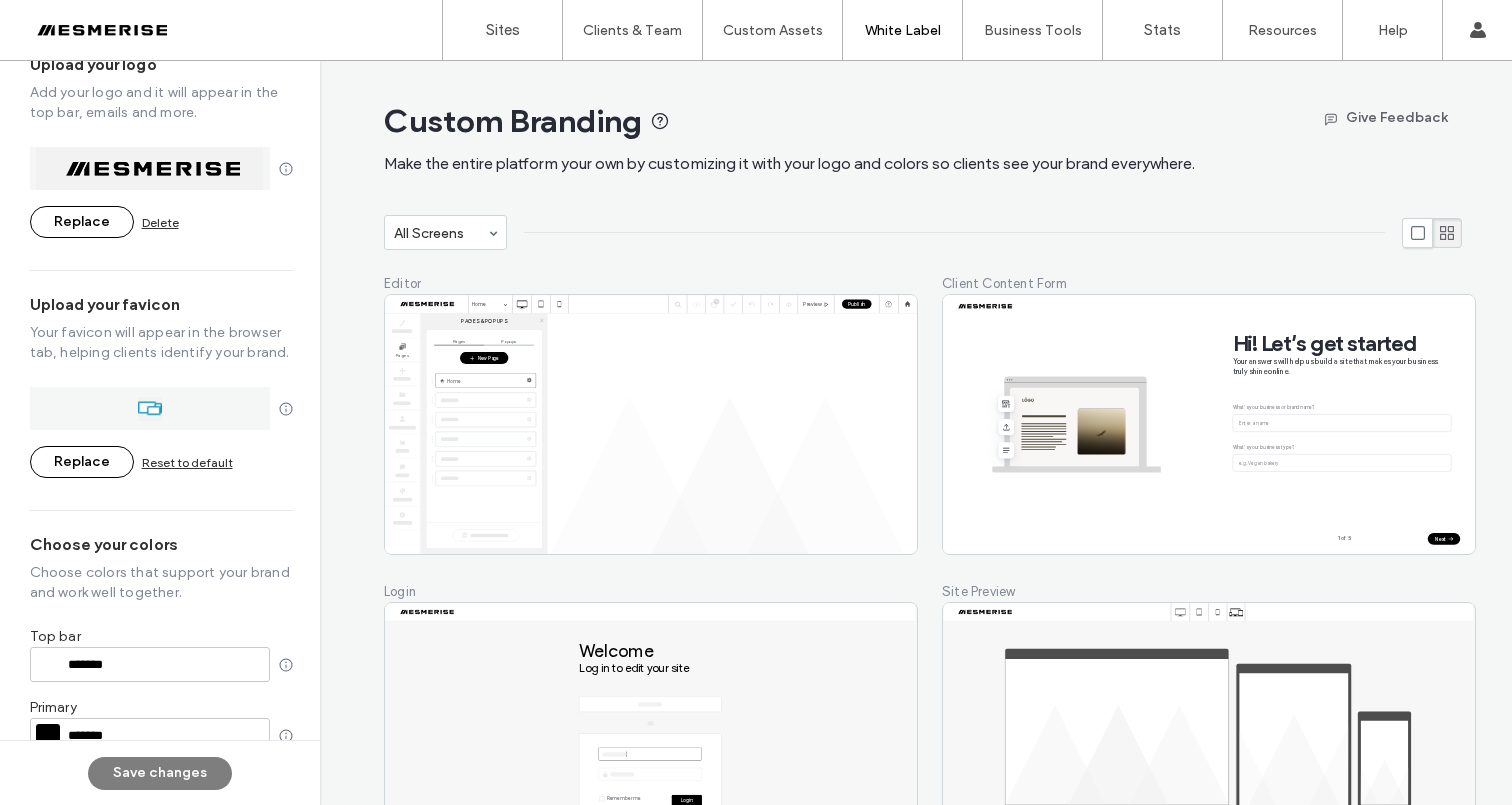 scroll, scrollTop: 0, scrollLeft: 0, axis: both 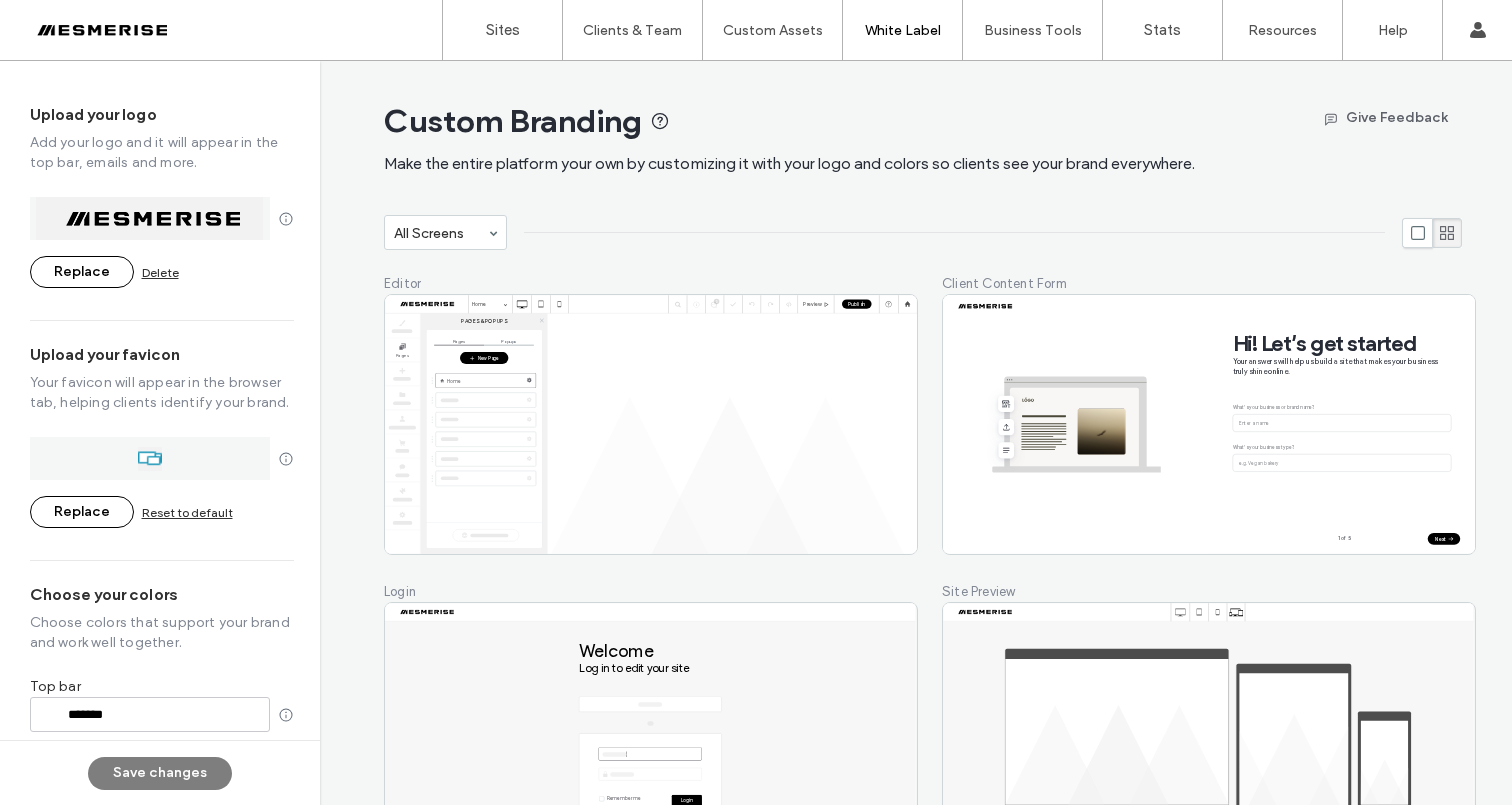 click on "Save changes" at bounding box center [160, 772] 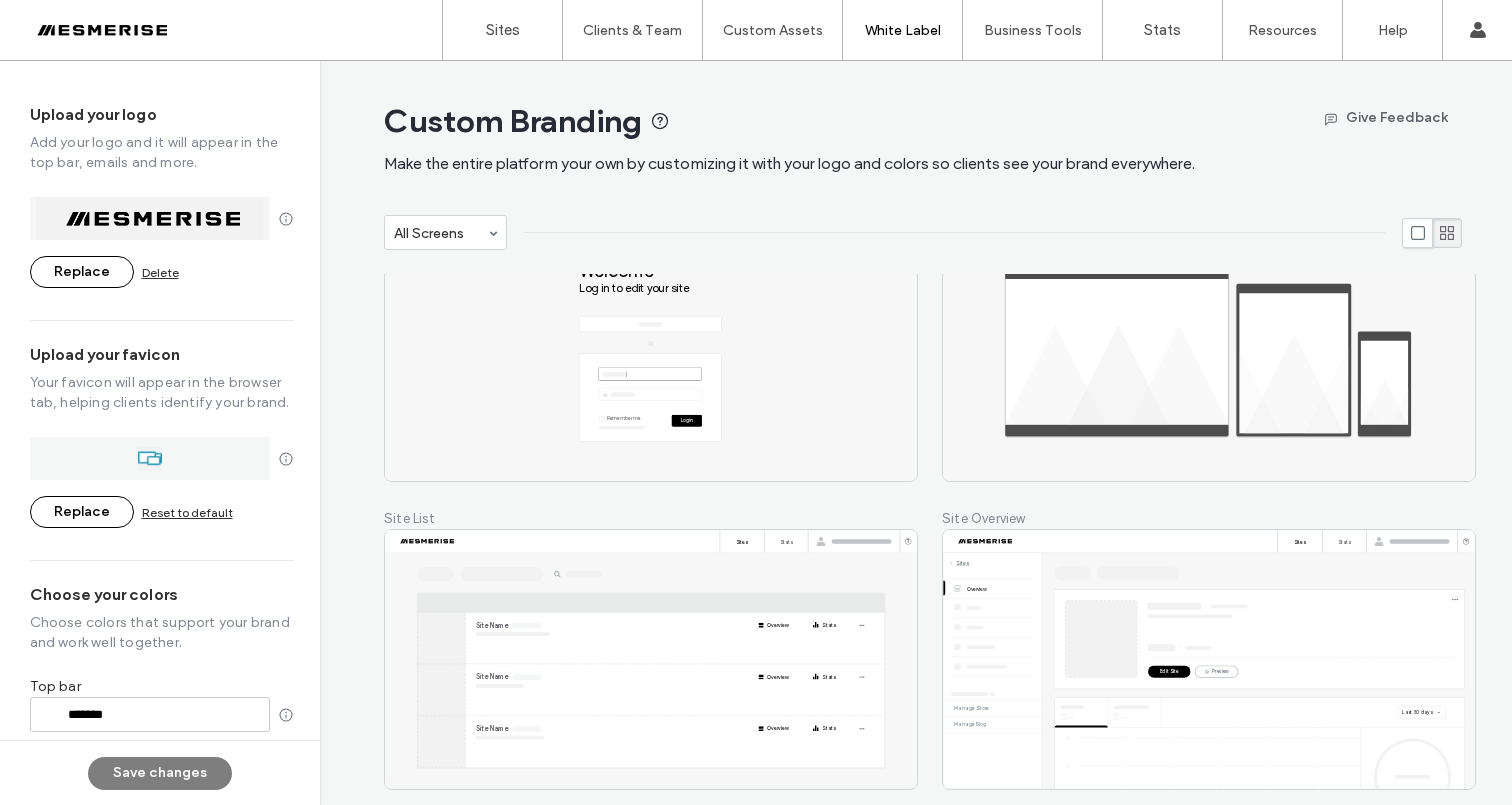 scroll, scrollTop: 0, scrollLeft: 0, axis: both 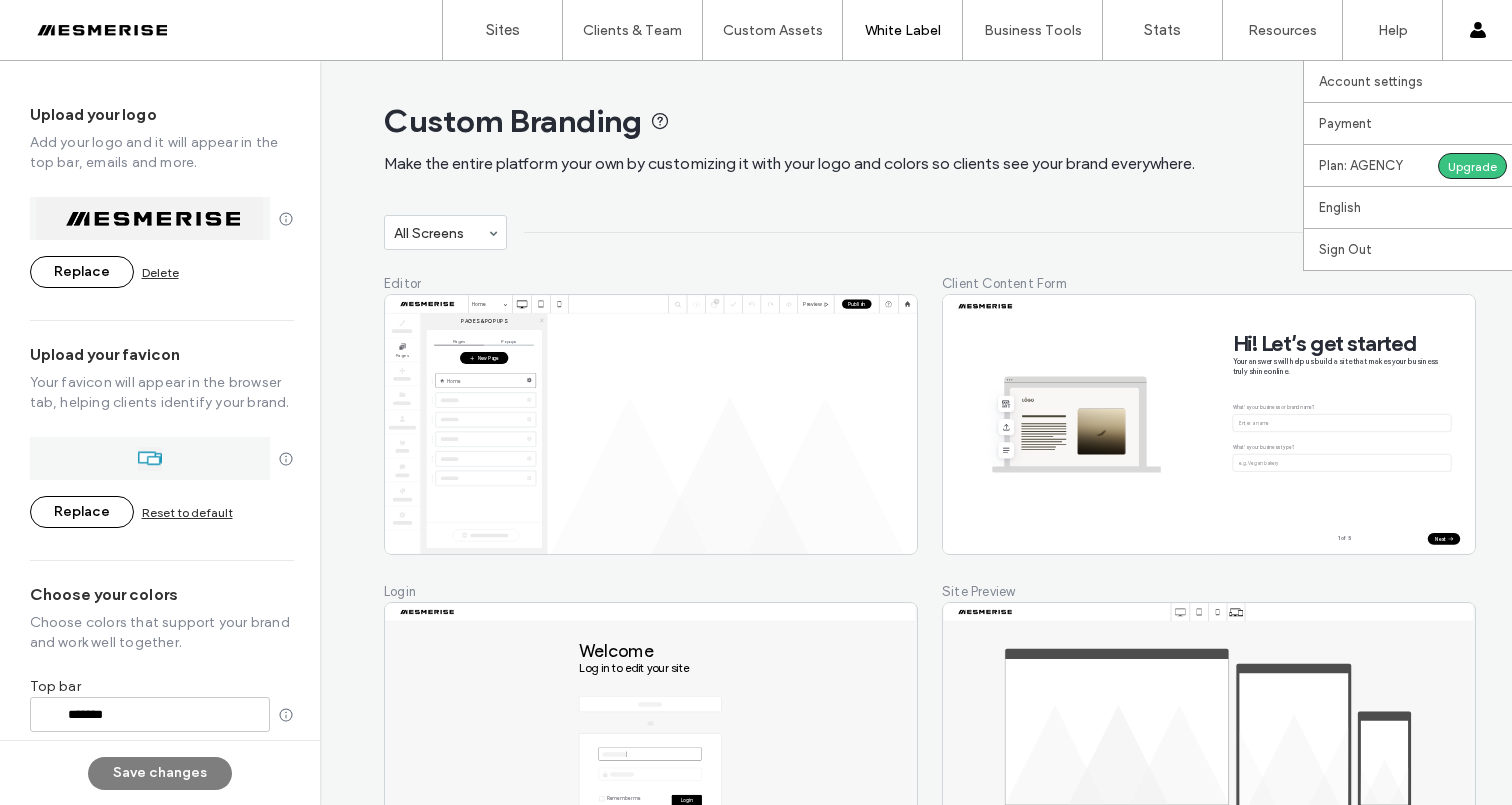 click on "Account settings Payment Plan: AGENCY Upgrade English Español (España) Português Français Deutsch Türkçe English (UK) Italiano Nederlands Español (Latinoamérica) íslenskur Polski Português (Portugal) Sign Out" at bounding box center [1477, 30] 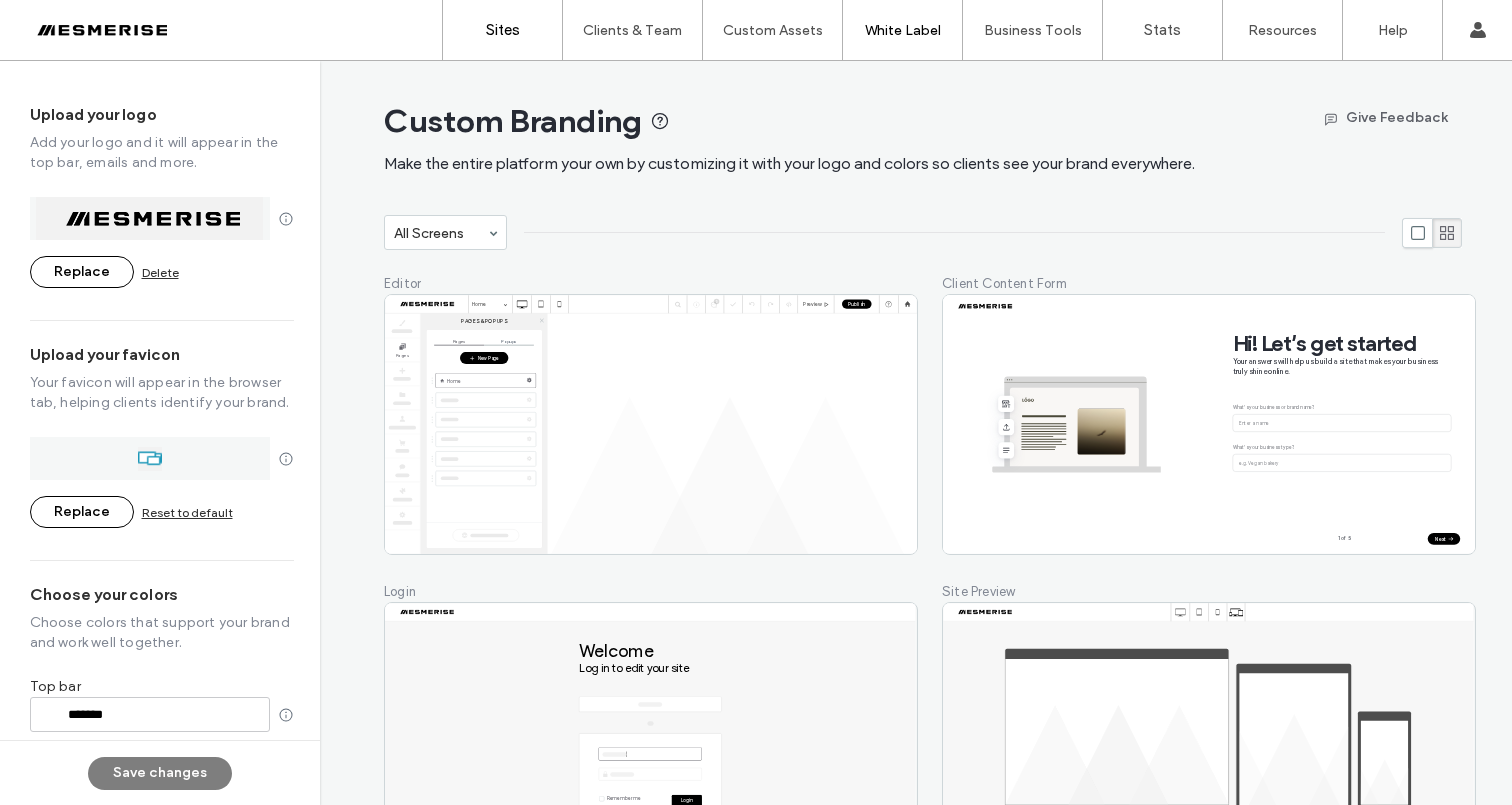click on "Sites" at bounding box center [502, 30] 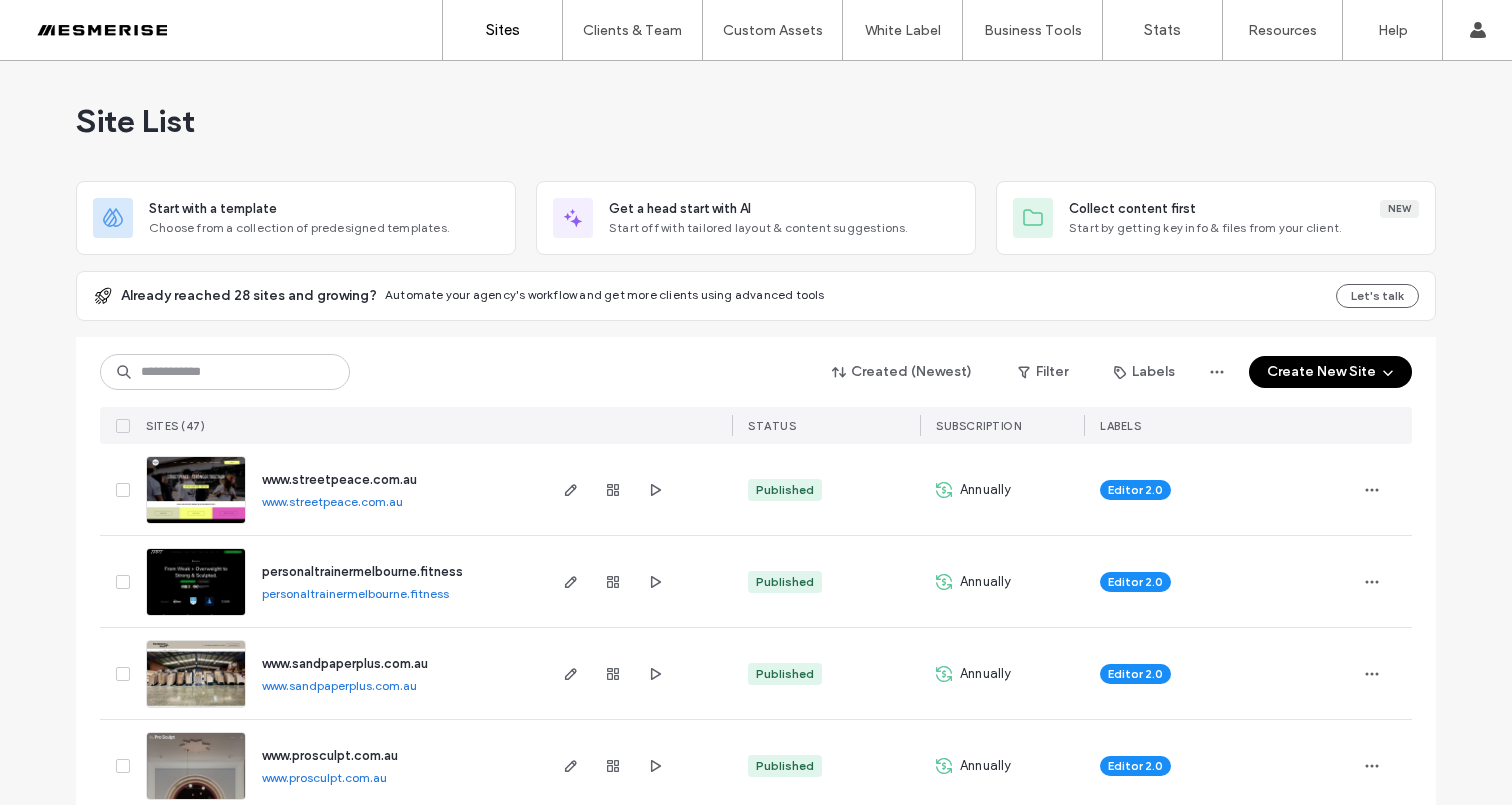 scroll, scrollTop: 0, scrollLeft: 0, axis: both 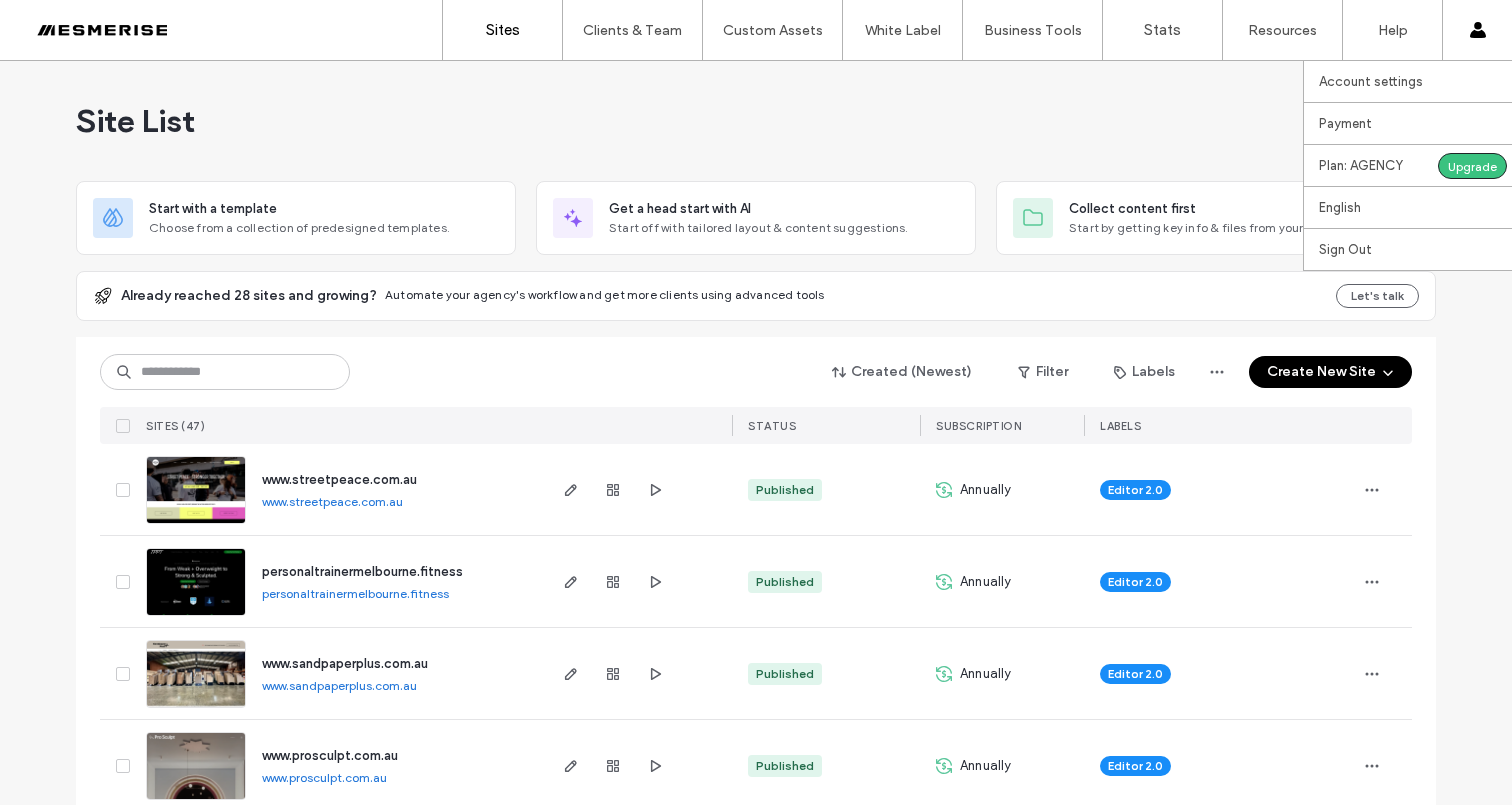 click on "Account settings Payment Plan: AGENCY Upgrade English Español (España) Português Français Deutsch Türkçe English (UK) Italiano Nederlands Español (Latinoamérica) íslenskur Polski Português (Portugal) Sign Out" at bounding box center [1477, 30] 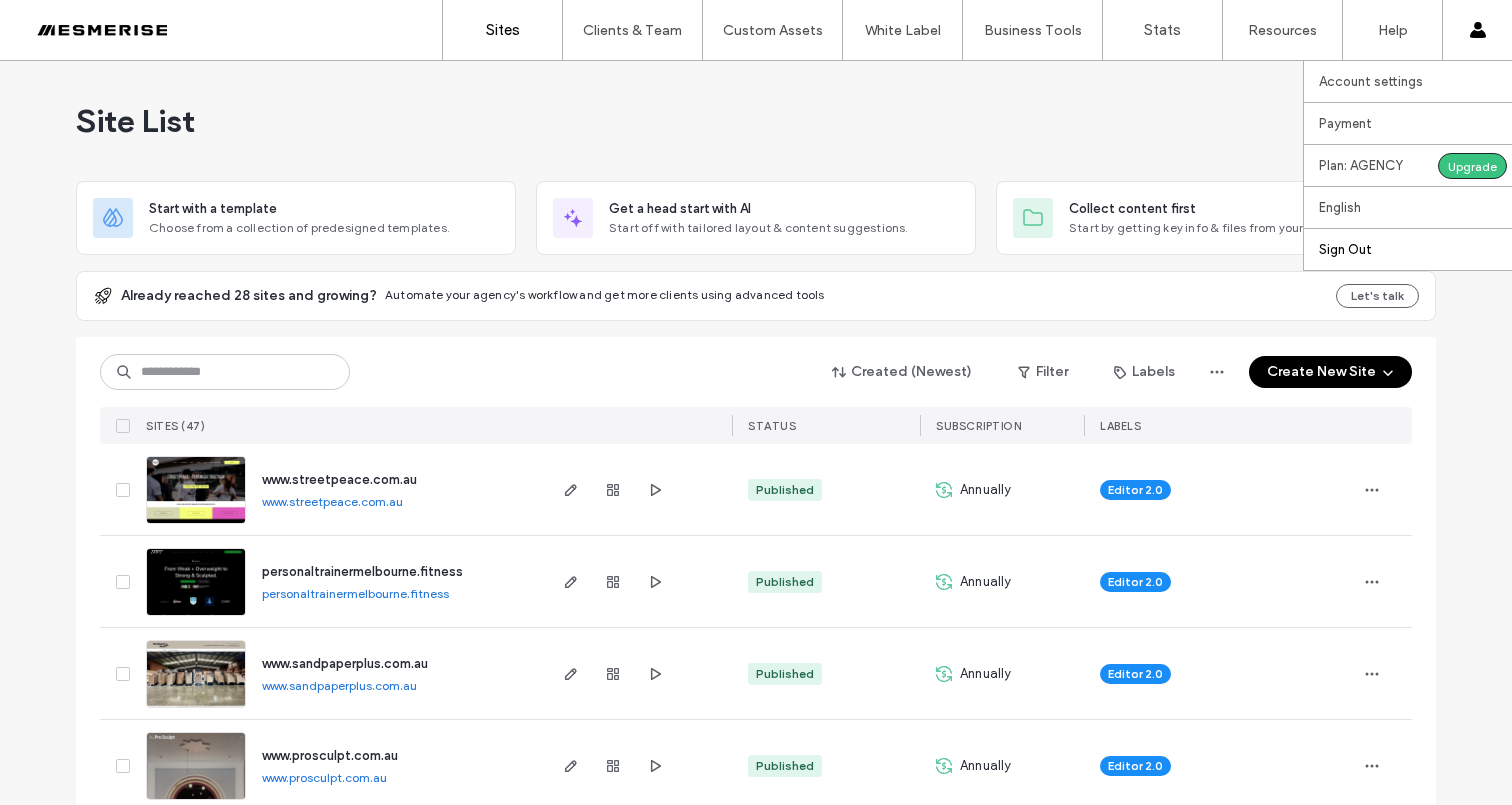 click on "Sign Out" at bounding box center (1345, 249) 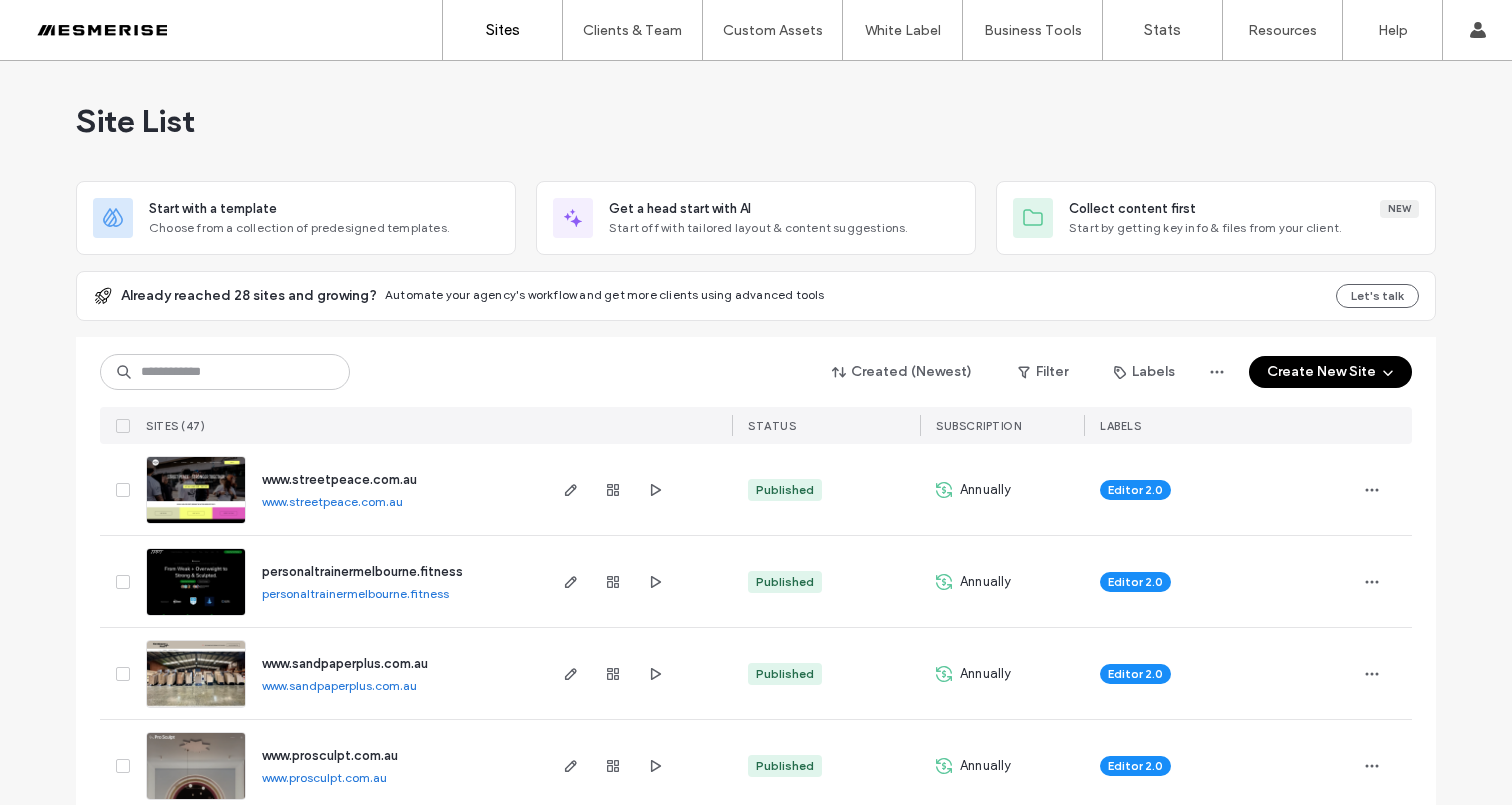 scroll, scrollTop: 0, scrollLeft: 0, axis: both 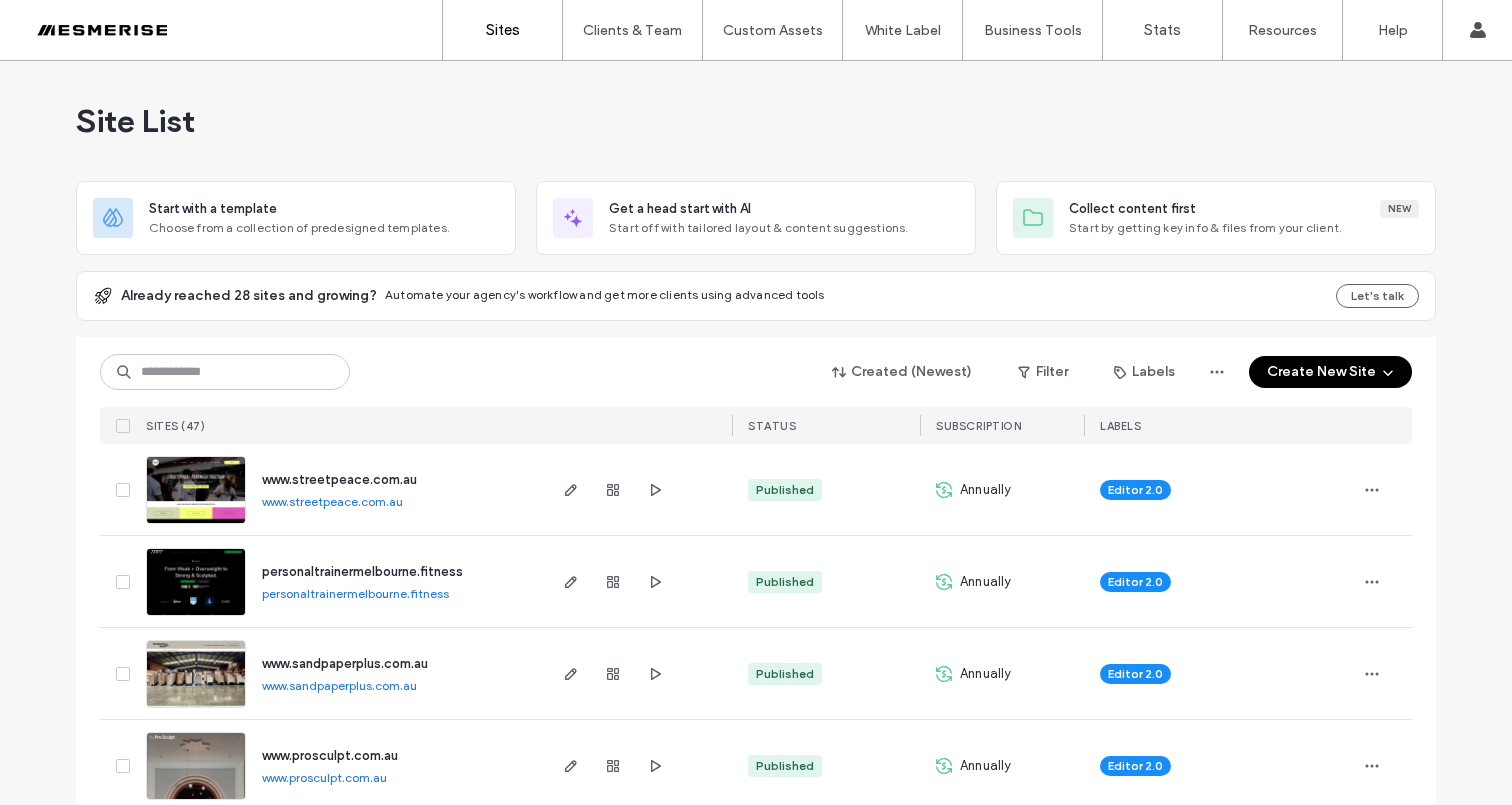 click on "Site List" at bounding box center [756, 121] 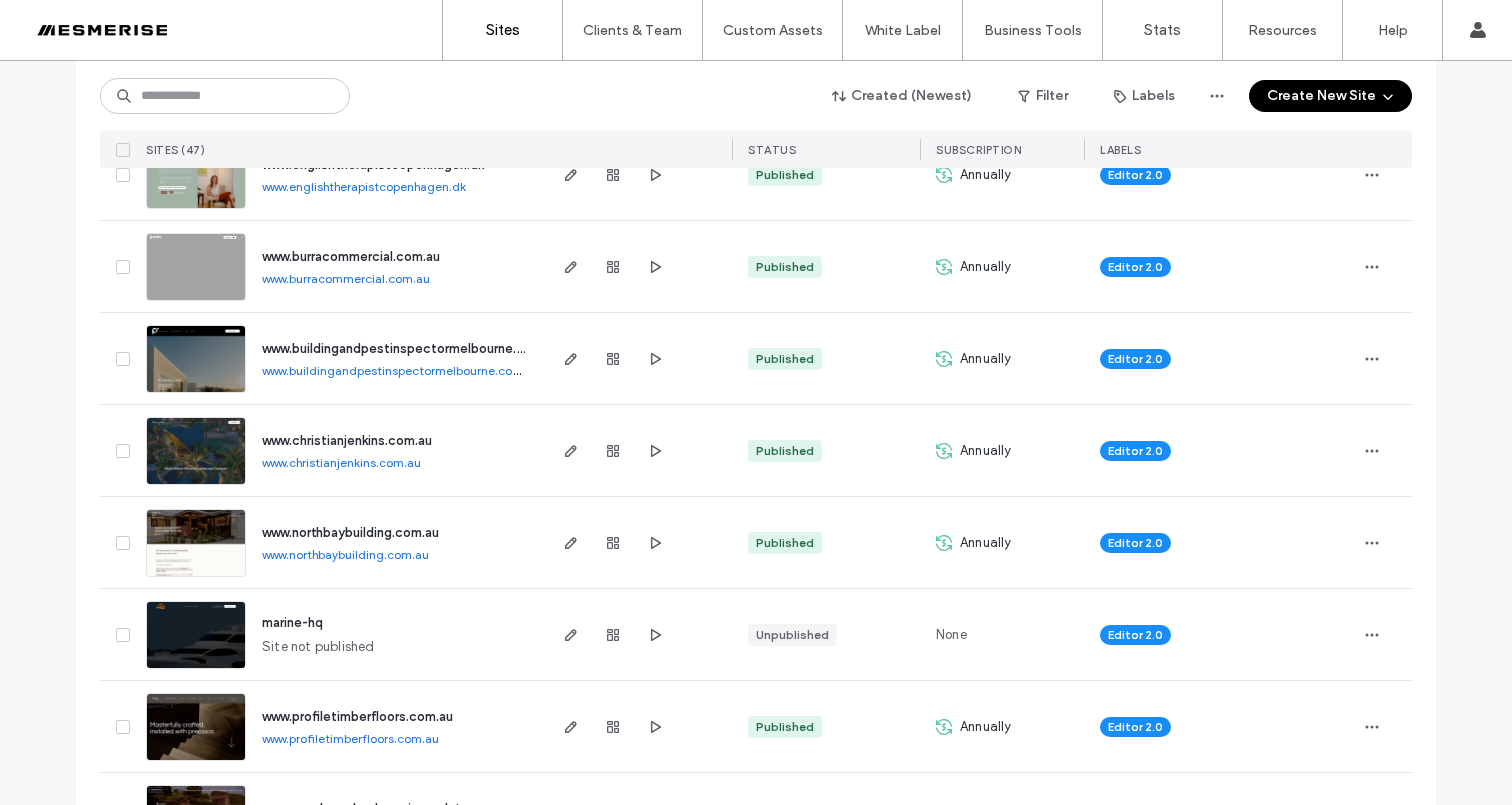 scroll, scrollTop: 0, scrollLeft: 0, axis: both 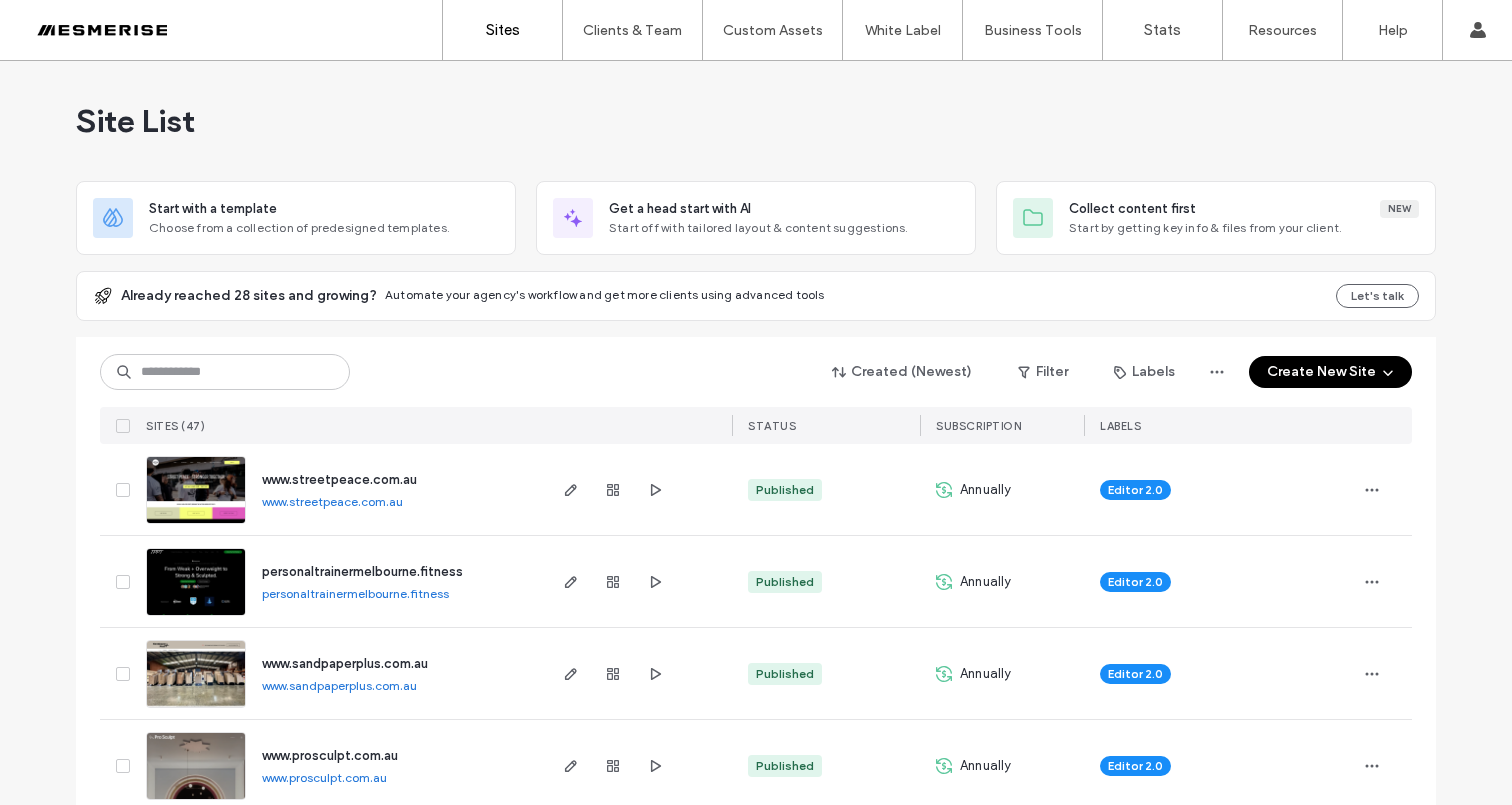 click on "Site List" at bounding box center [756, 121] 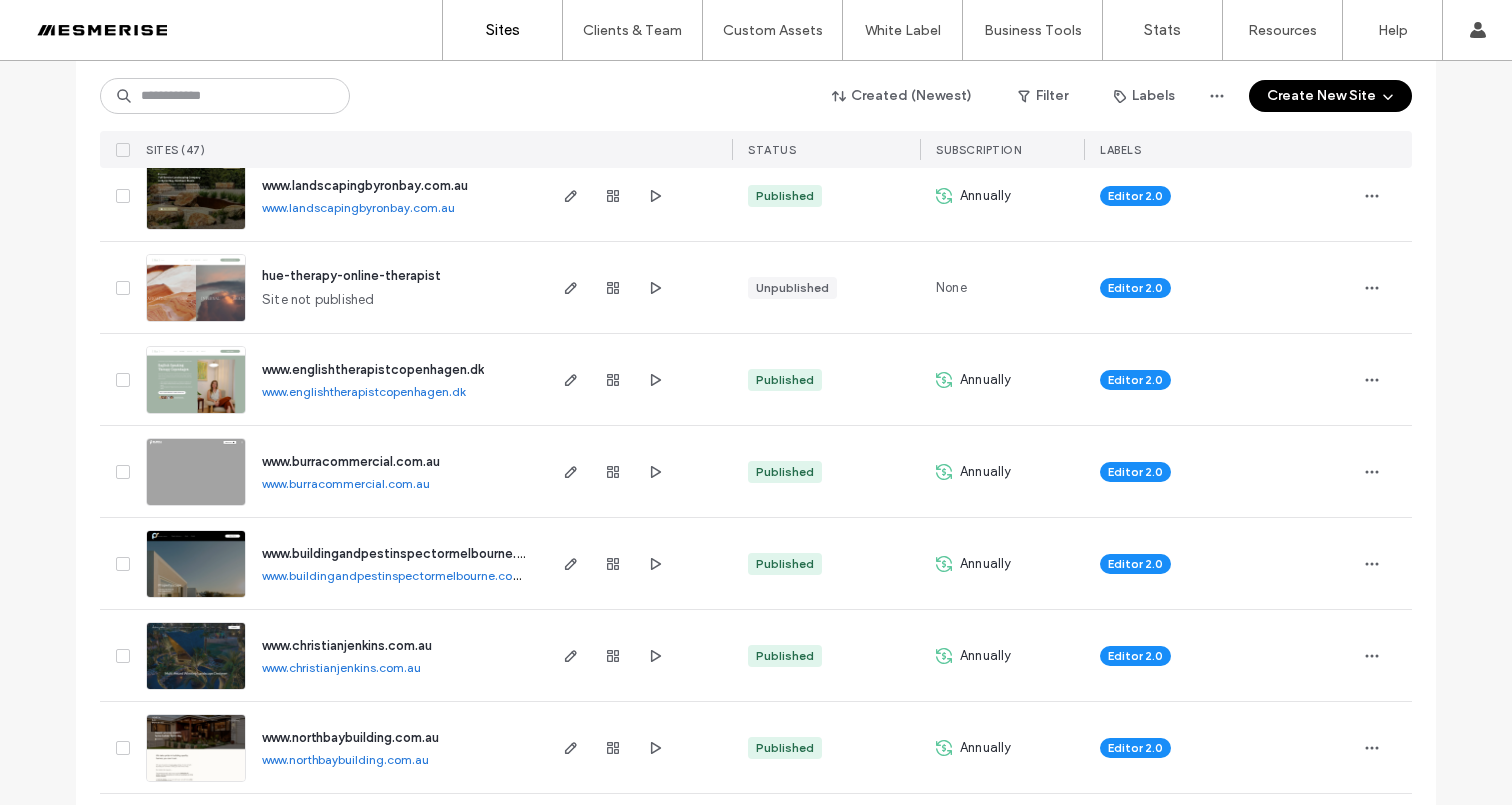 scroll, scrollTop: 0, scrollLeft: 0, axis: both 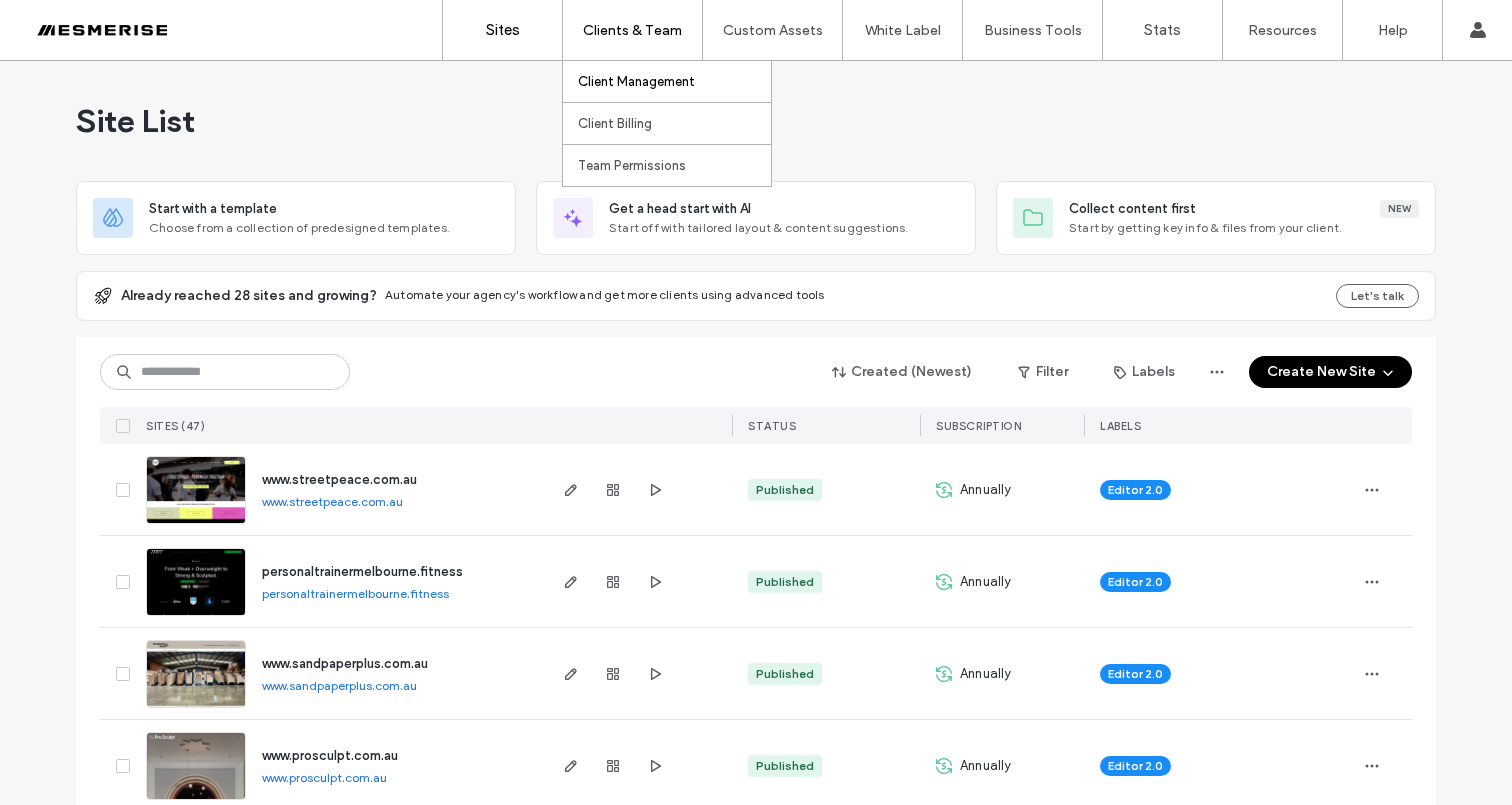 click on "Client Management" at bounding box center (636, 81) 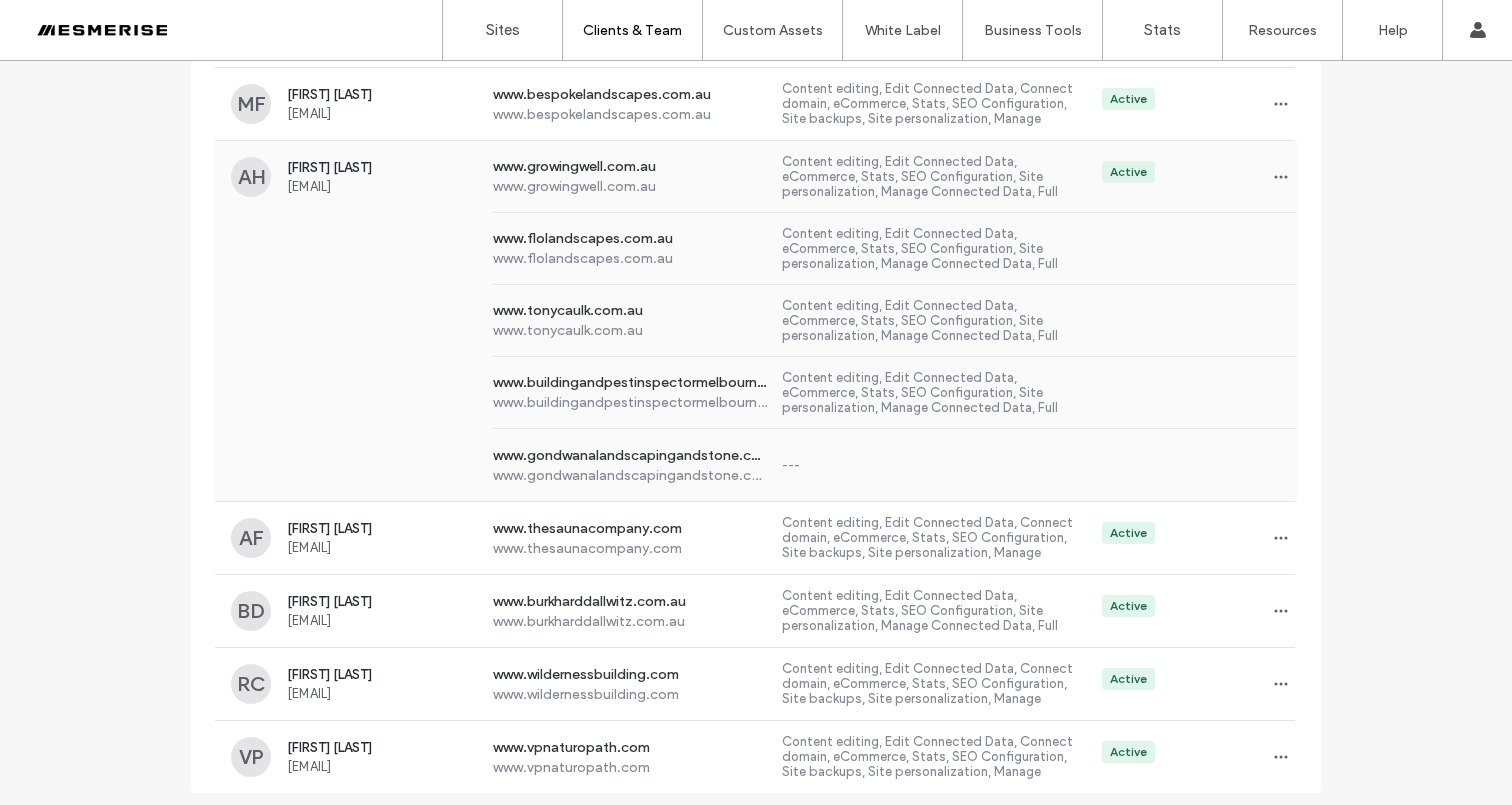 scroll, scrollTop: 880, scrollLeft: 0, axis: vertical 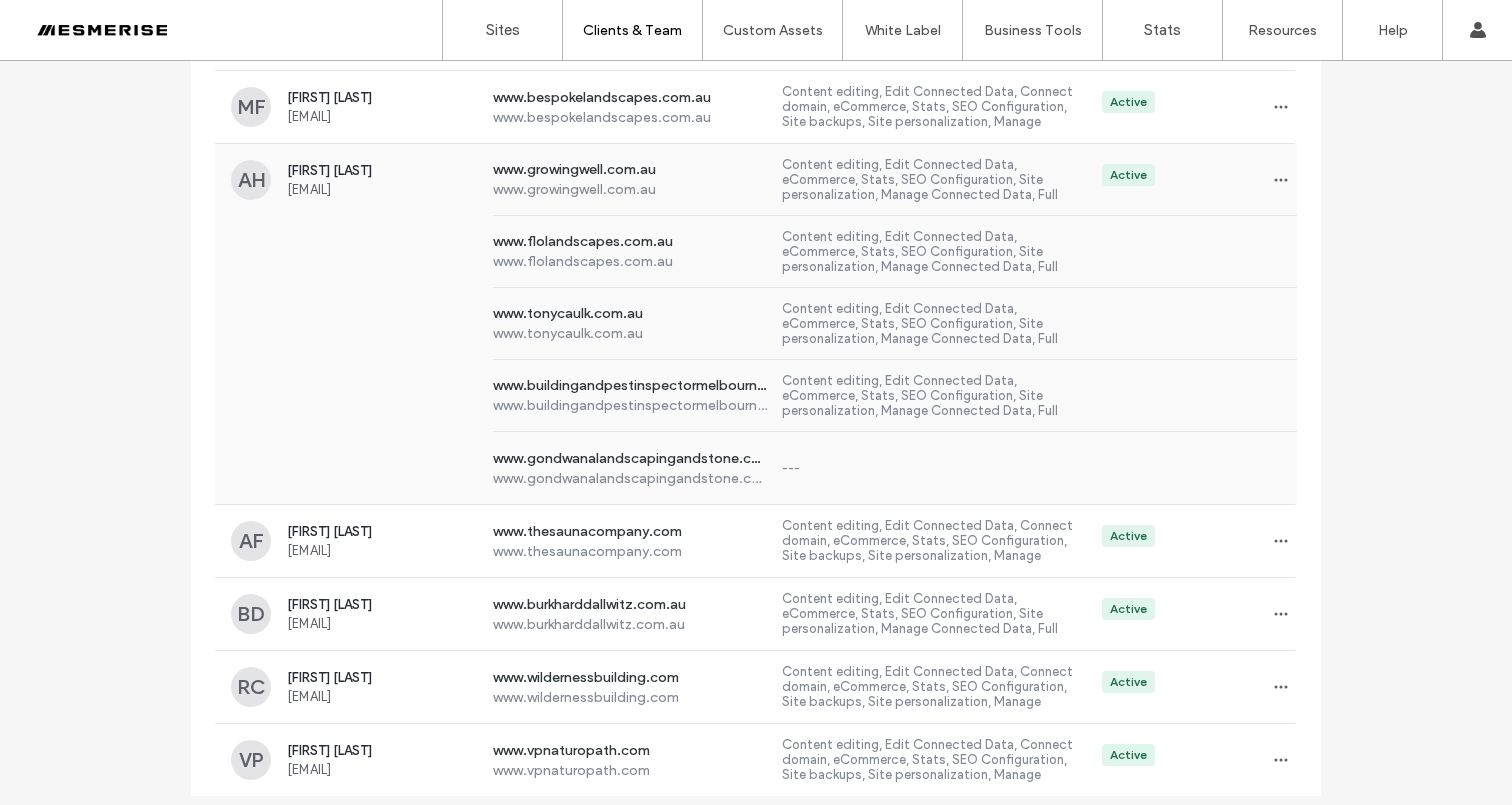 click on "[EMAIL]" at bounding box center [382, 189] 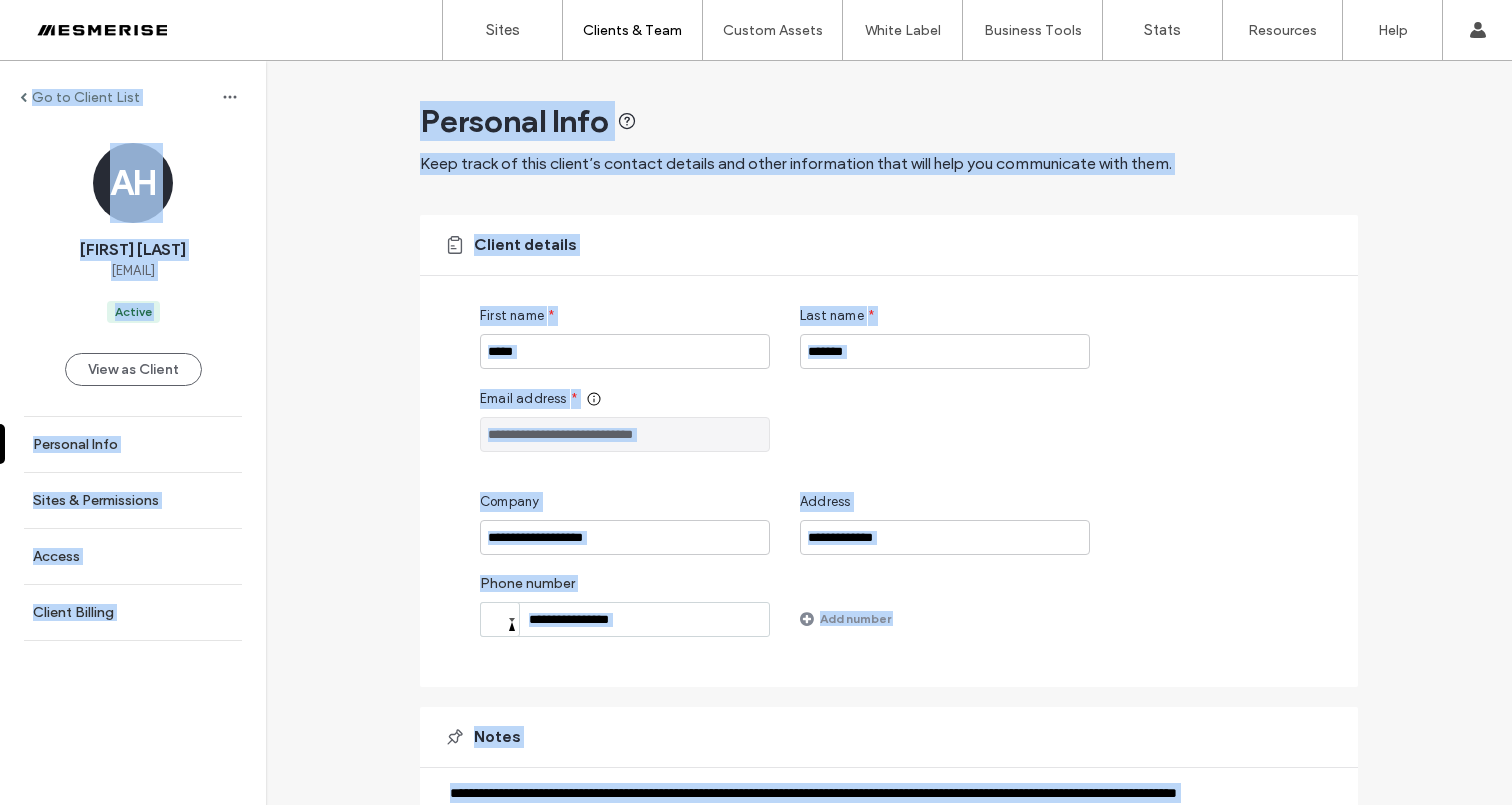 click on "**********" at bounding box center (889, 496) 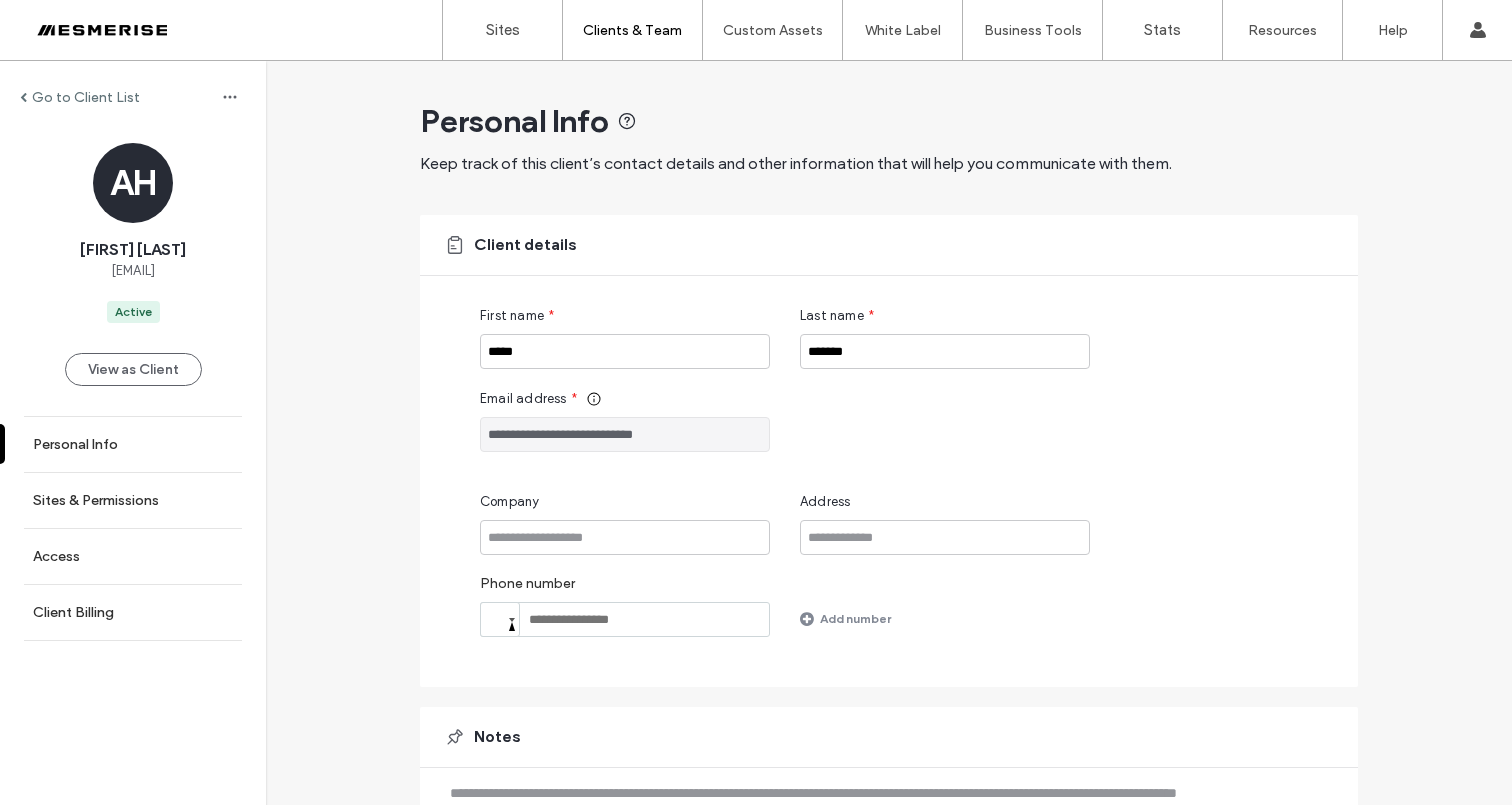 click on "**********" at bounding box center (625, 434) 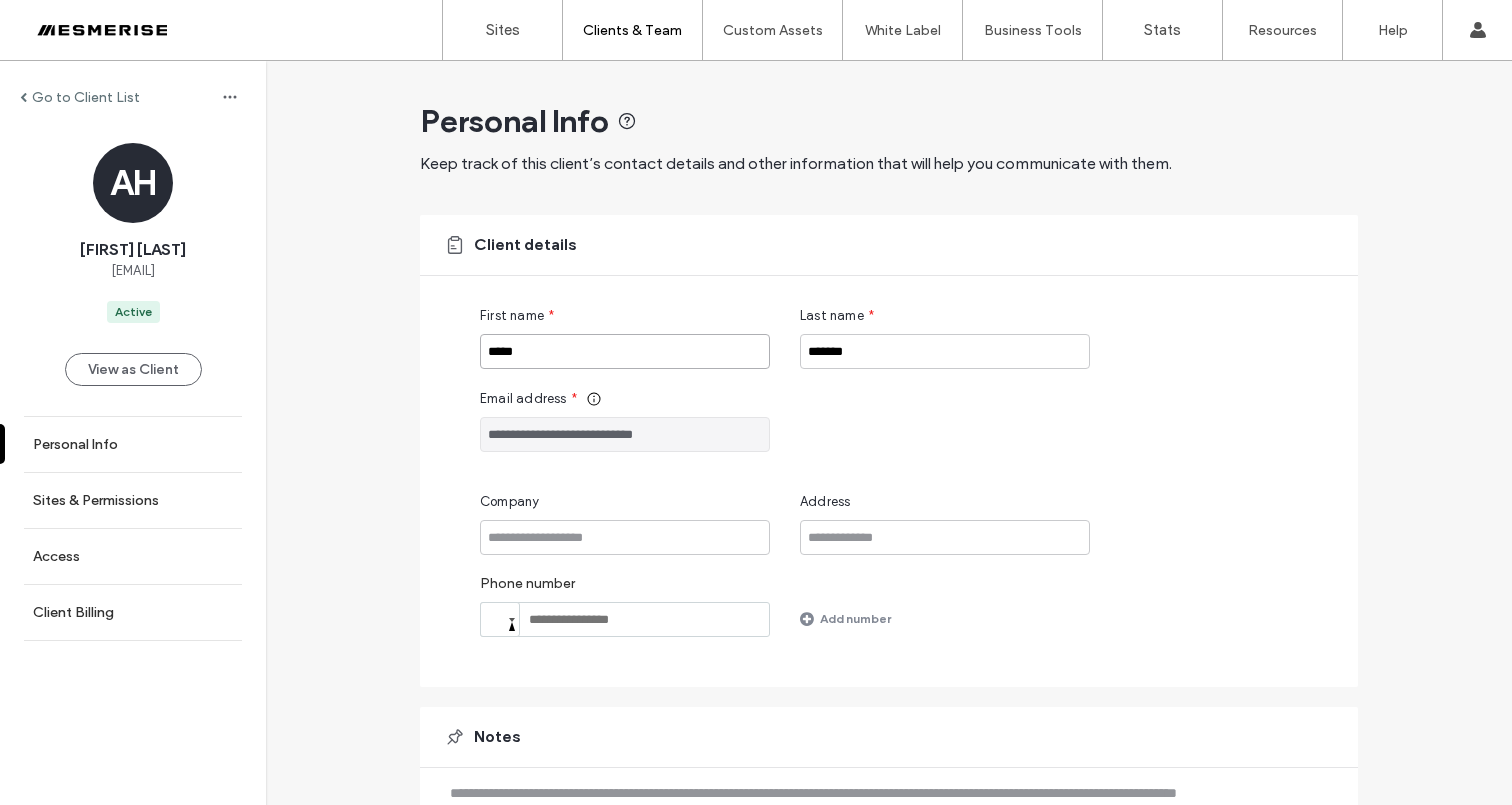 click on "*****" at bounding box center [625, 351] 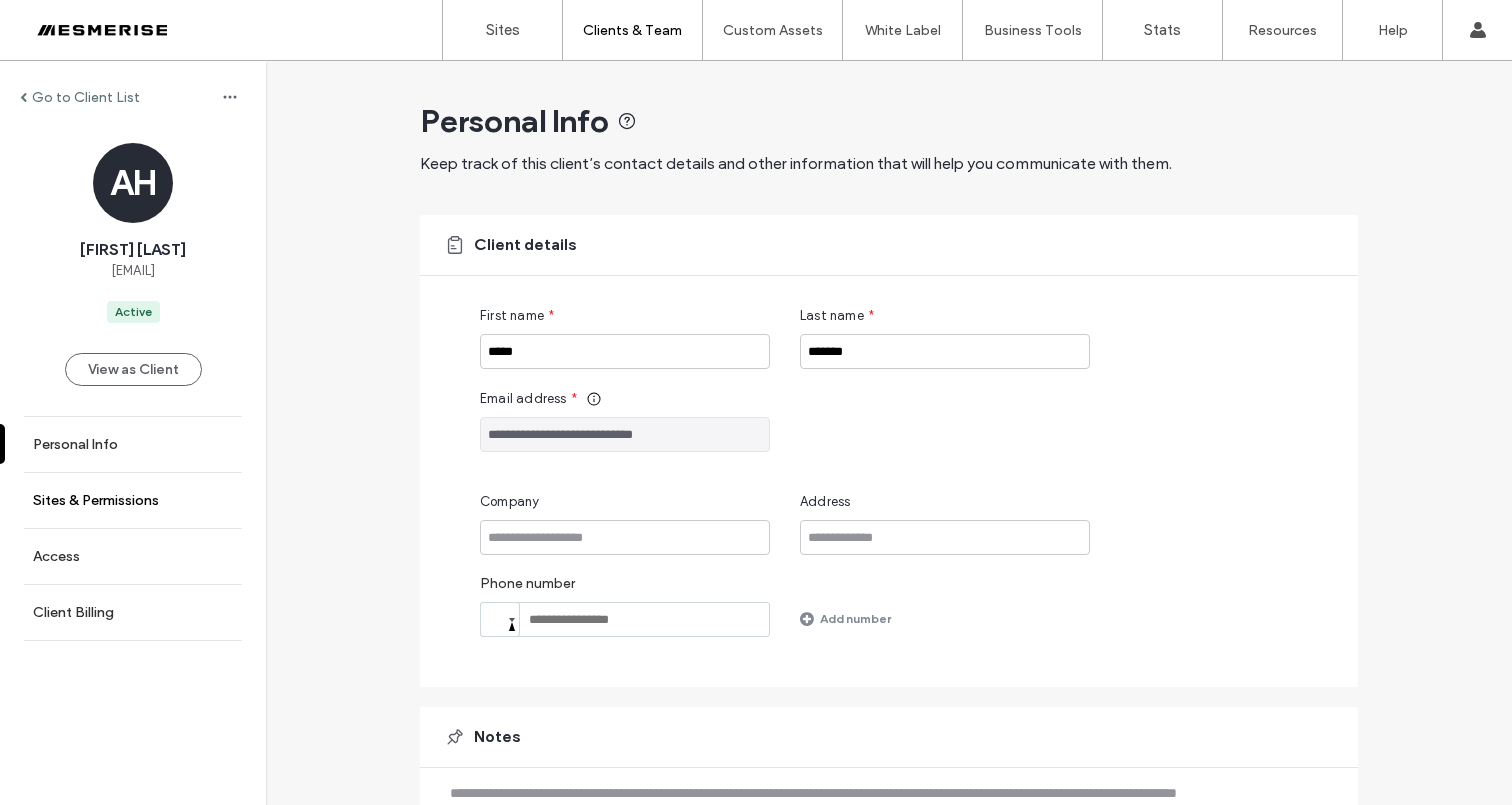 click on "Sites & Permissions" at bounding box center [96, 500] 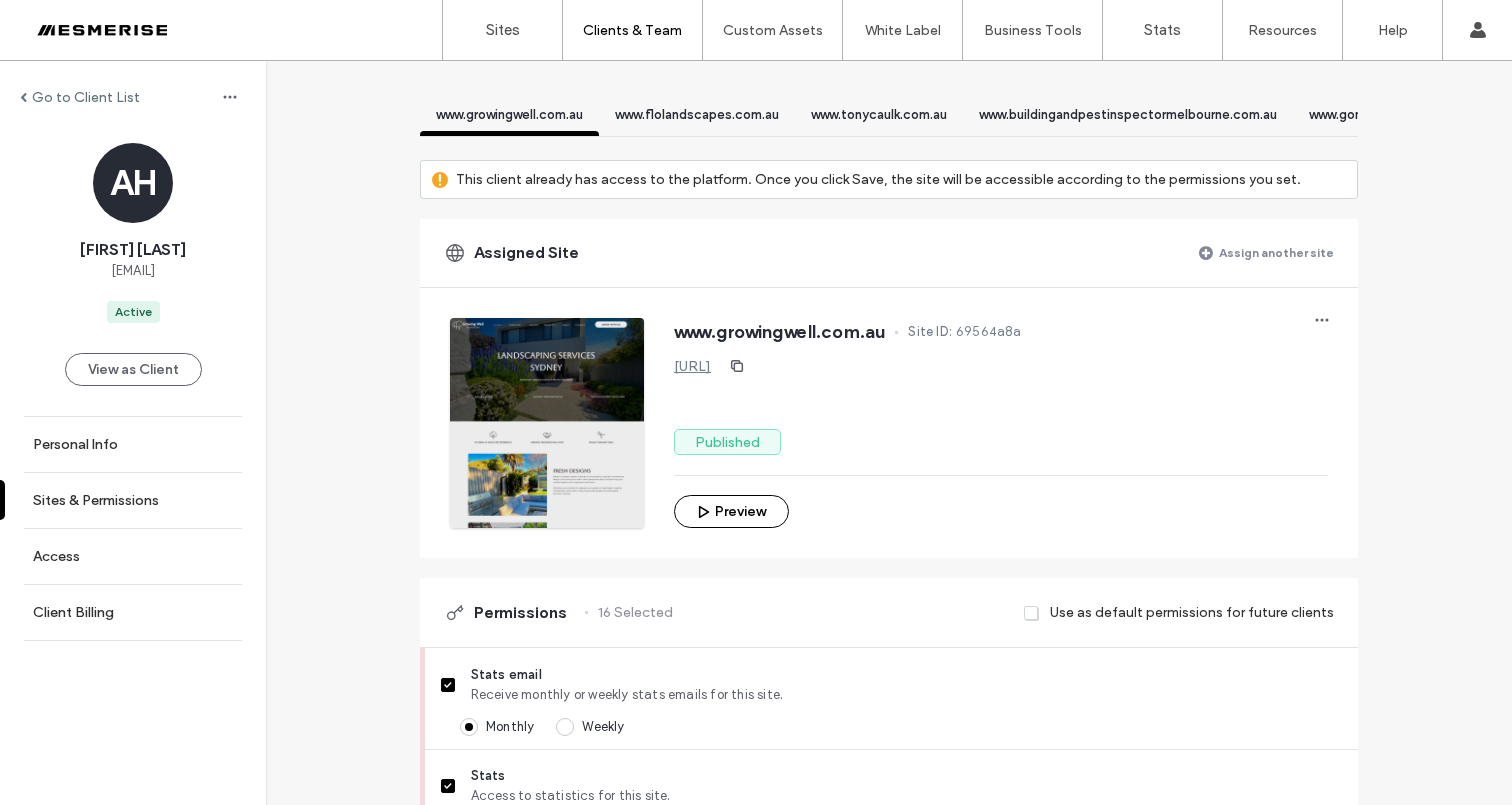 scroll, scrollTop: 0, scrollLeft: 0, axis: both 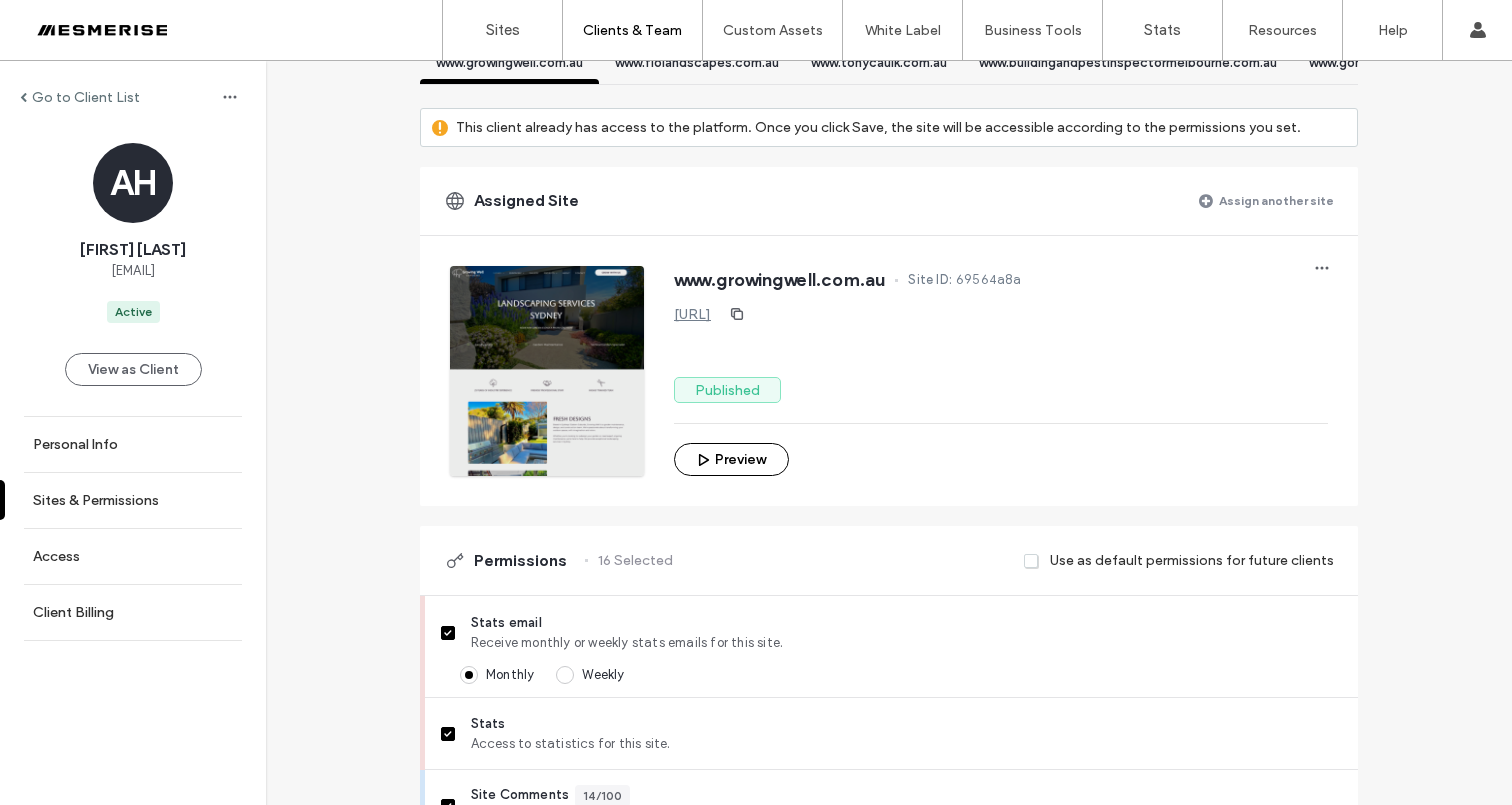 click on "Assign another site" at bounding box center [1276, 200] 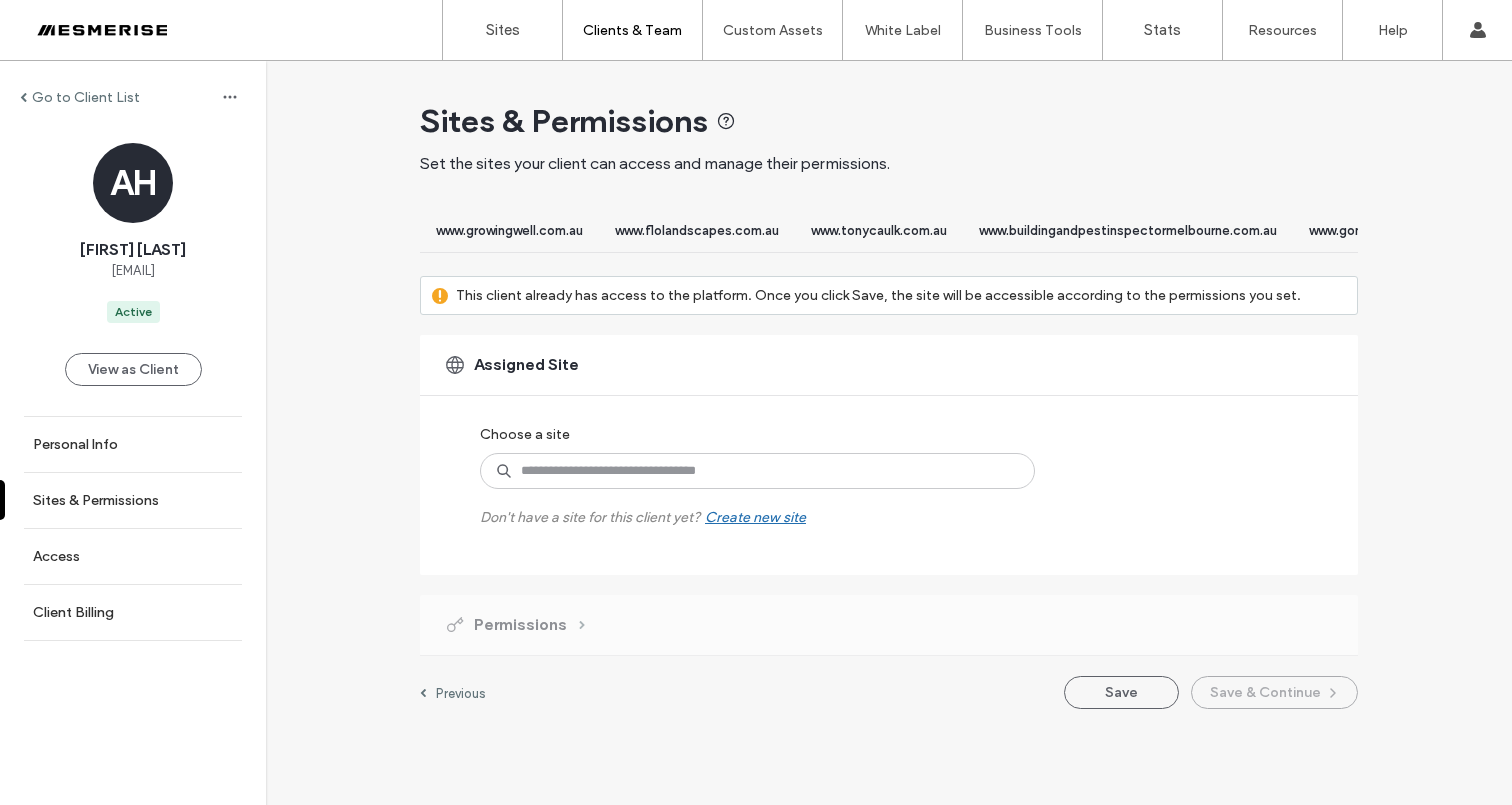 scroll, scrollTop: 0, scrollLeft: 0, axis: both 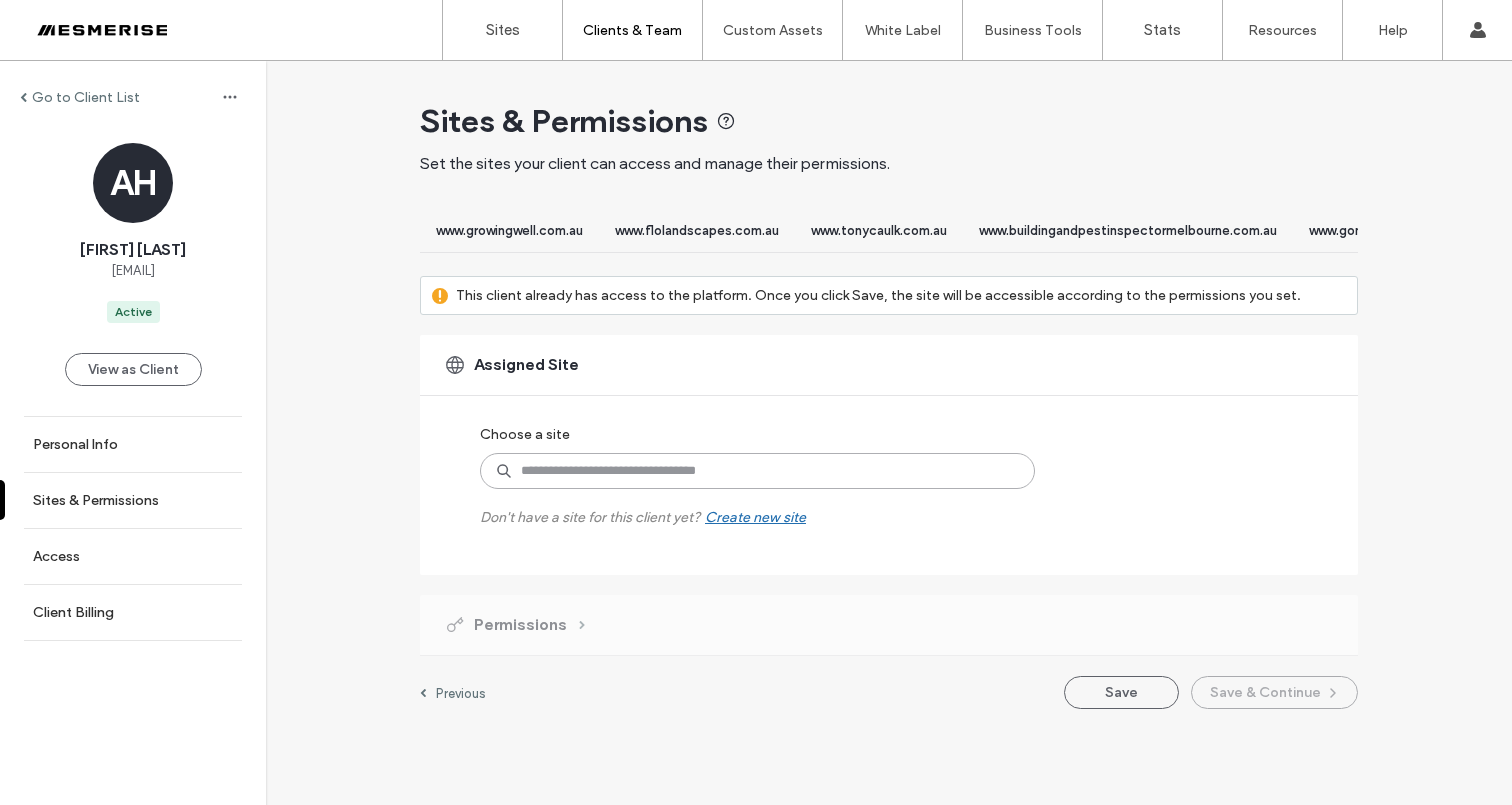 click at bounding box center [757, 471] 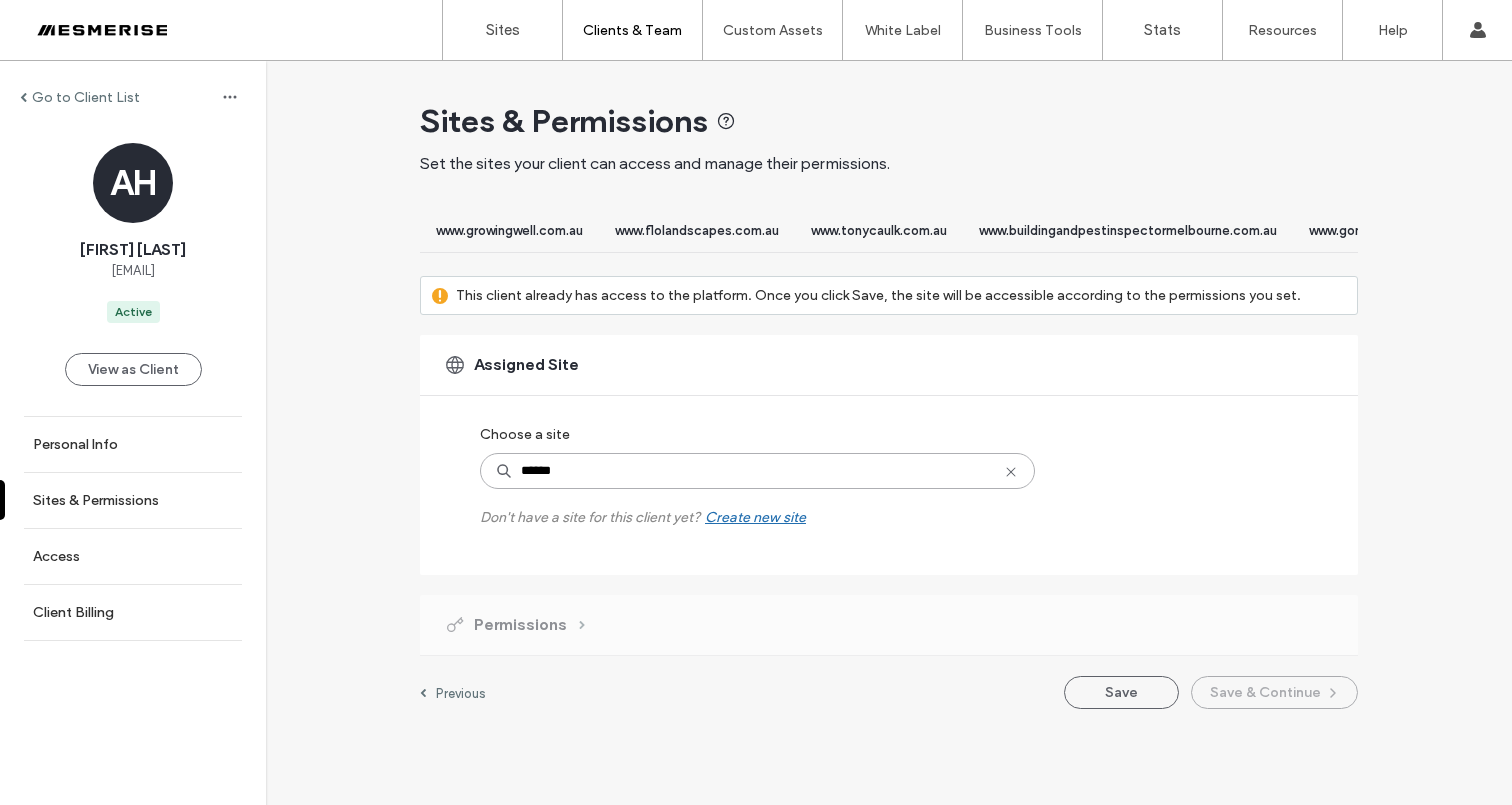 type on "*****" 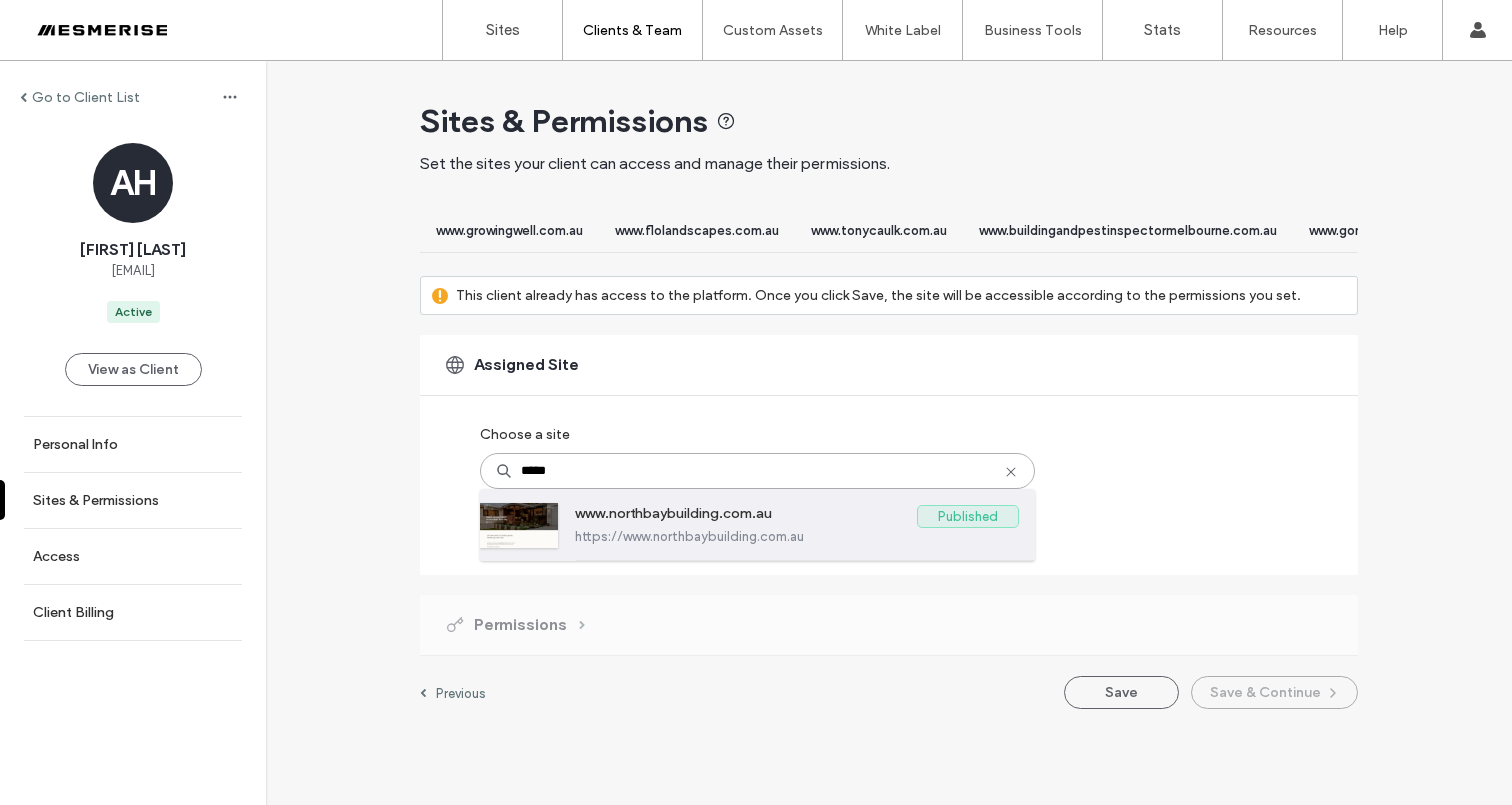 click on "www.northbaybuilding.com.au" at bounding box center (746, 517) 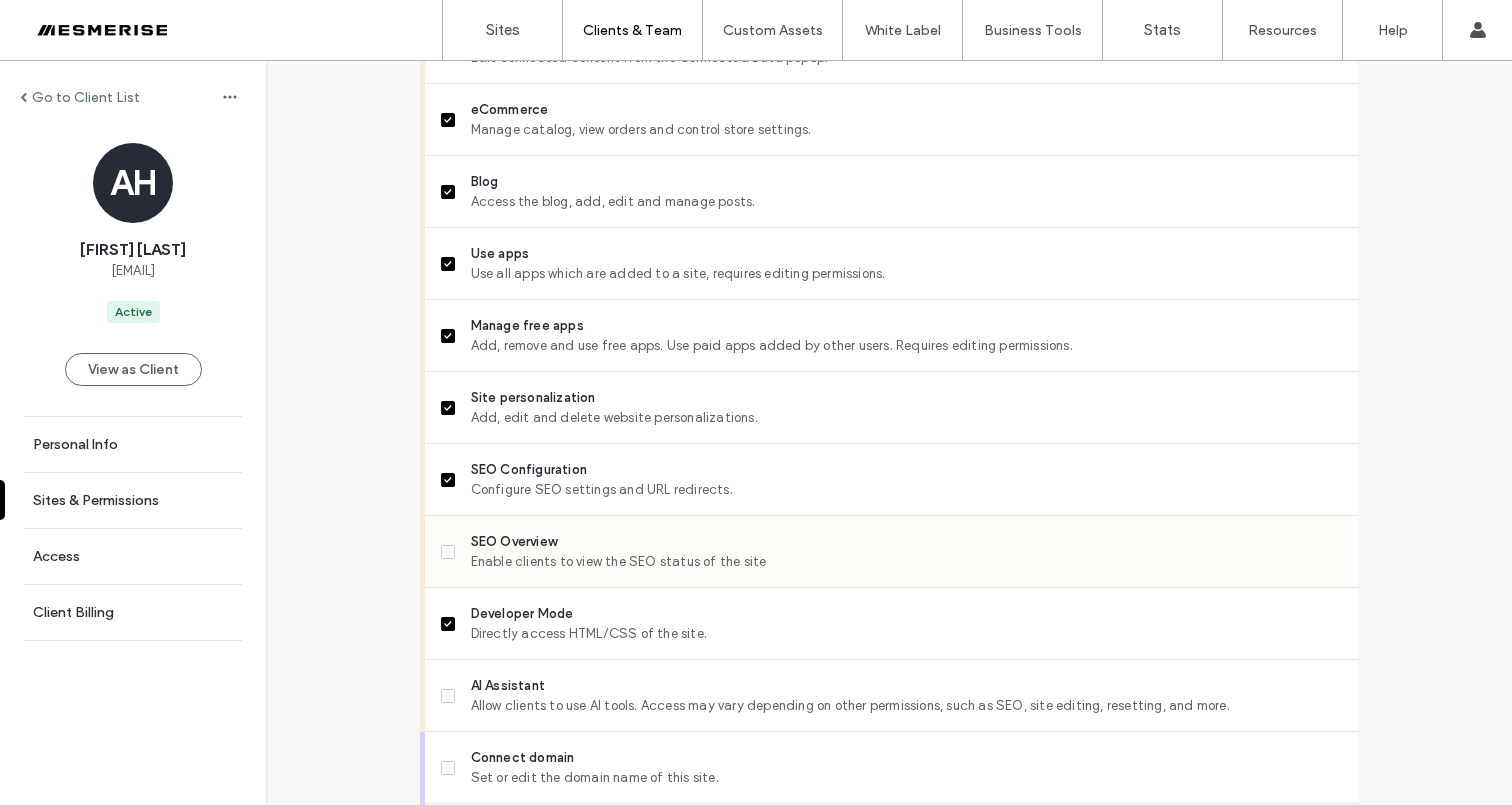 scroll, scrollTop: 1808, scrollLeft: 0, axis: vertical 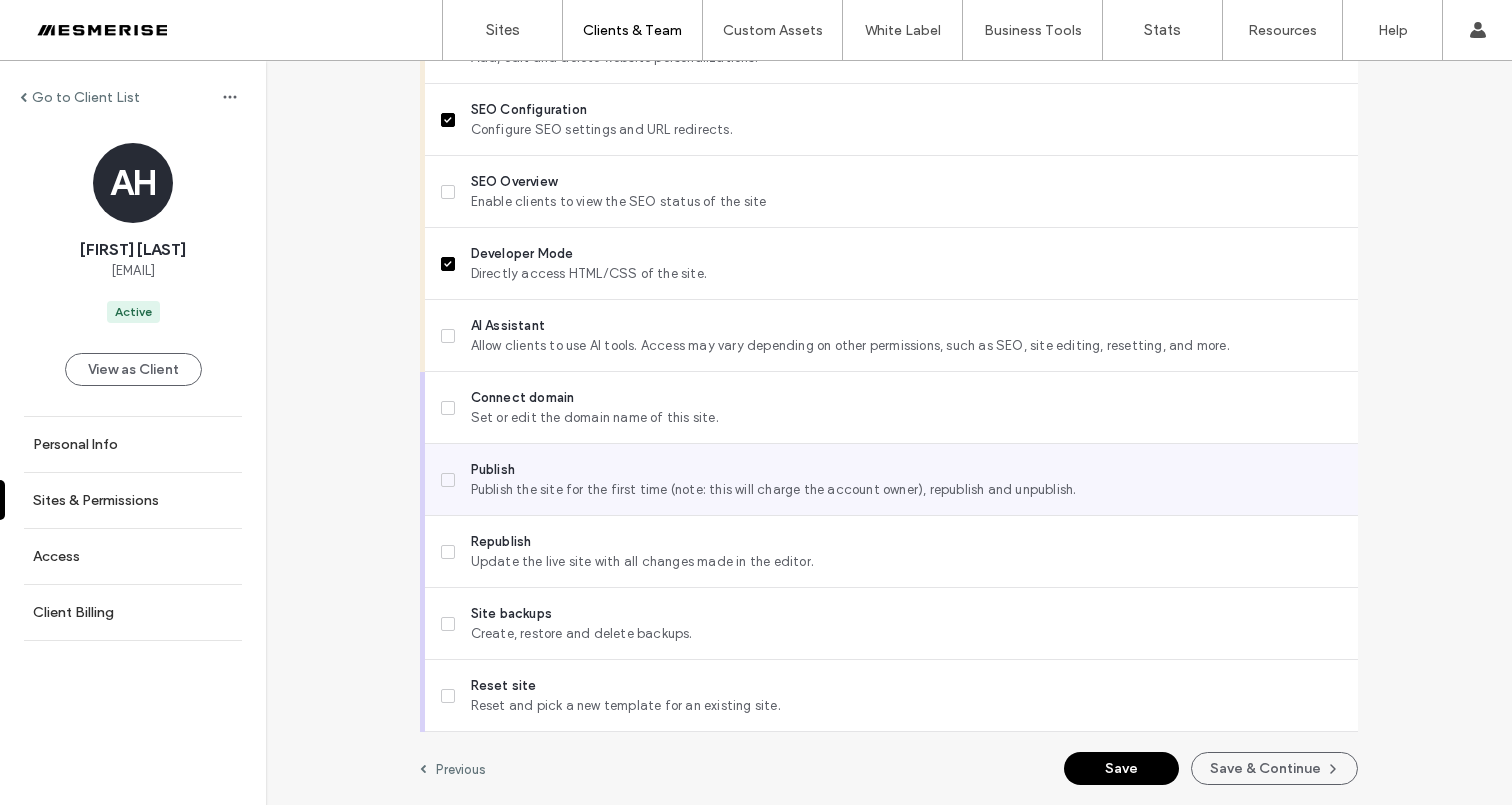 click 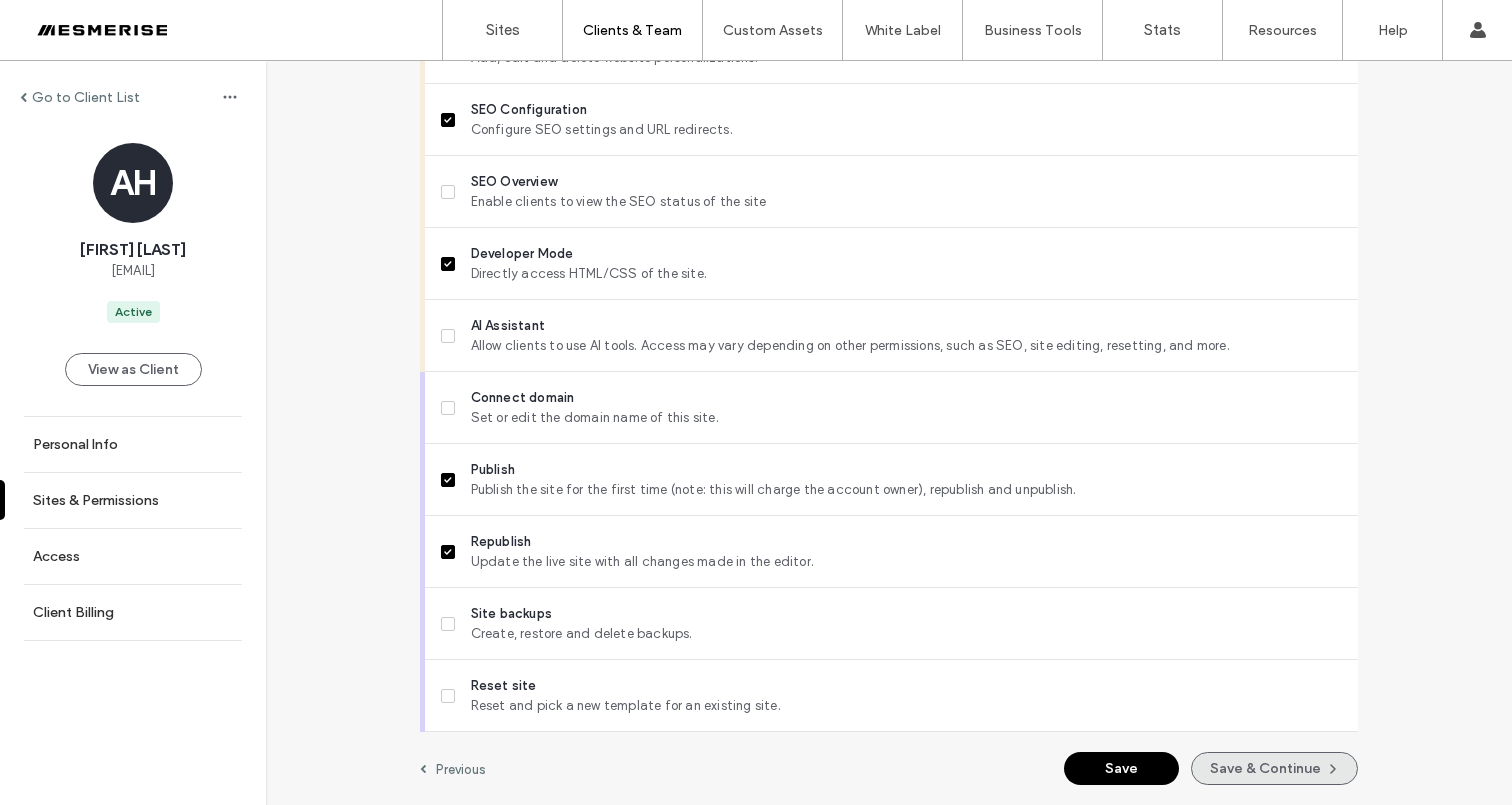 click on "Save & Continue" at bounding box center (1274, 768) 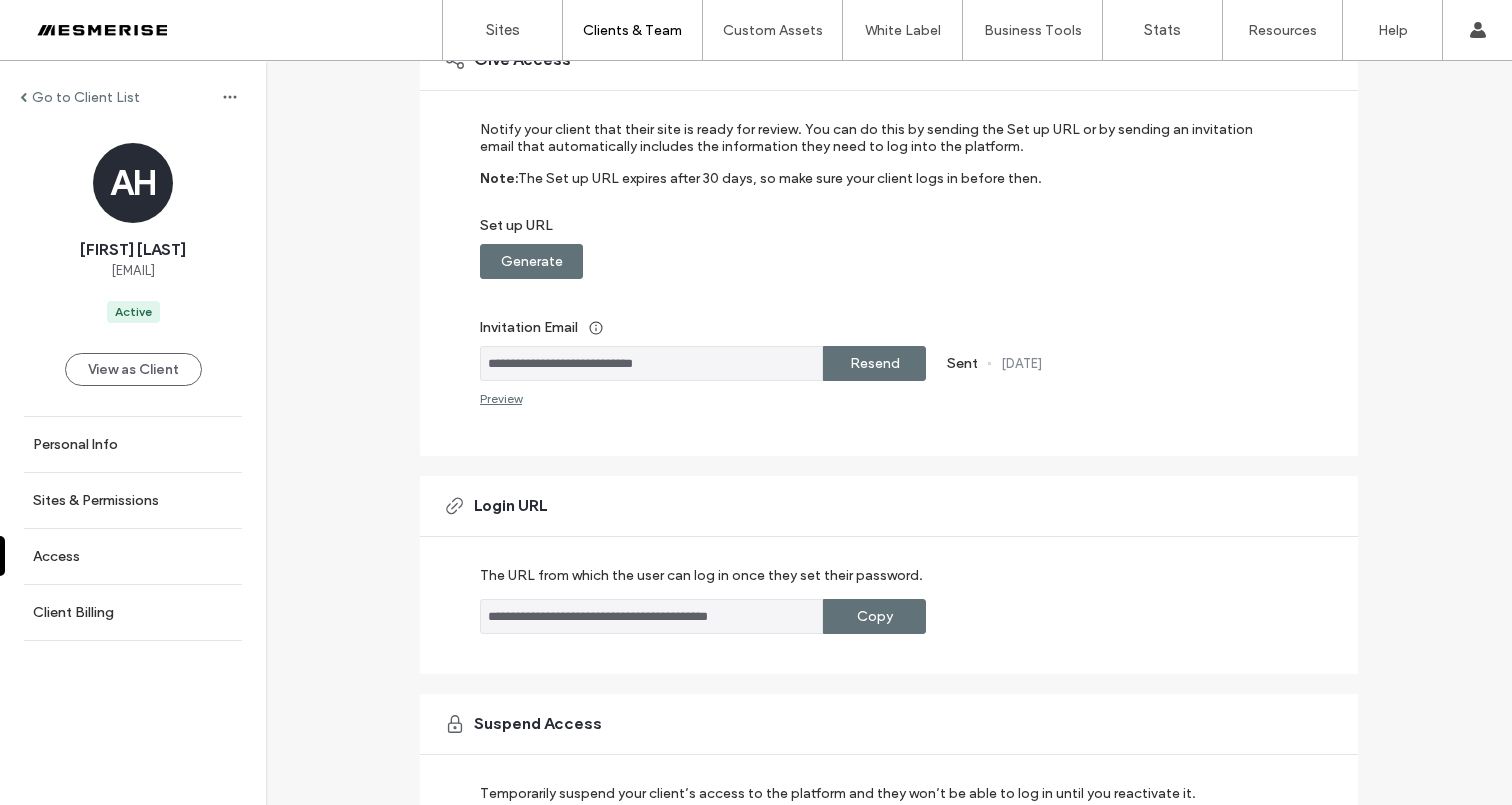 scroll, scrollTop: 339, scrollLeft: 0, axis: vertical 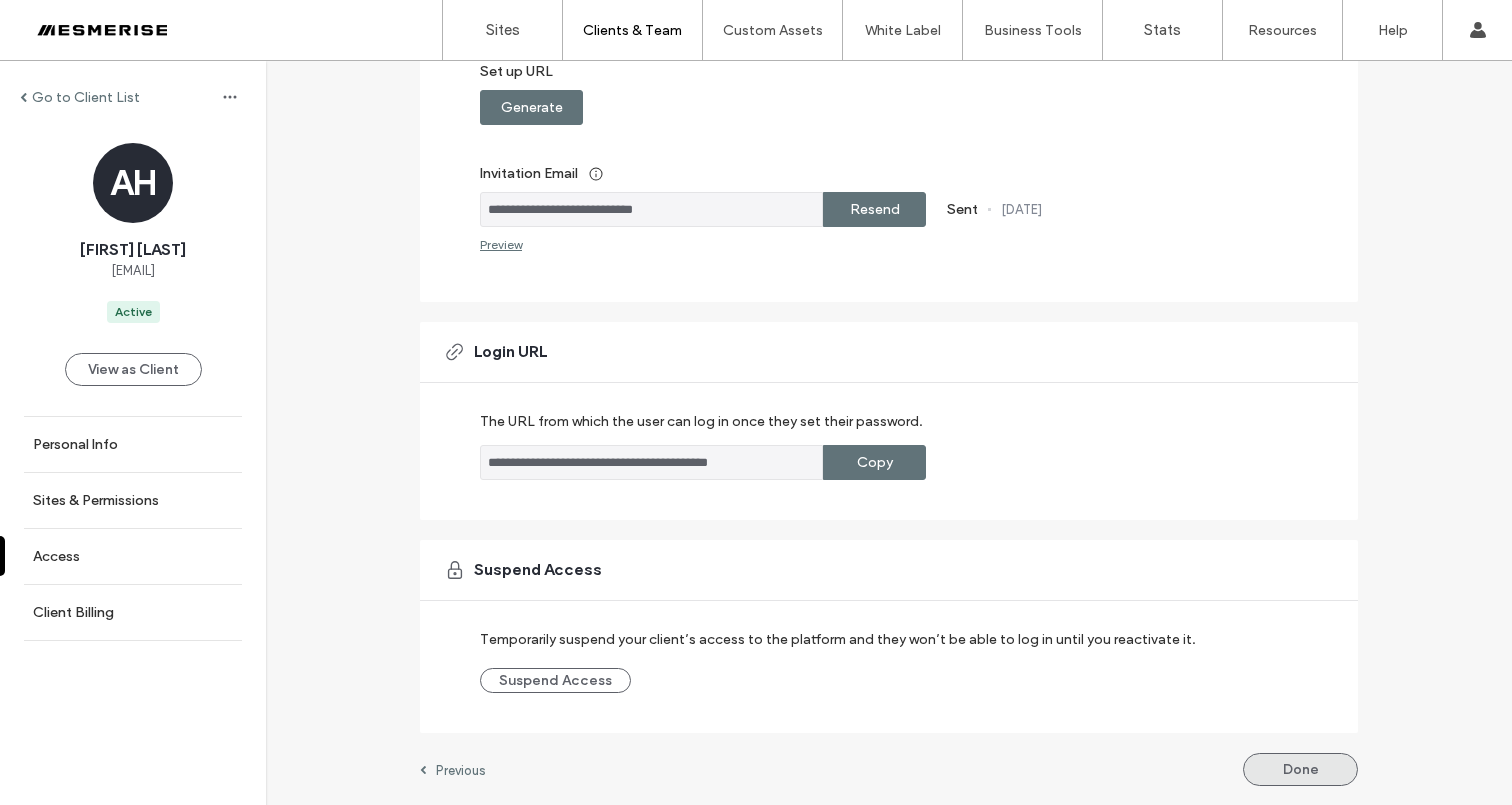 click on "Done" at bounding box center (1300, 769) 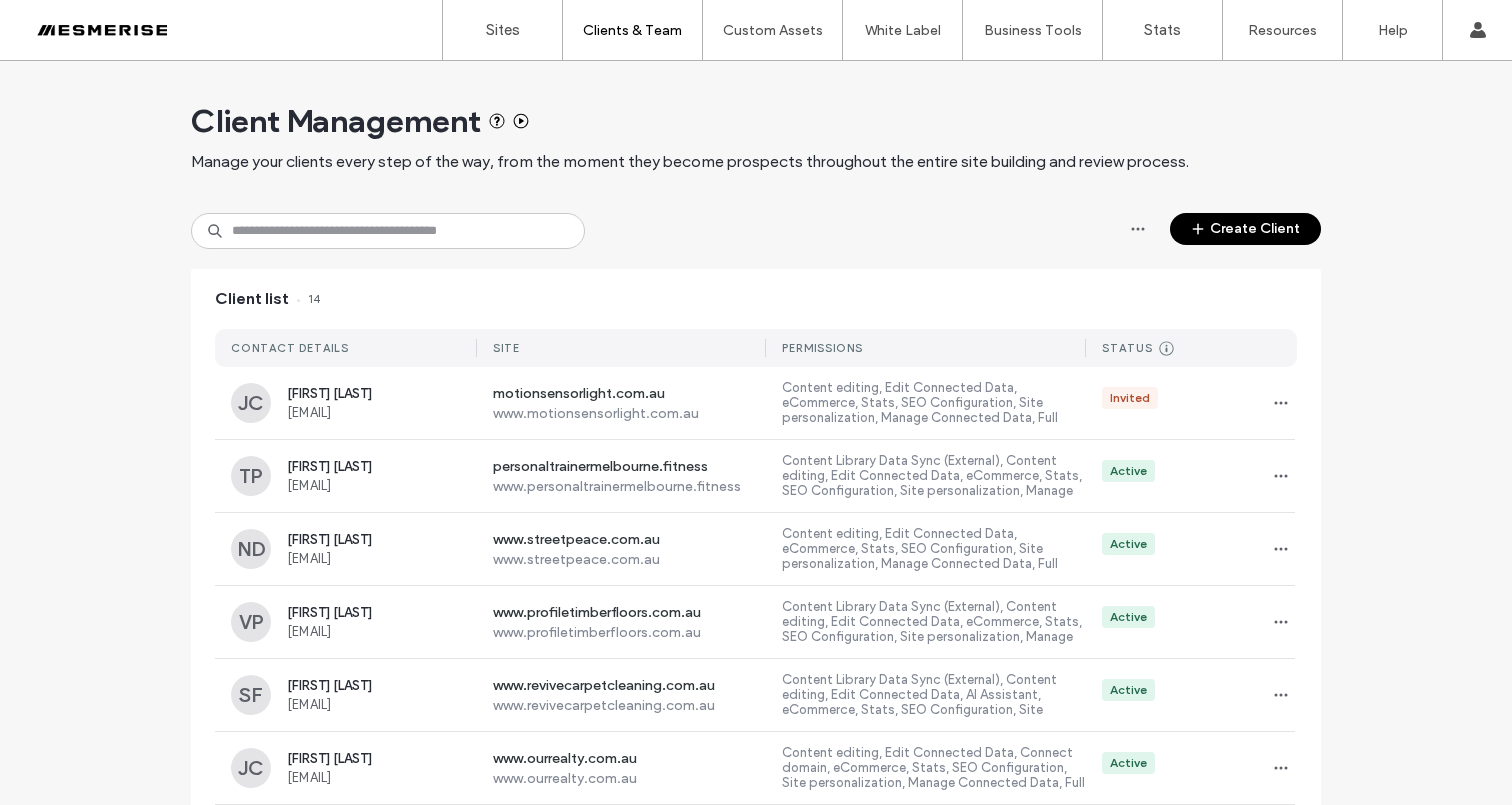 click at bounding box center [128, 30] 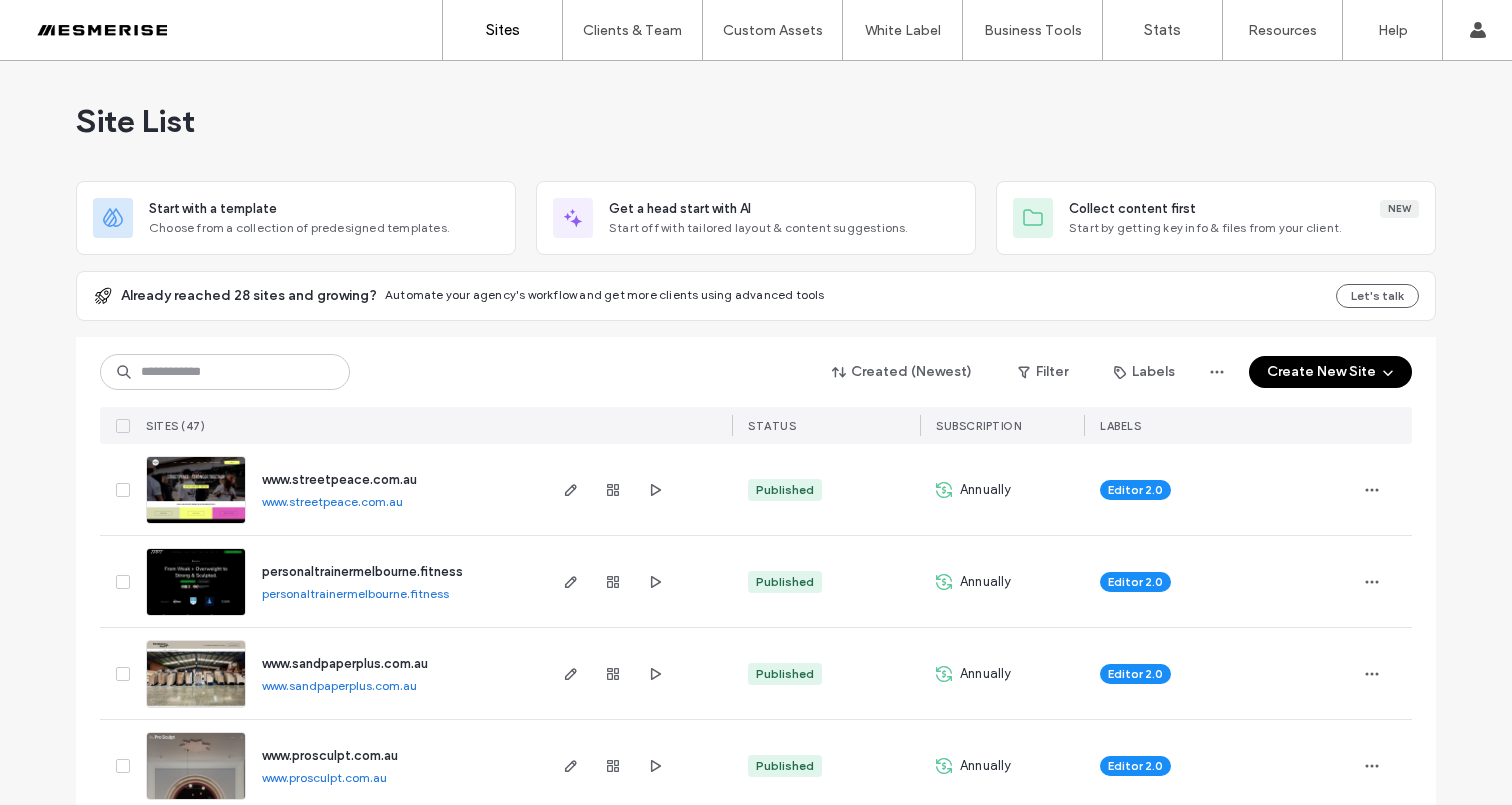 scroll, scrollTop: 0, scrollLeft: 0, axis: both 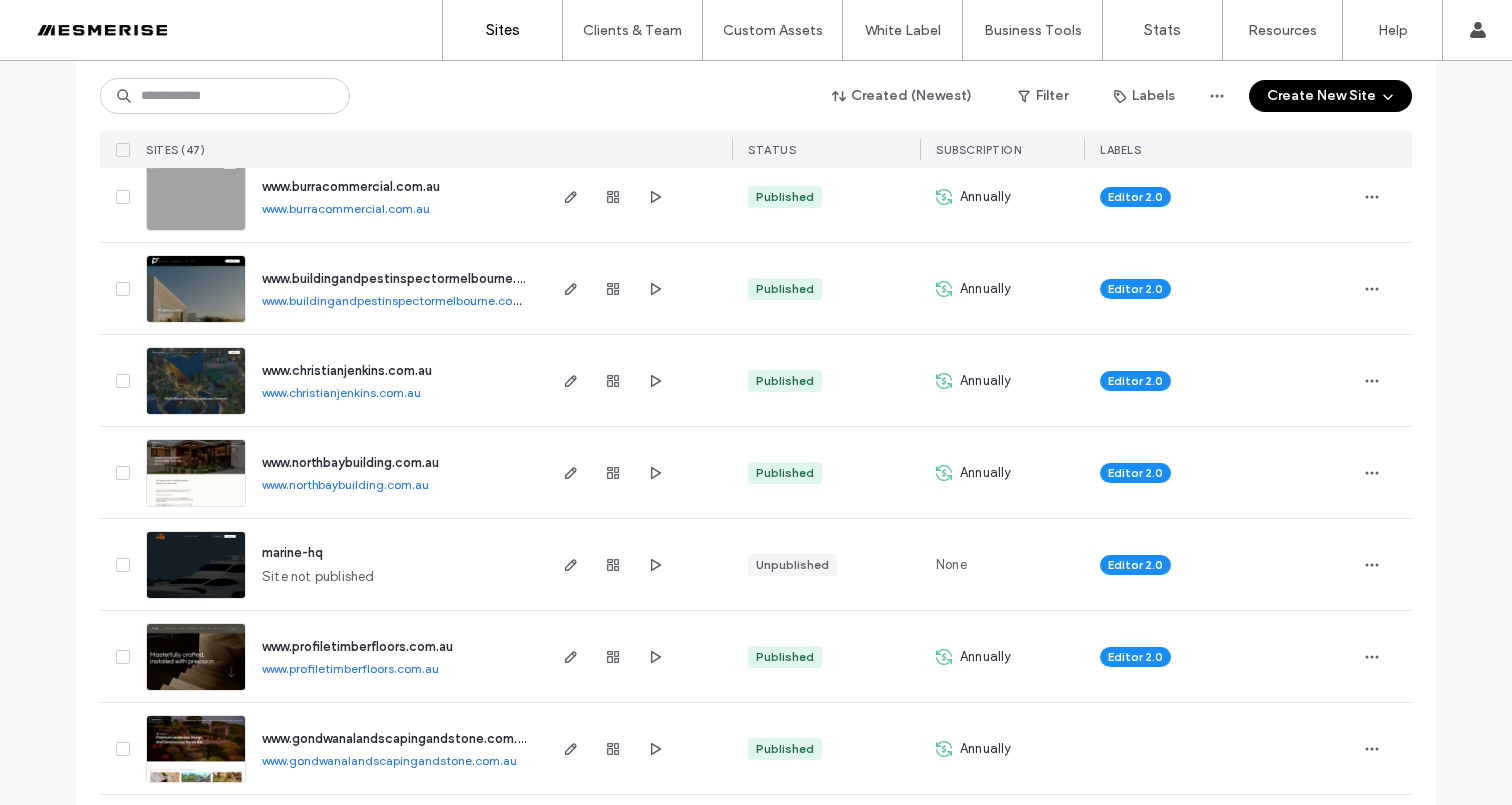 click on "www.northbaybuilding.com.au" at bounding box center [350, 462] 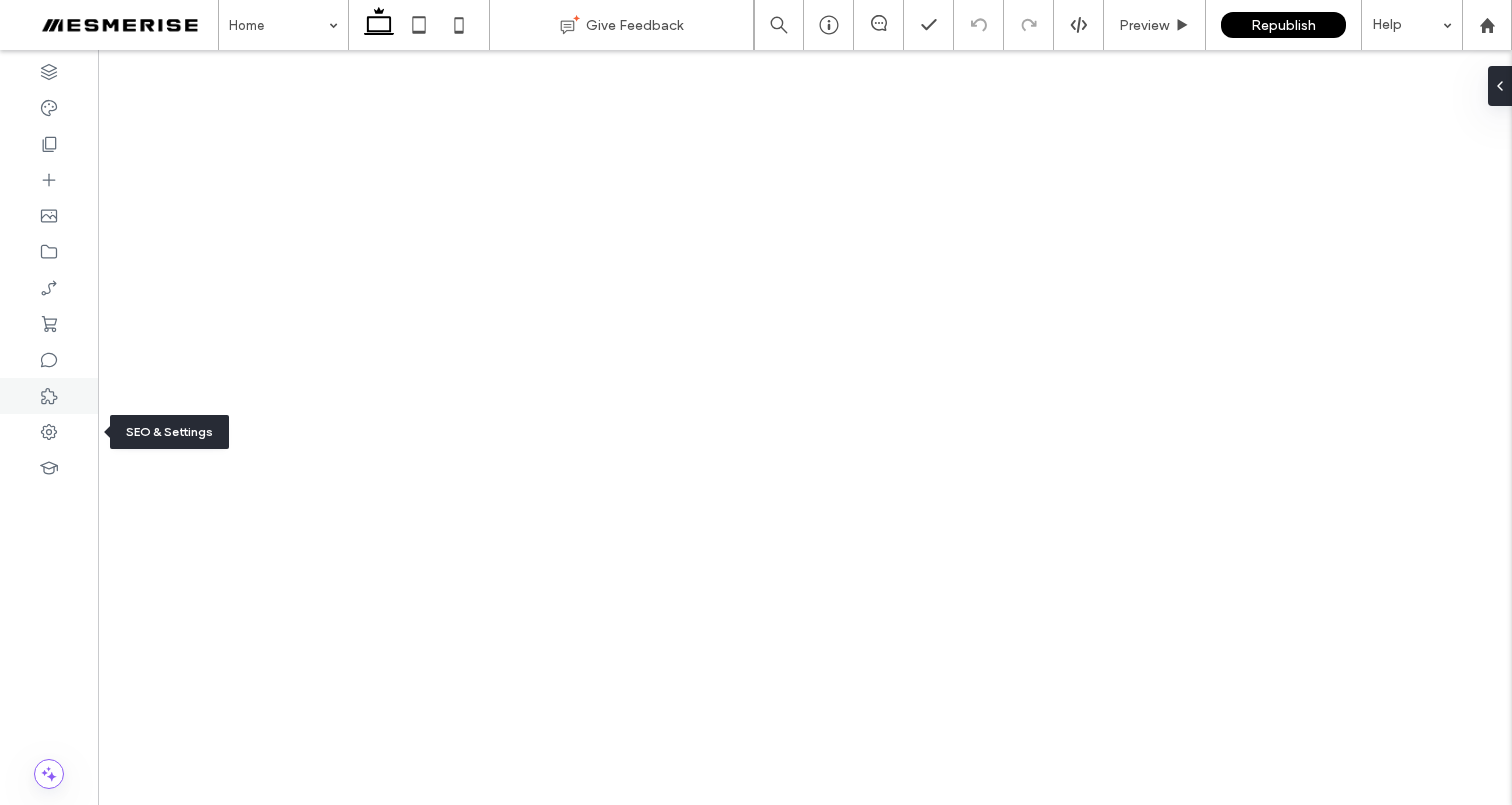 scroll, scrollTop: 0, scrollLeft: 0, axis: both 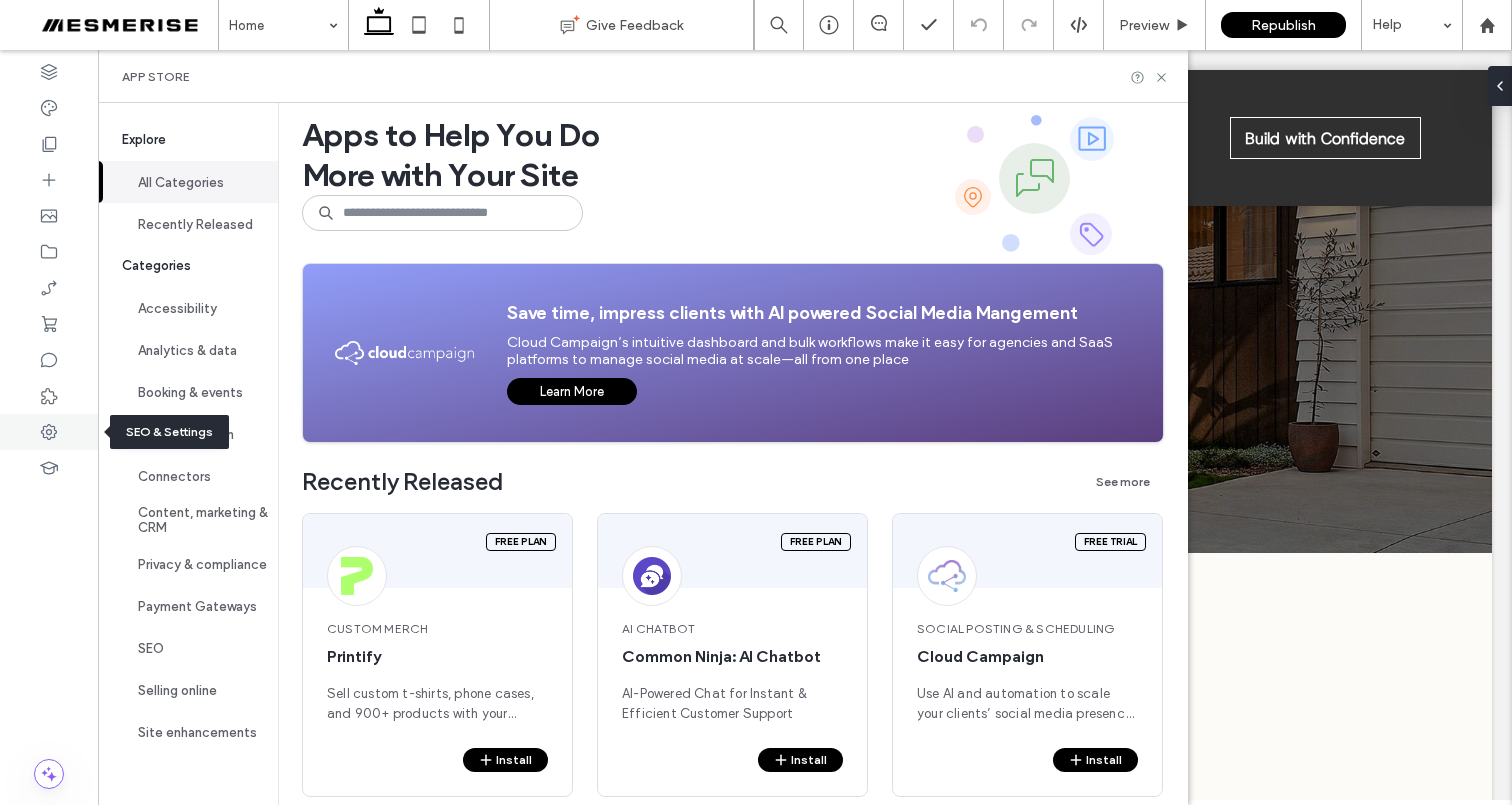 click 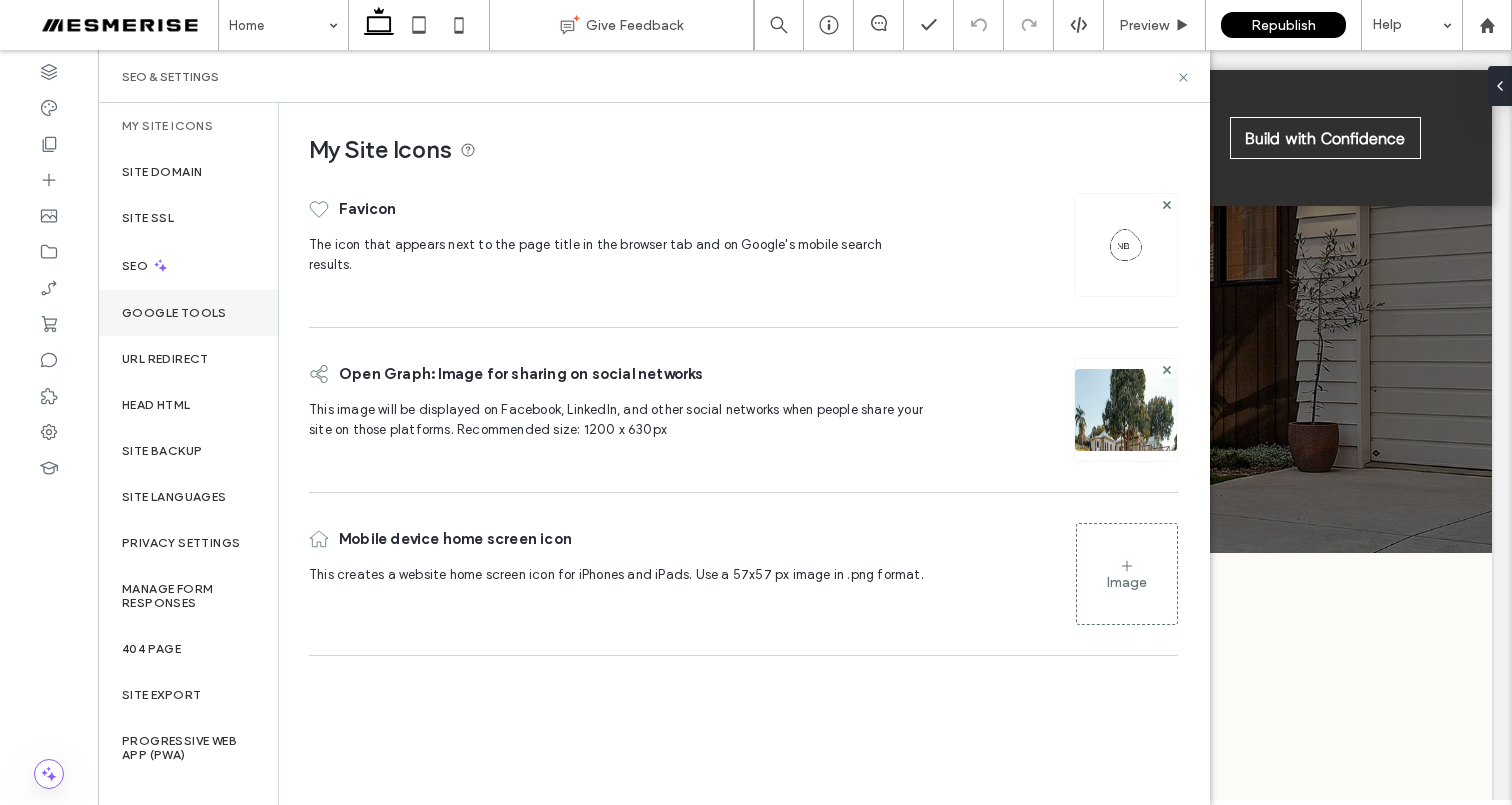 click on "Google Tools" at bounding box center [188, 313] 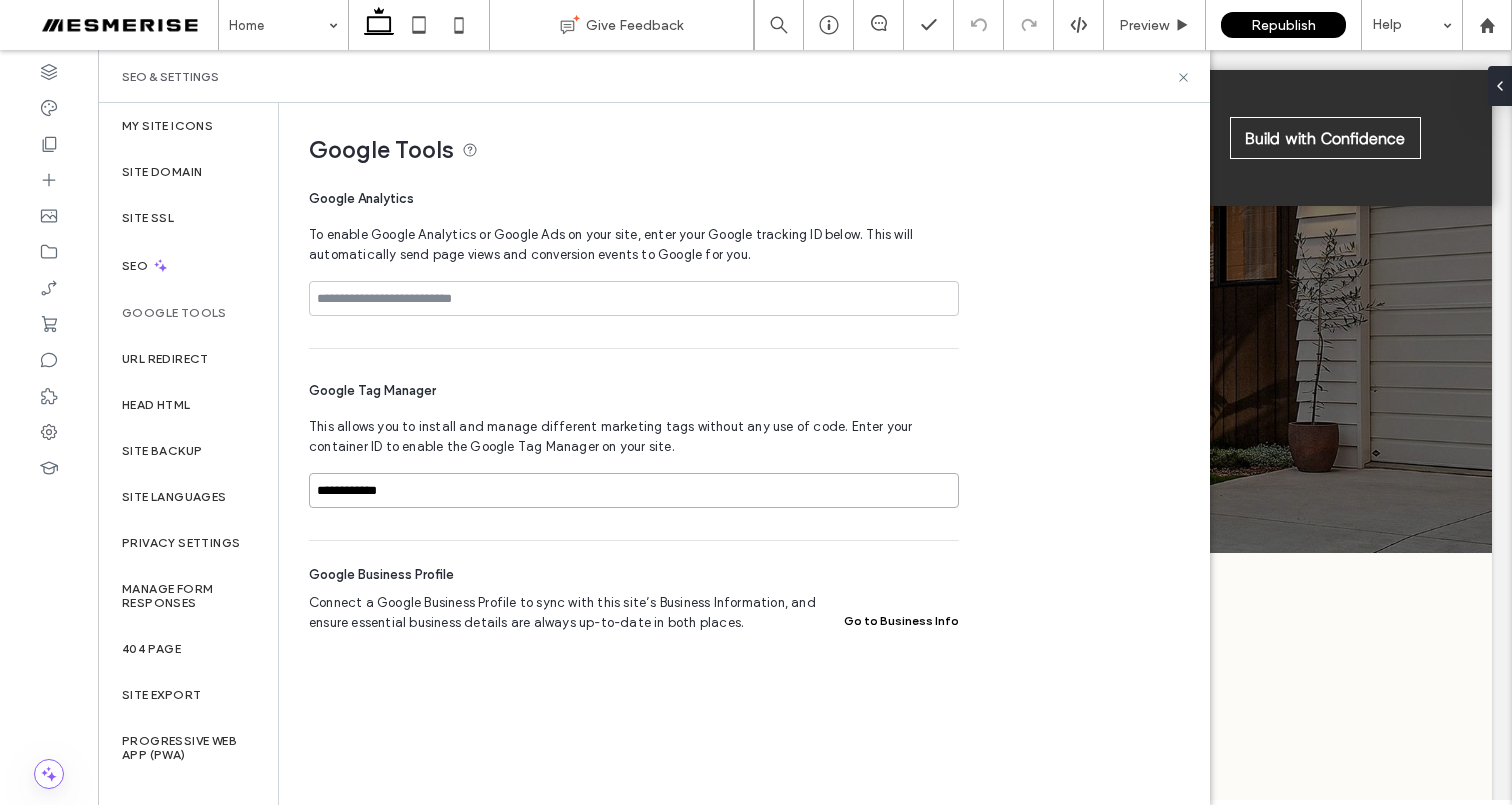 click on "**********" at bounding box center [634, 490] 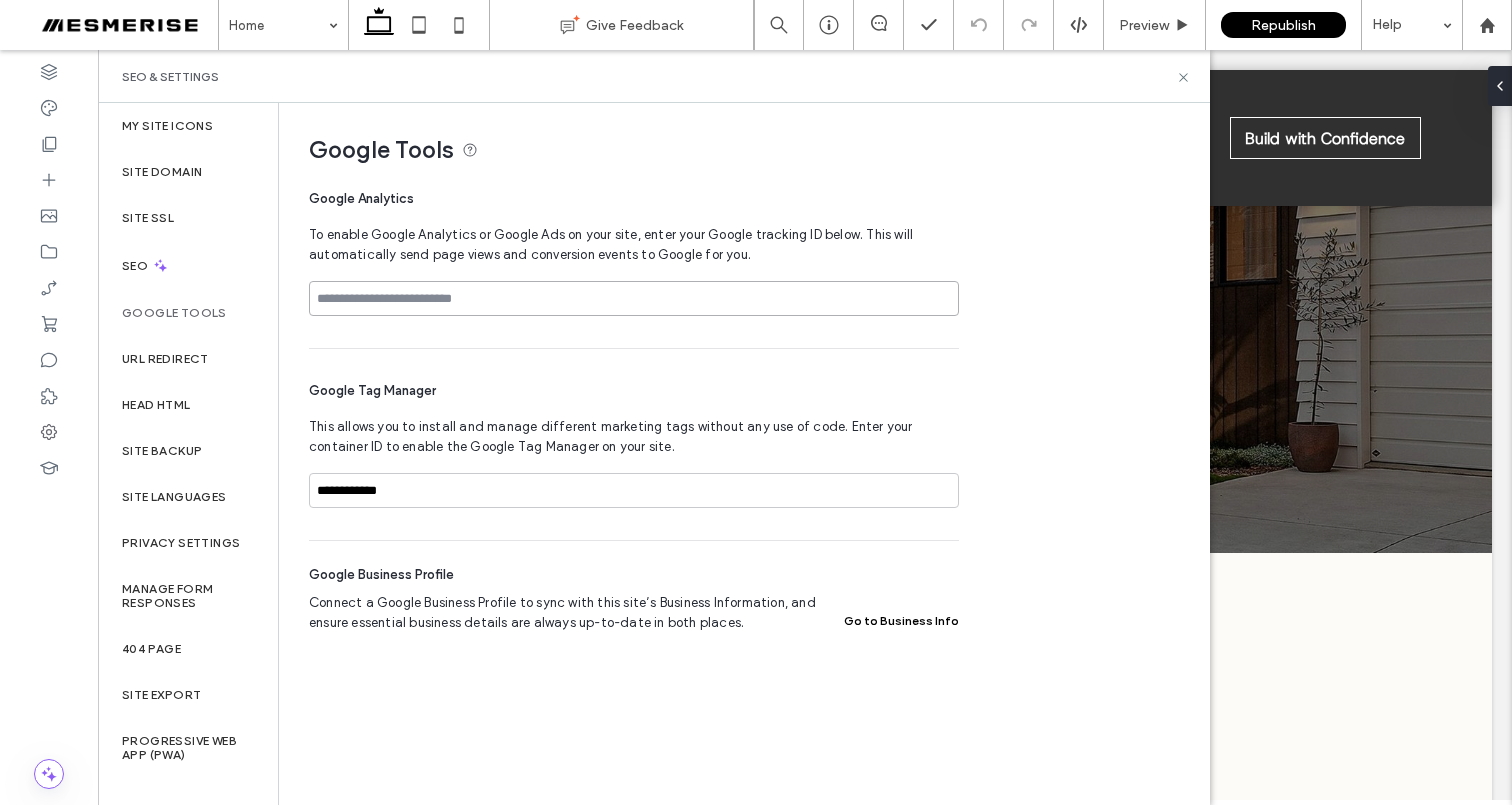 click at bounding box center (634, 298) 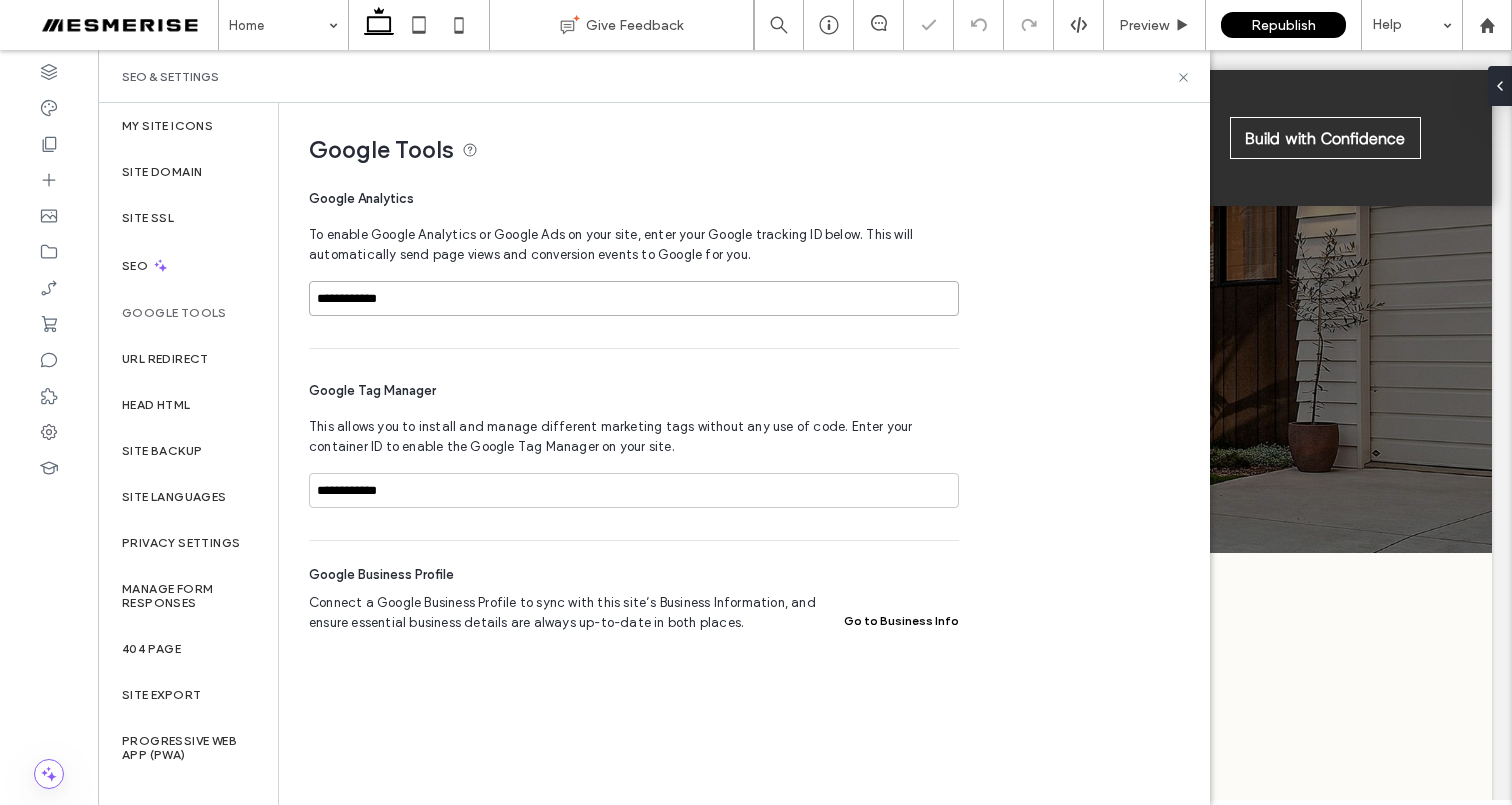 type on "**********" 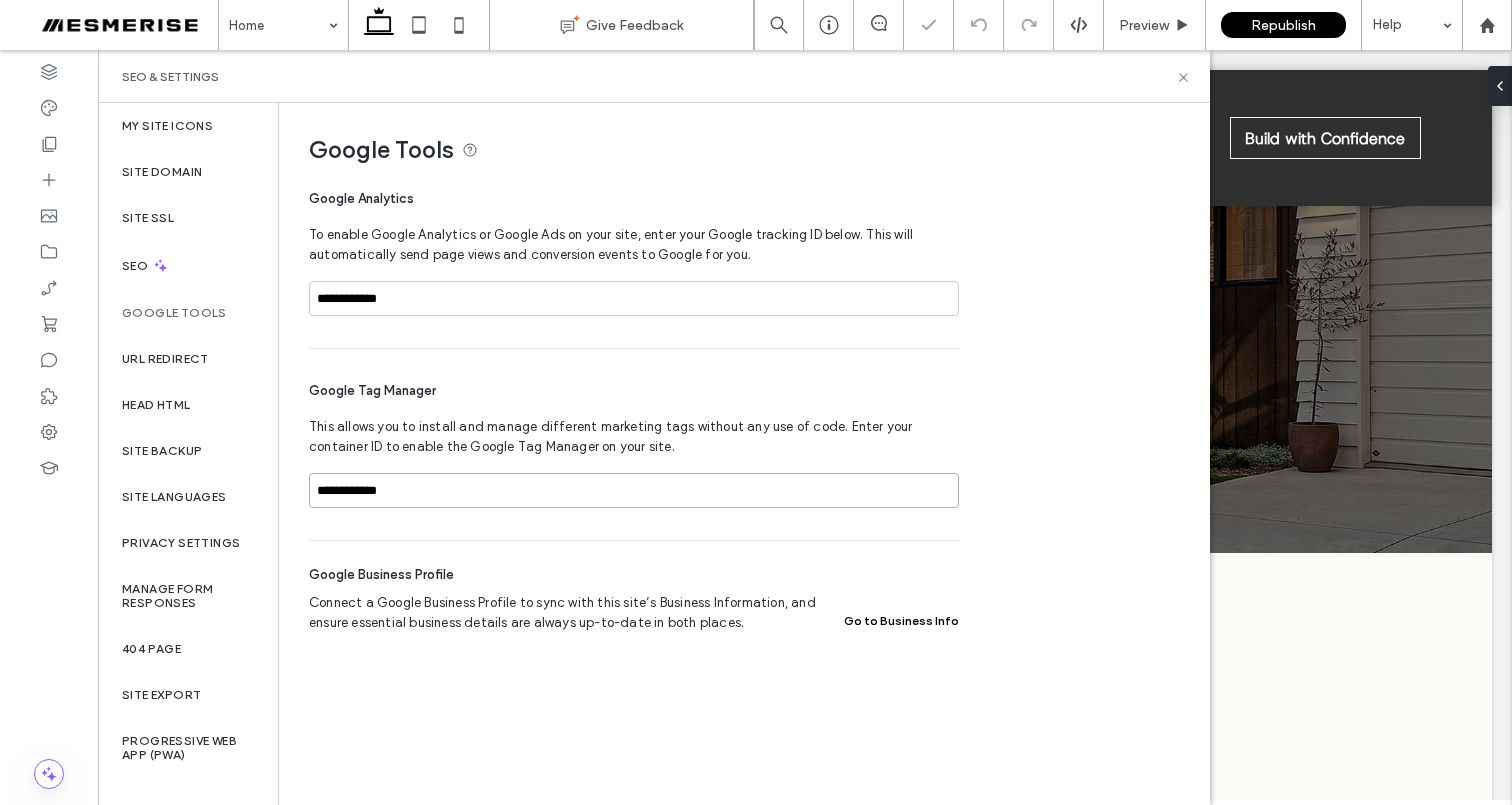 click on "**********" at bounding box center (634, 490) 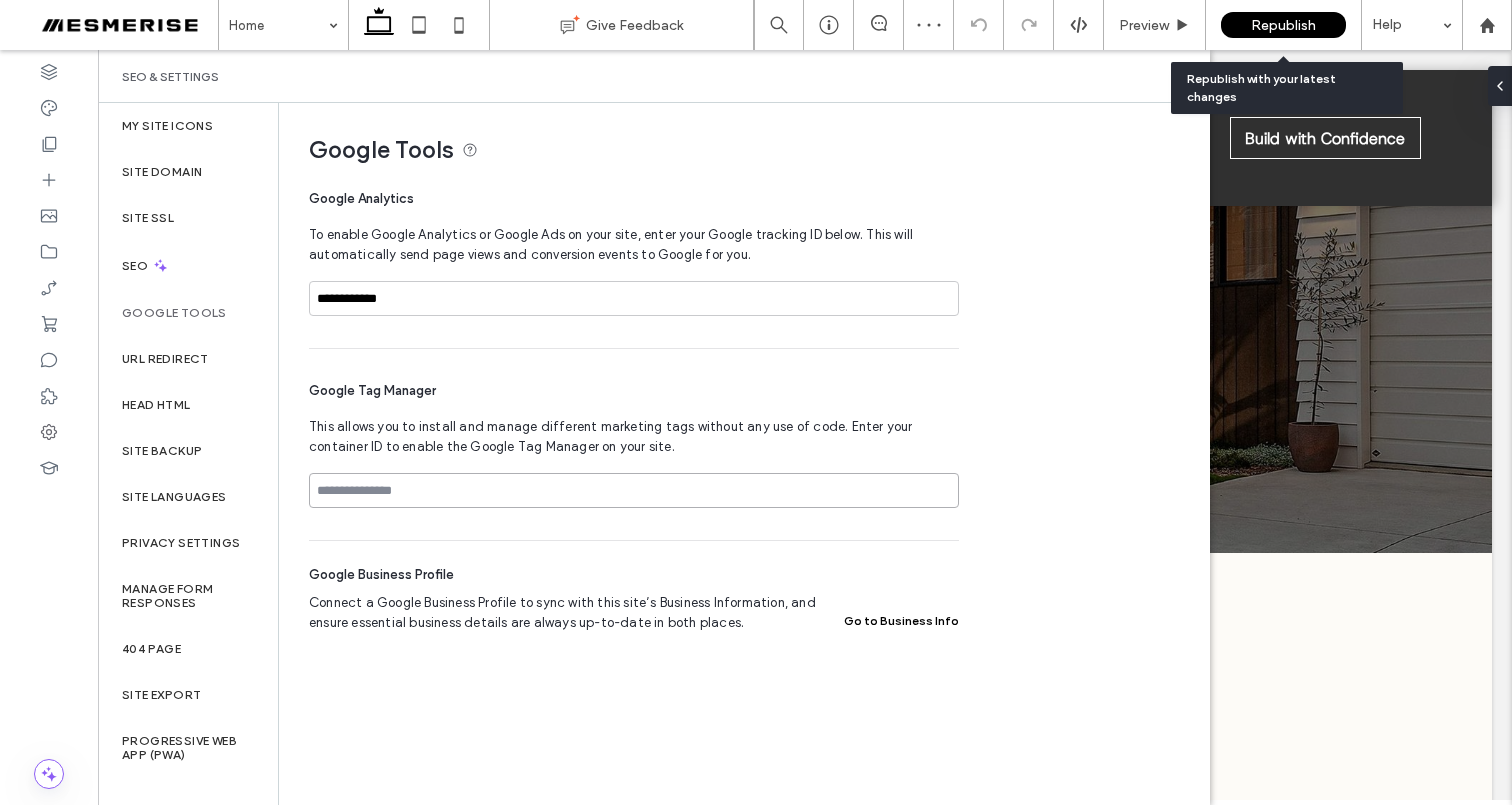 type 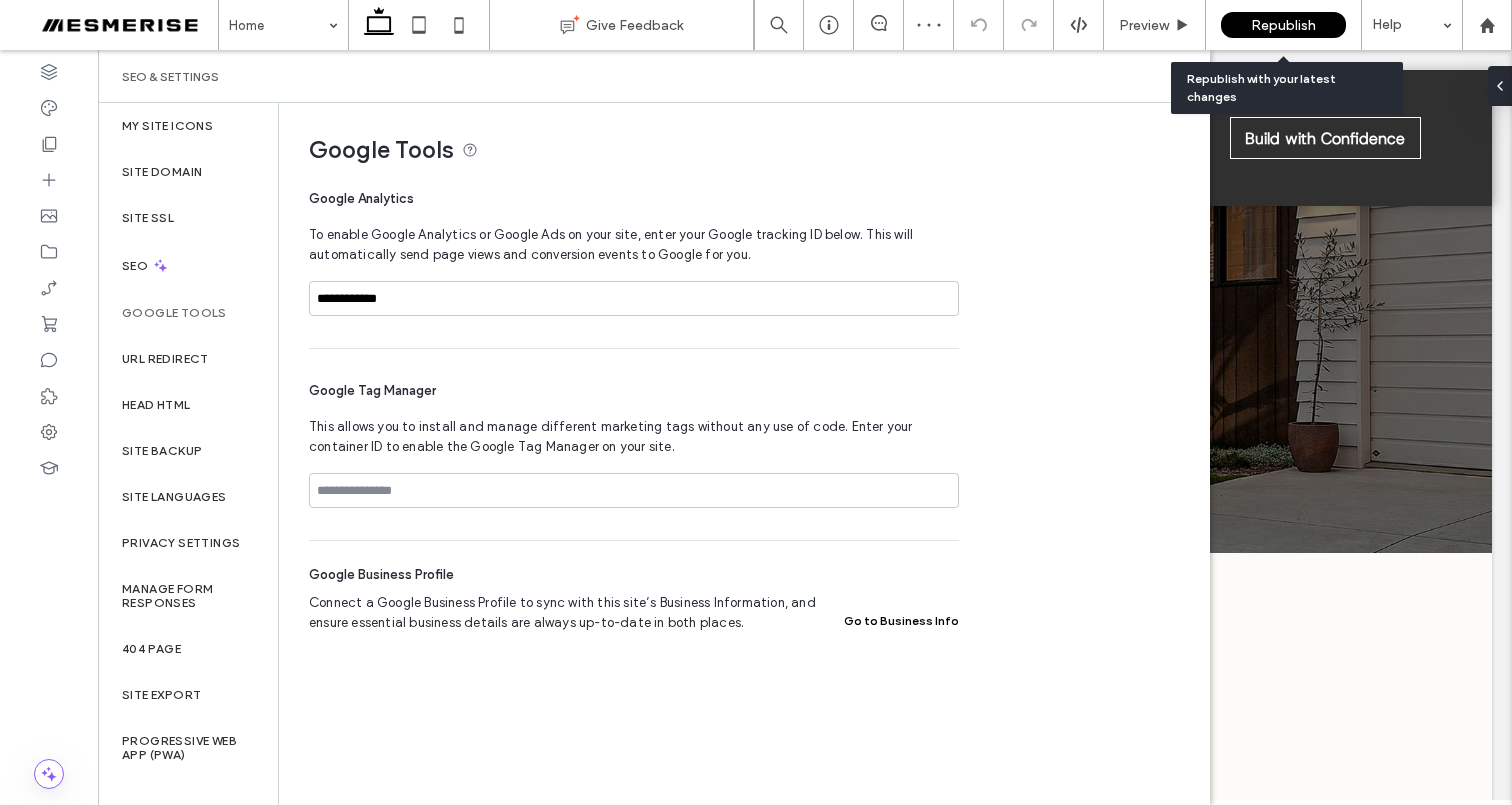 click on "Republish" at bounding box center (1283, 25) 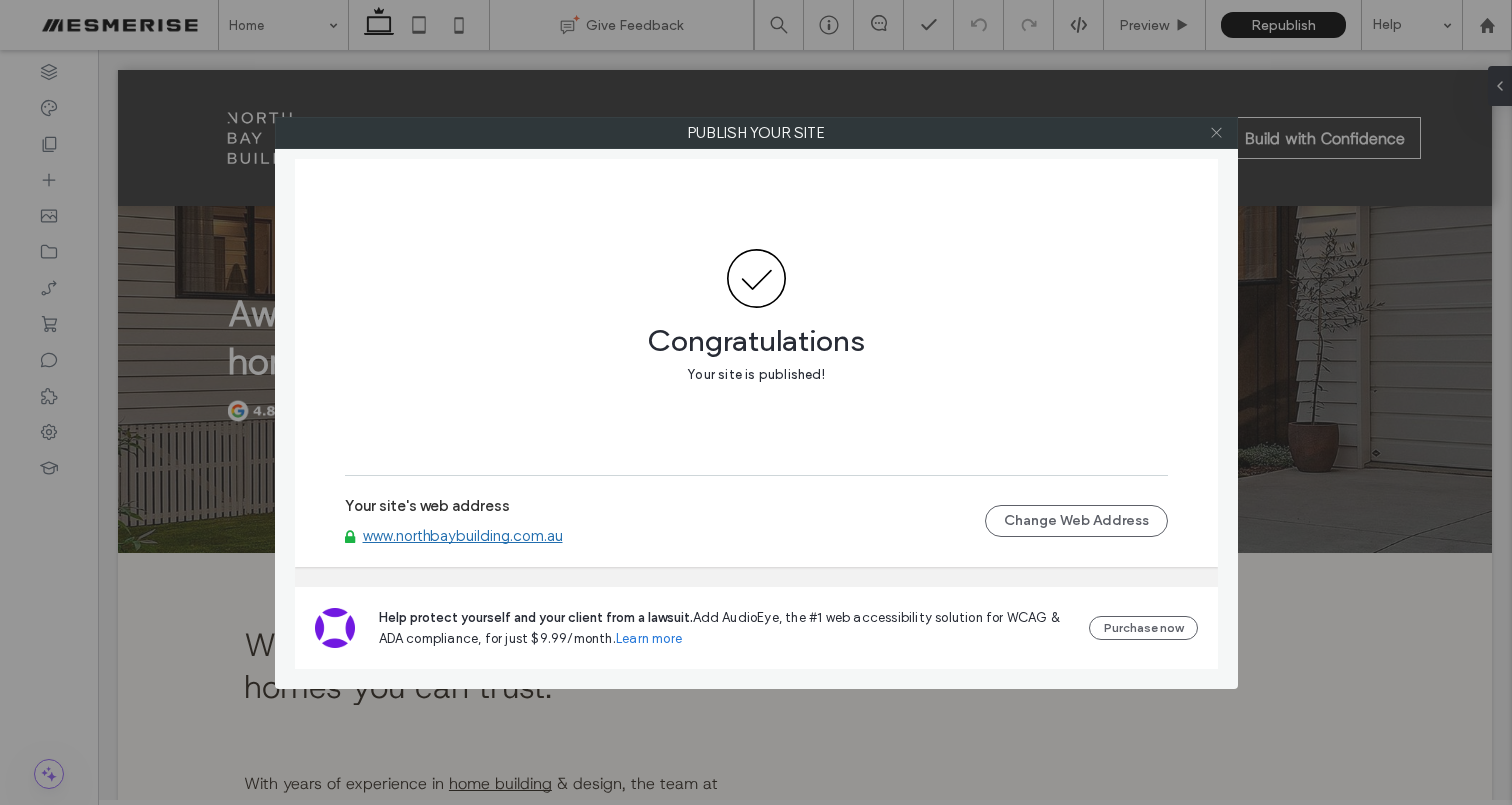 click 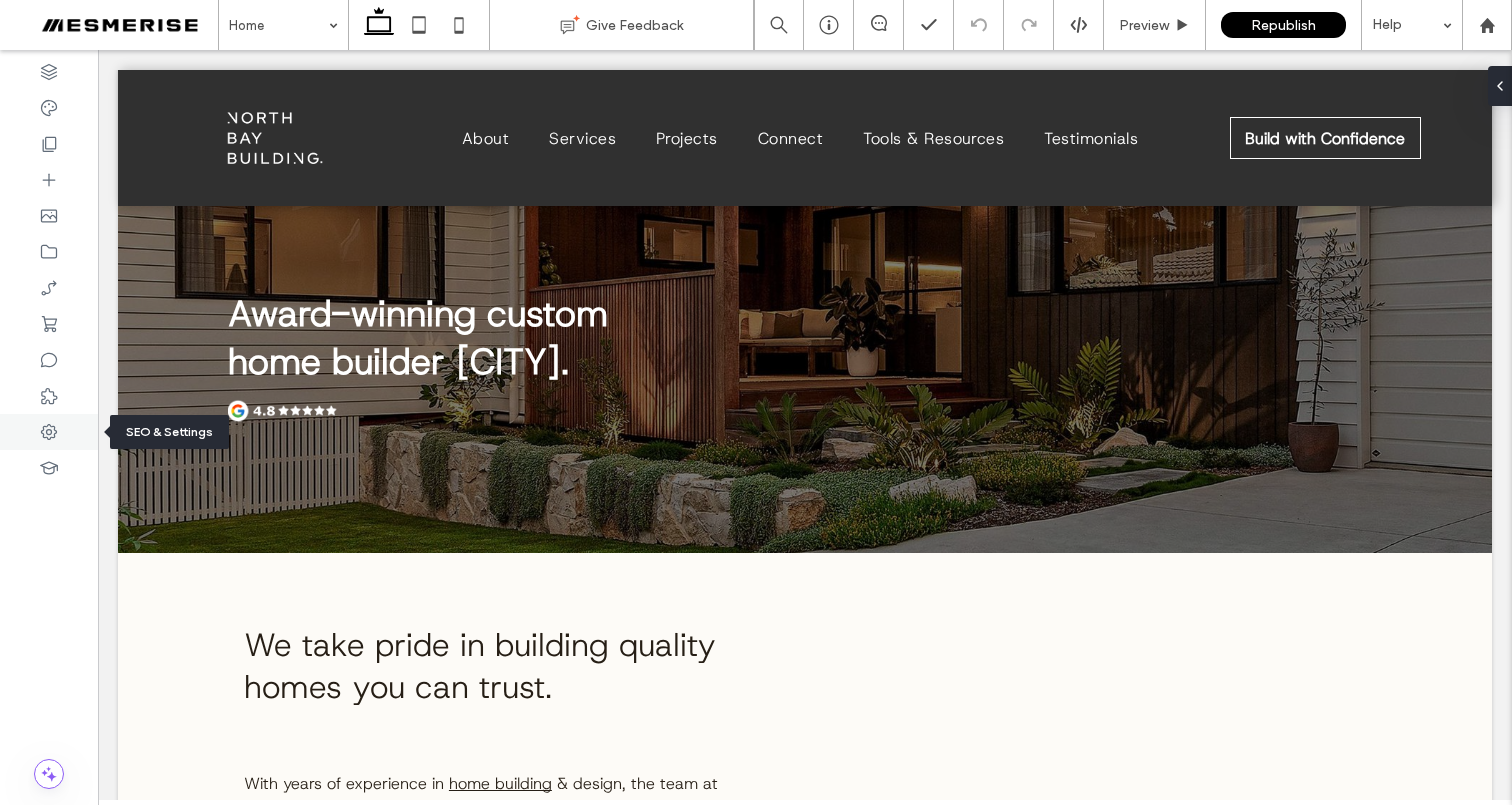 click at bounding box center [49, 432] 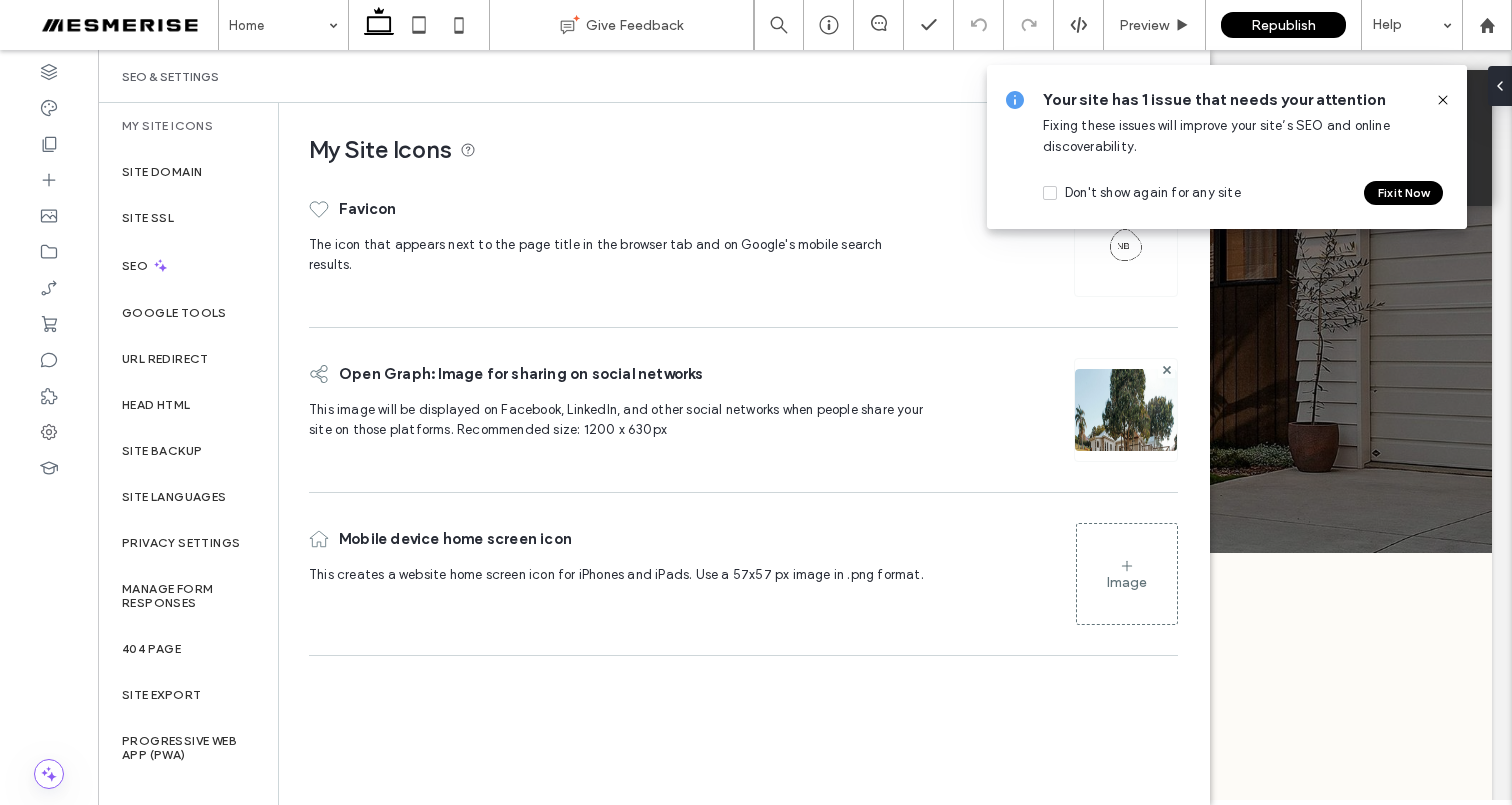 click at bounding box center [1435, 100] 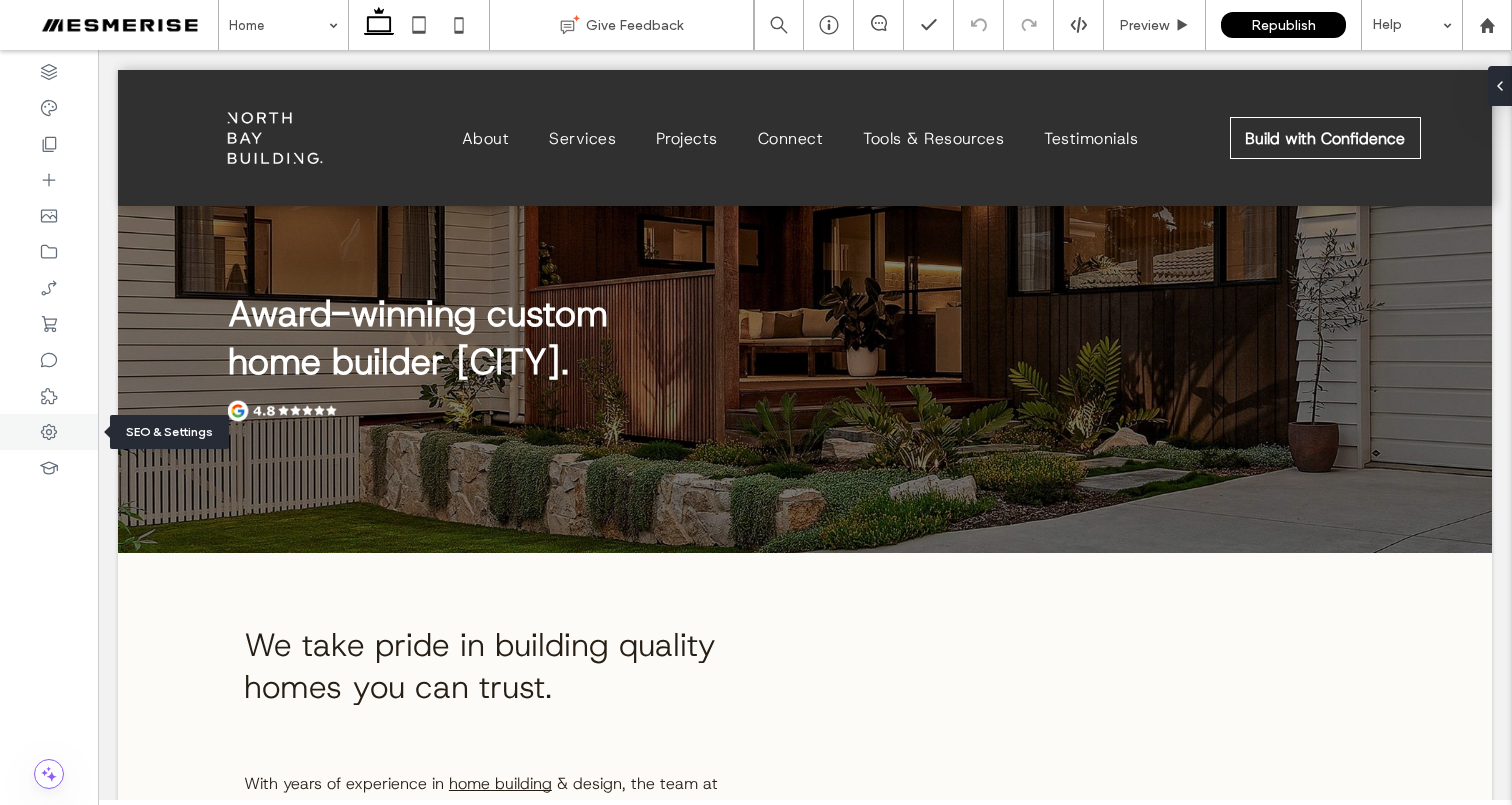click 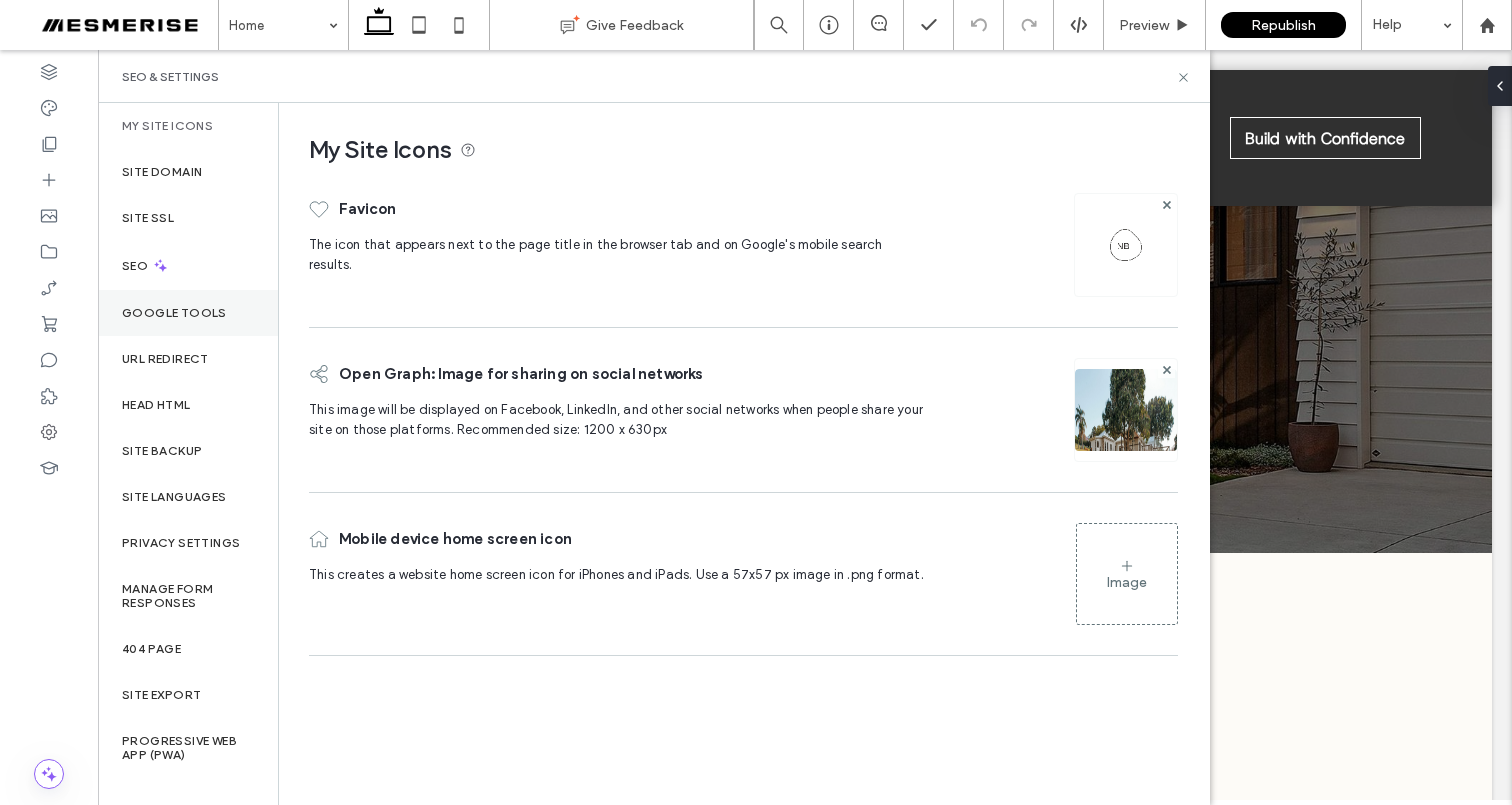 click on "Google Tools" at bounding box center (174, 313) 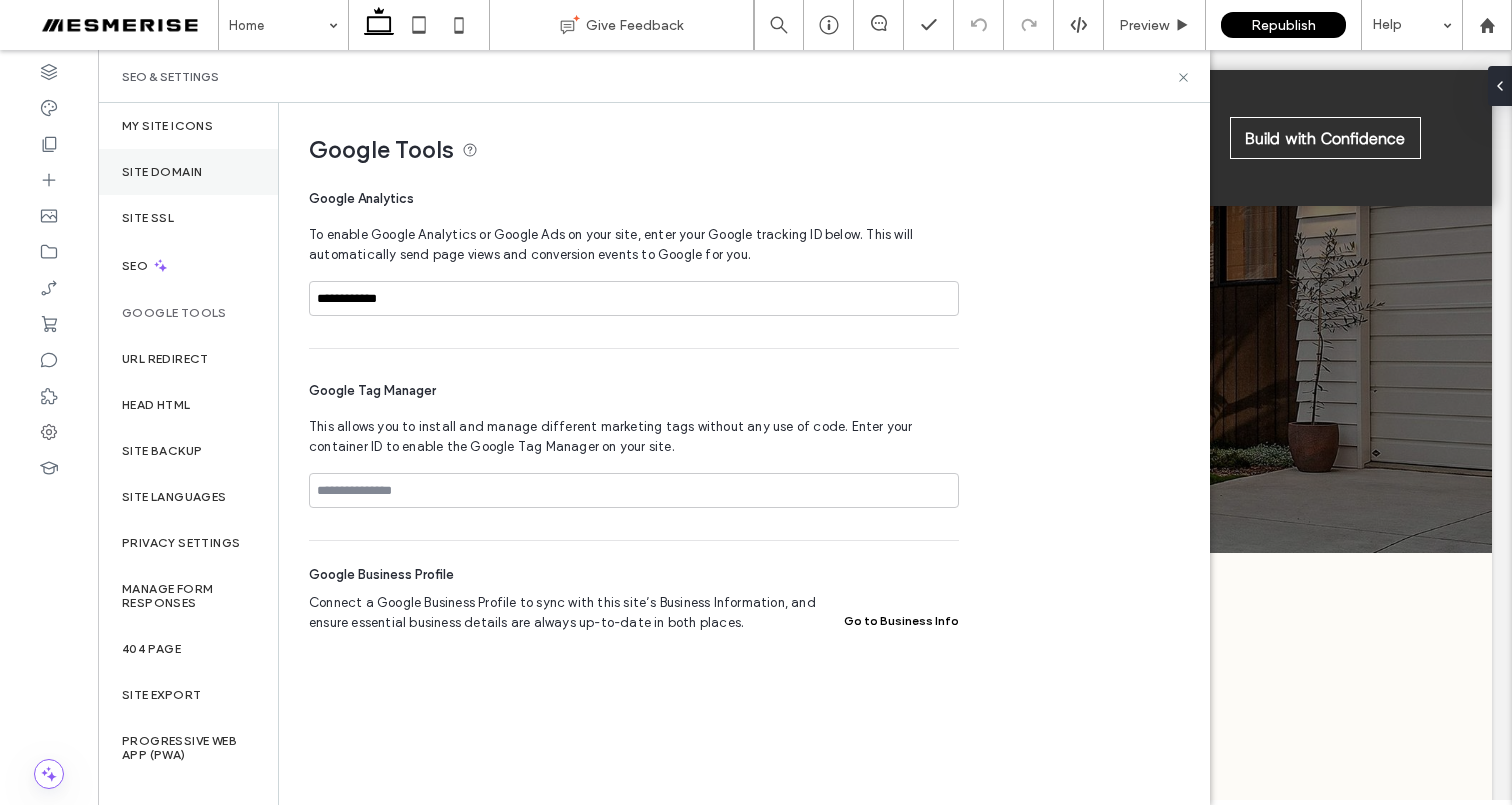 click on "Site Domain" at bounding box center [162, 172] 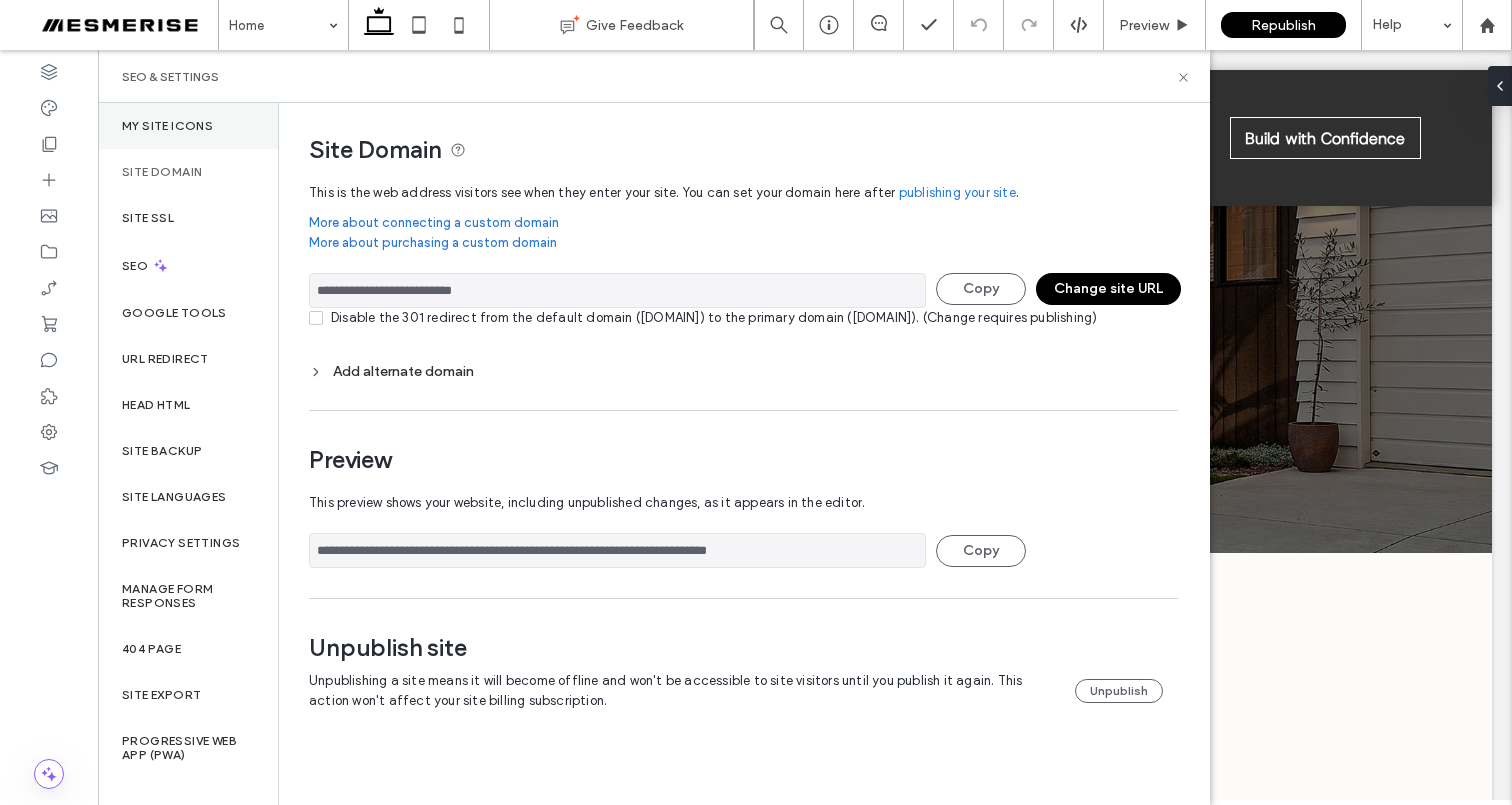 click on "My Site Icons" at bounding box center (167, 126) 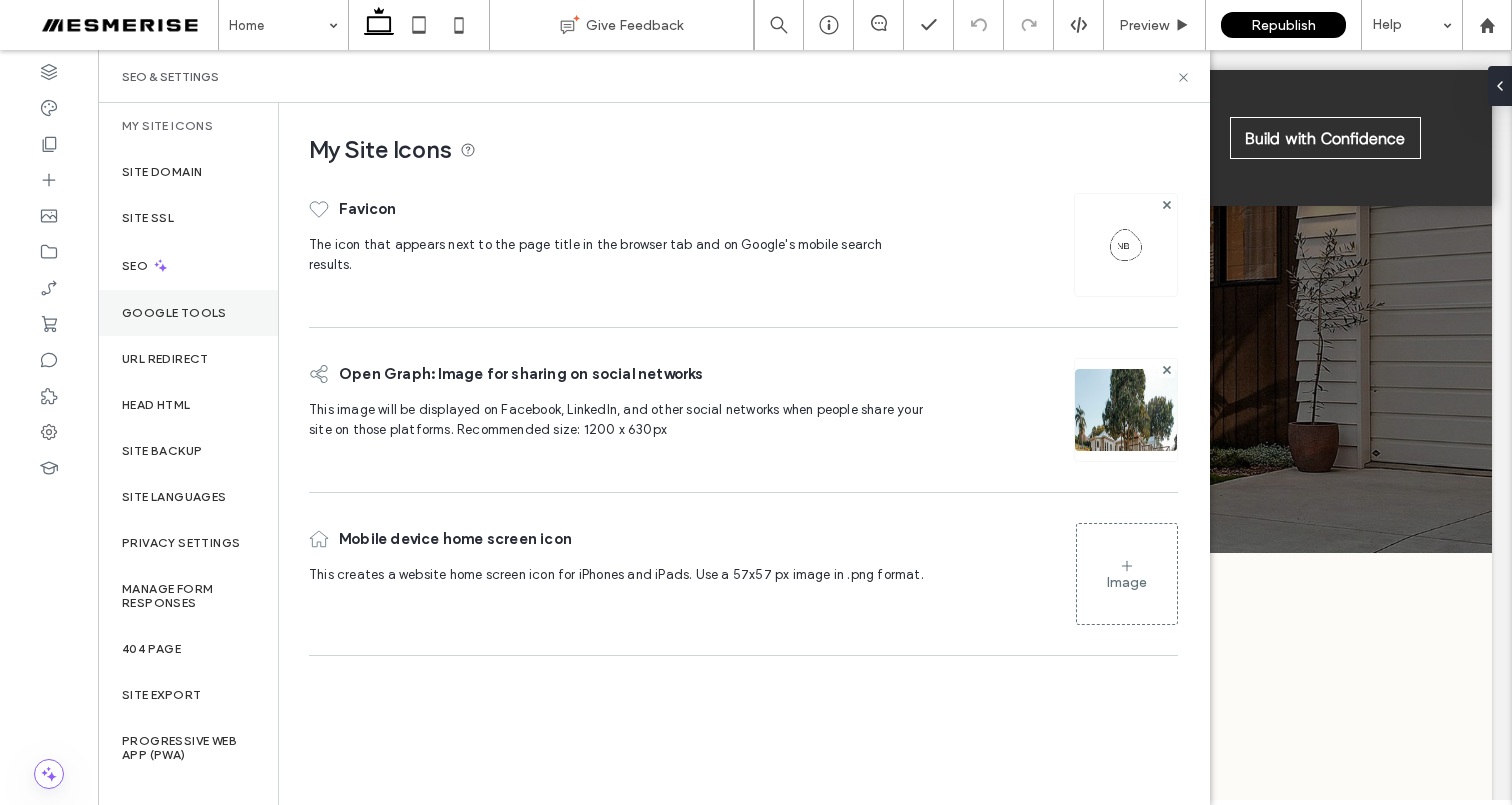 click on "Google Tools" at bounding box center [174, 313] 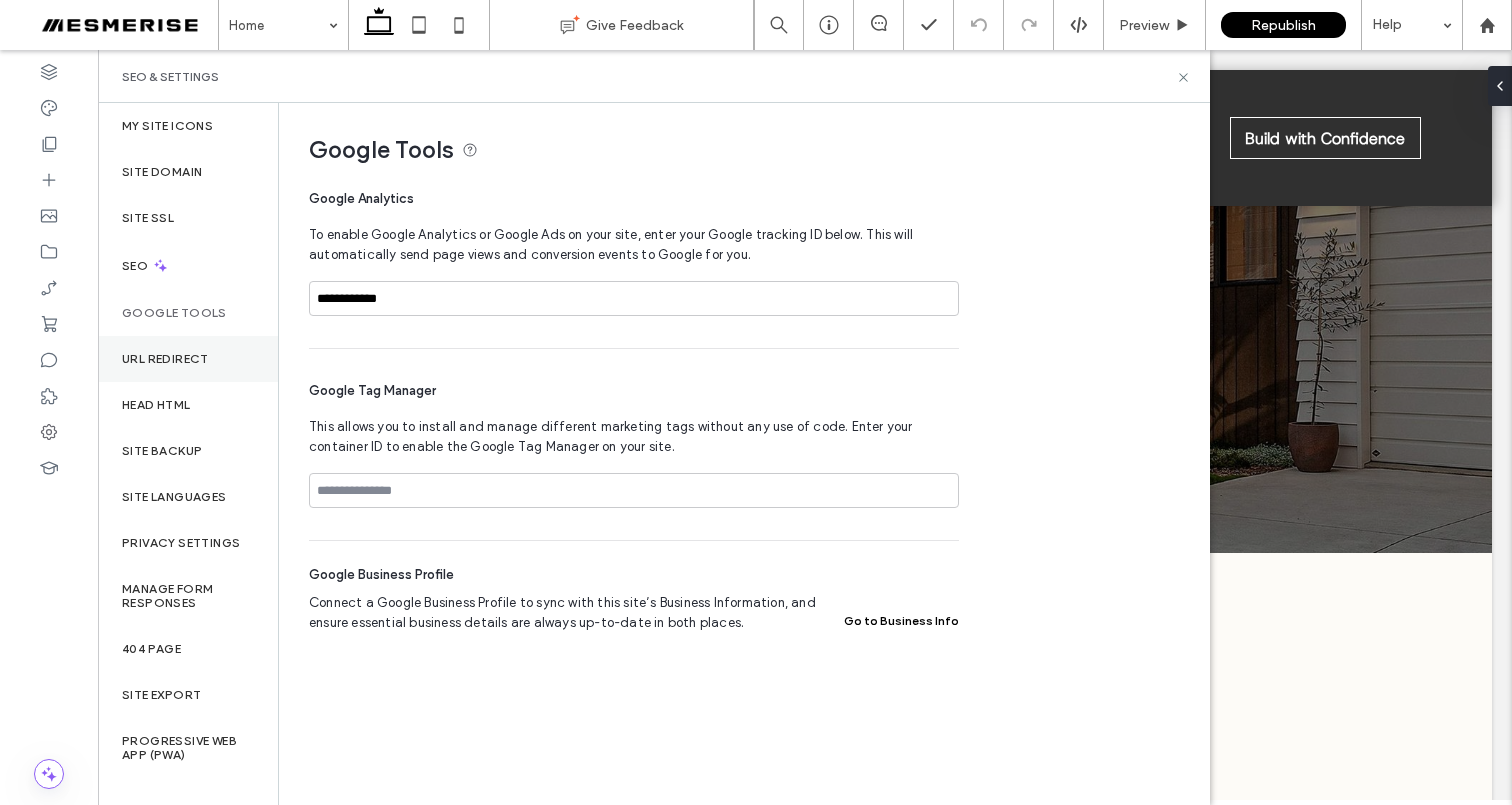 click on "URL Redirect" at bounding box center (188, 359) 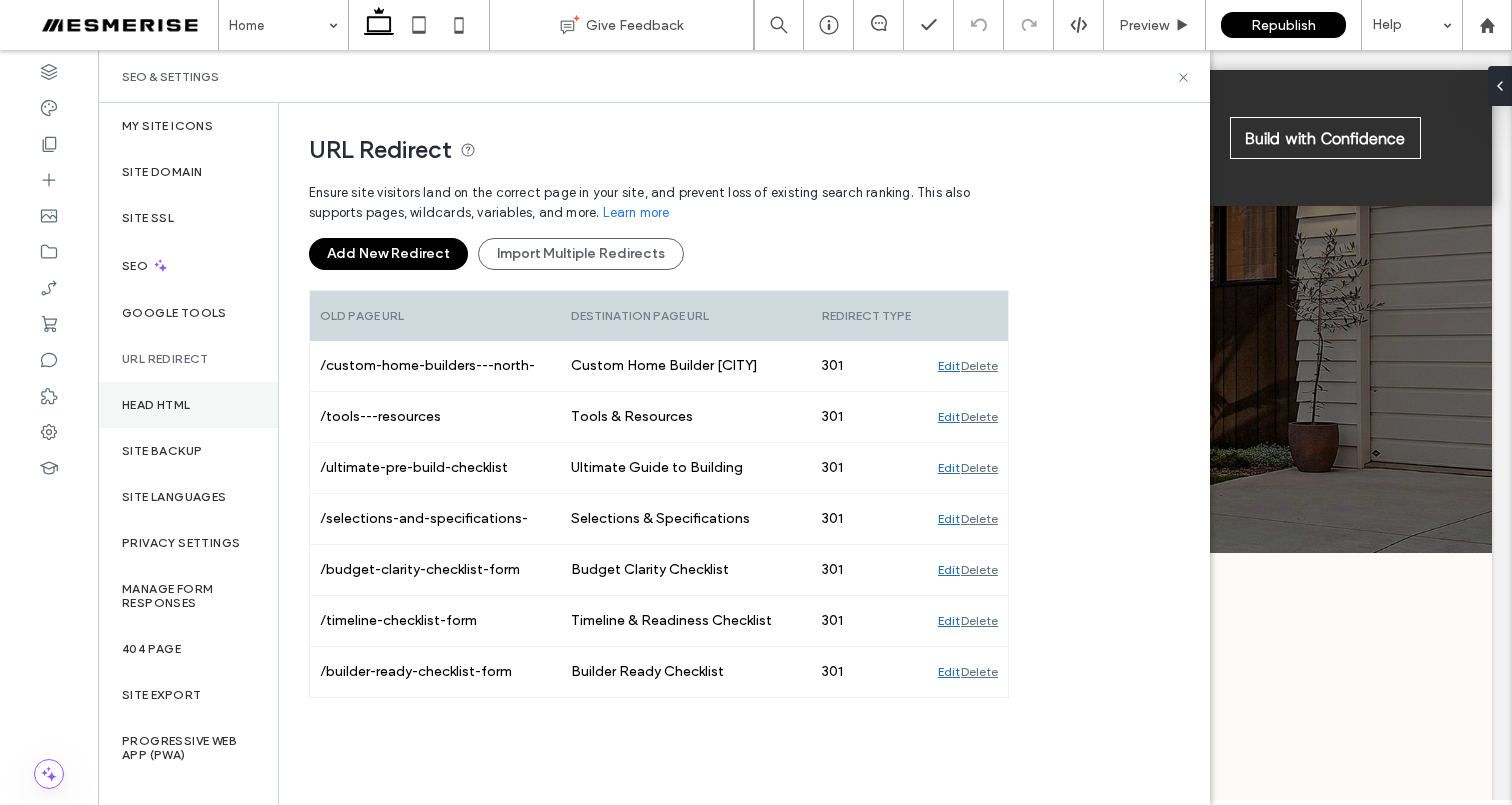 click on "Head HTML" at bounding box center (188, 405) 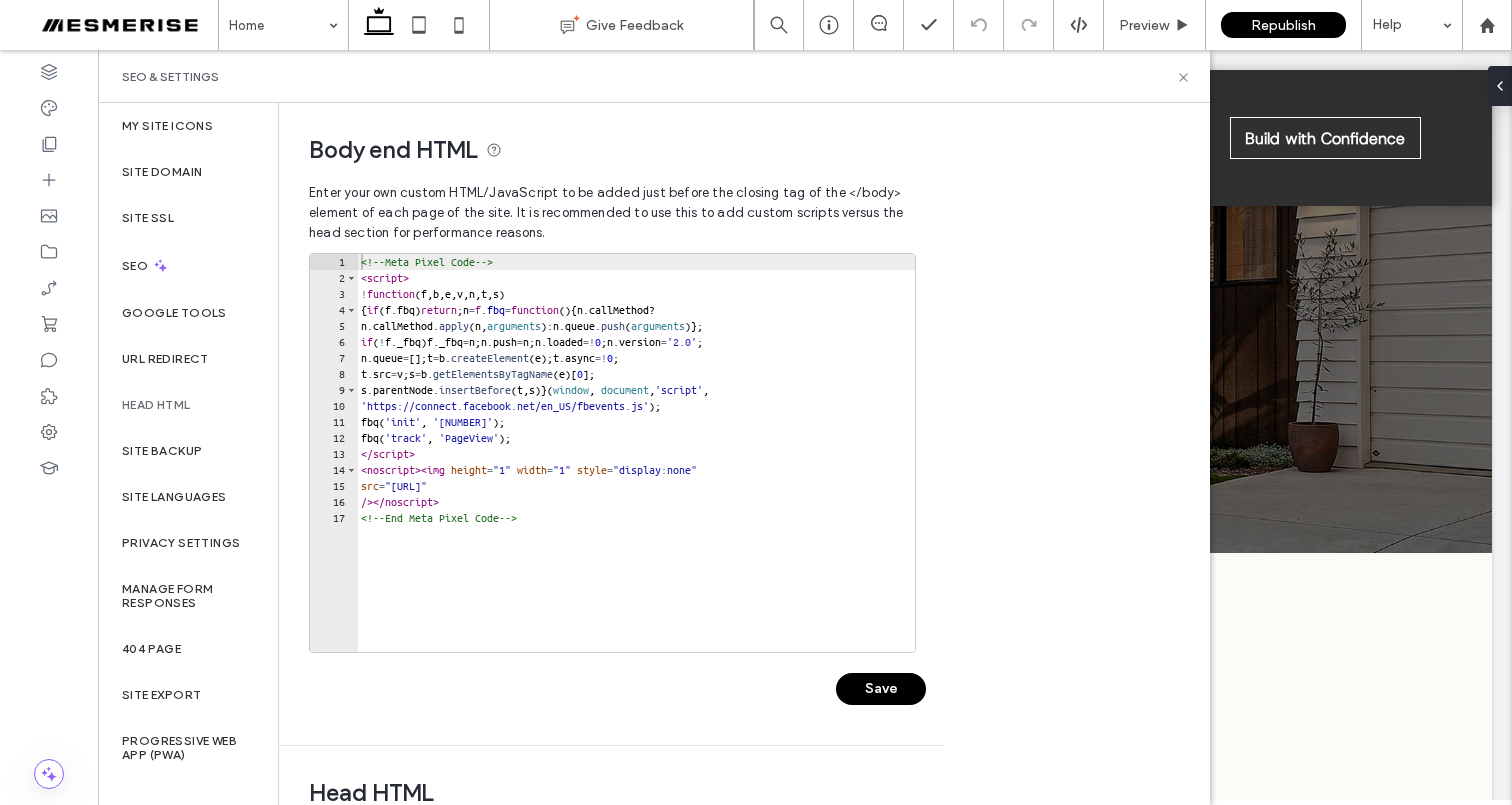 type on "**********" 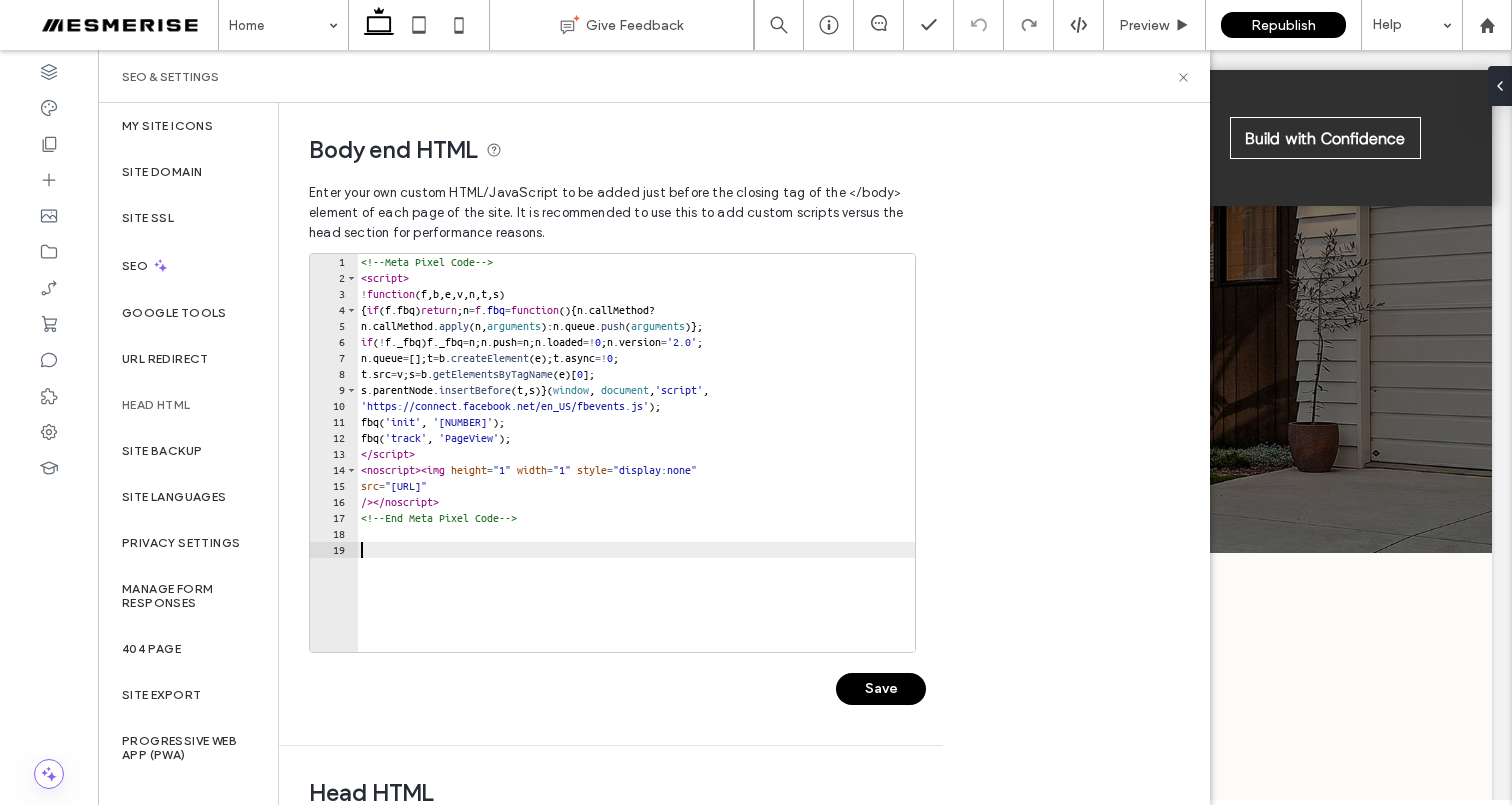 type 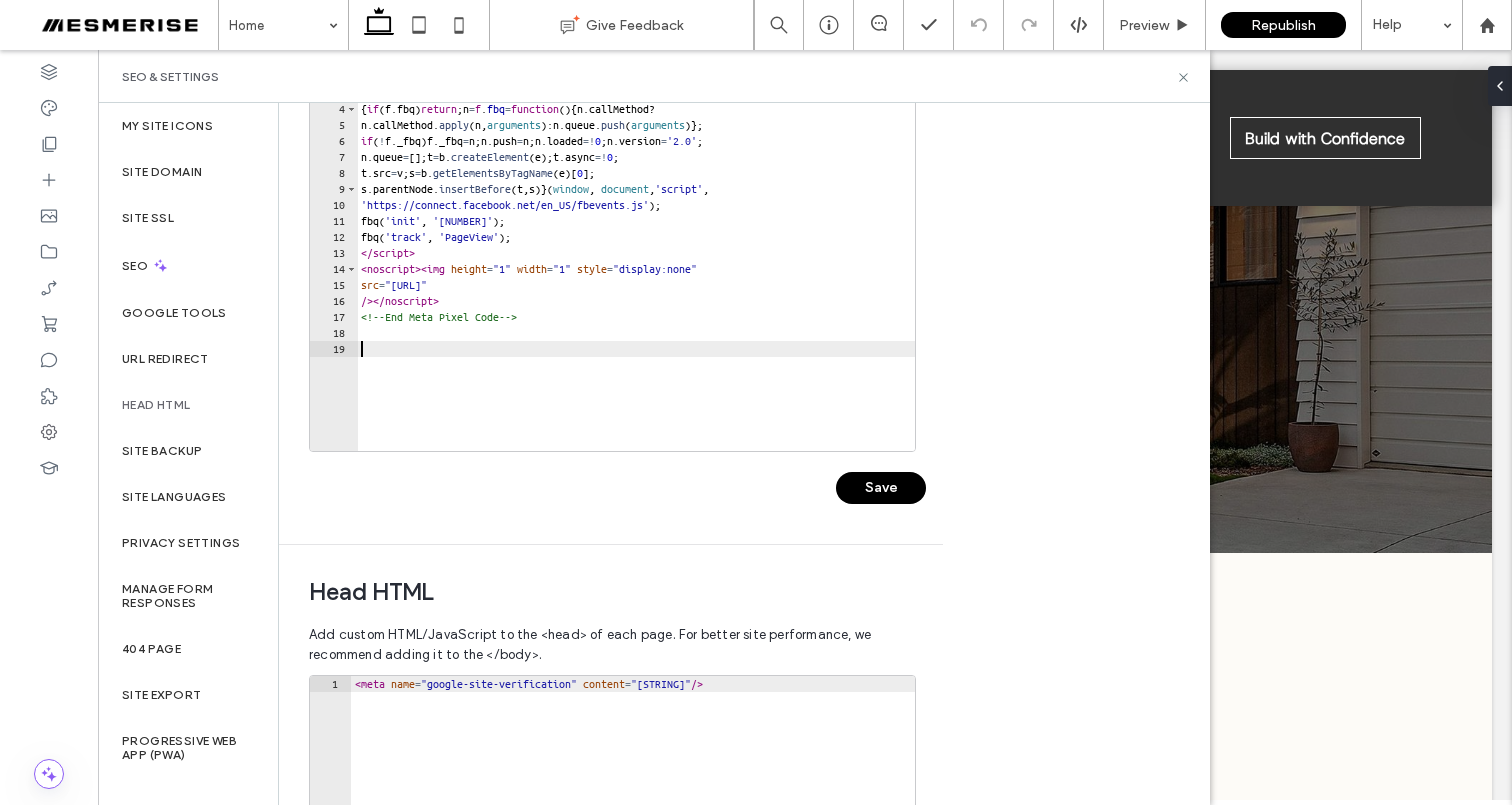 scroll, scrollTop: 385, scrollLeft: 0, axis: vertical 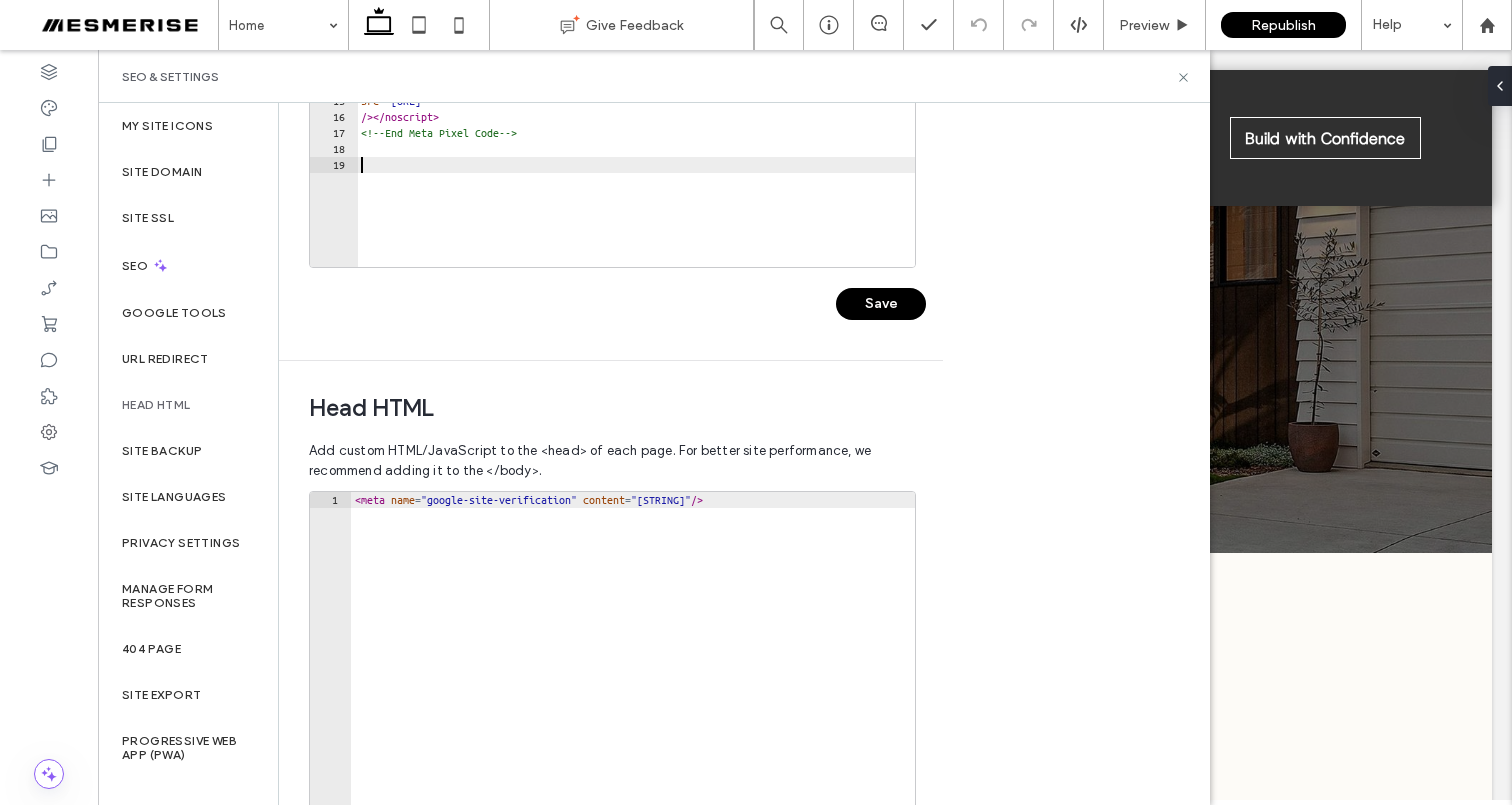 type on "**********" 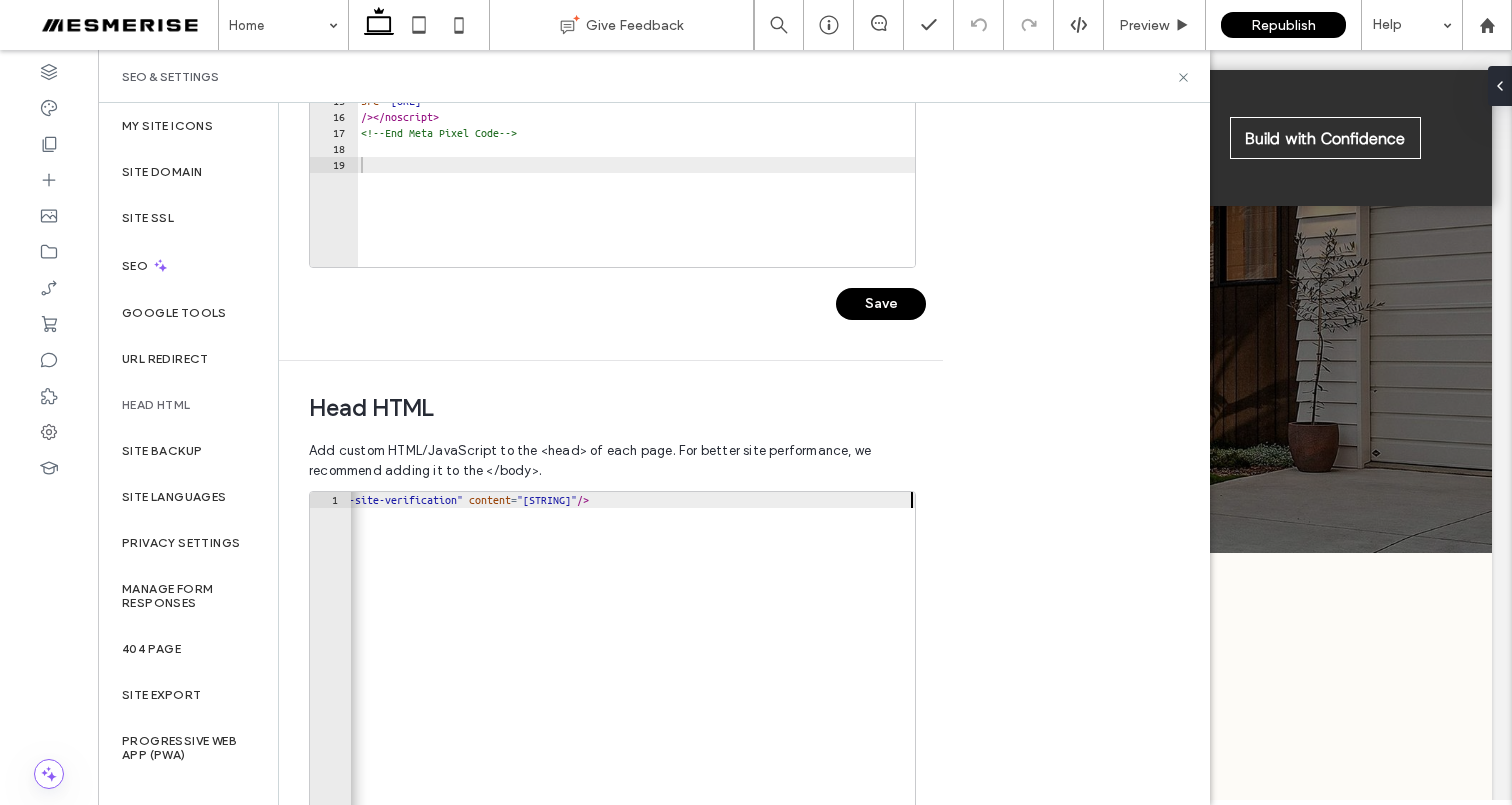 click on "< meta   name = "google-site-verification"   content = "[STRING]" />" at bounding box center (576, 699) 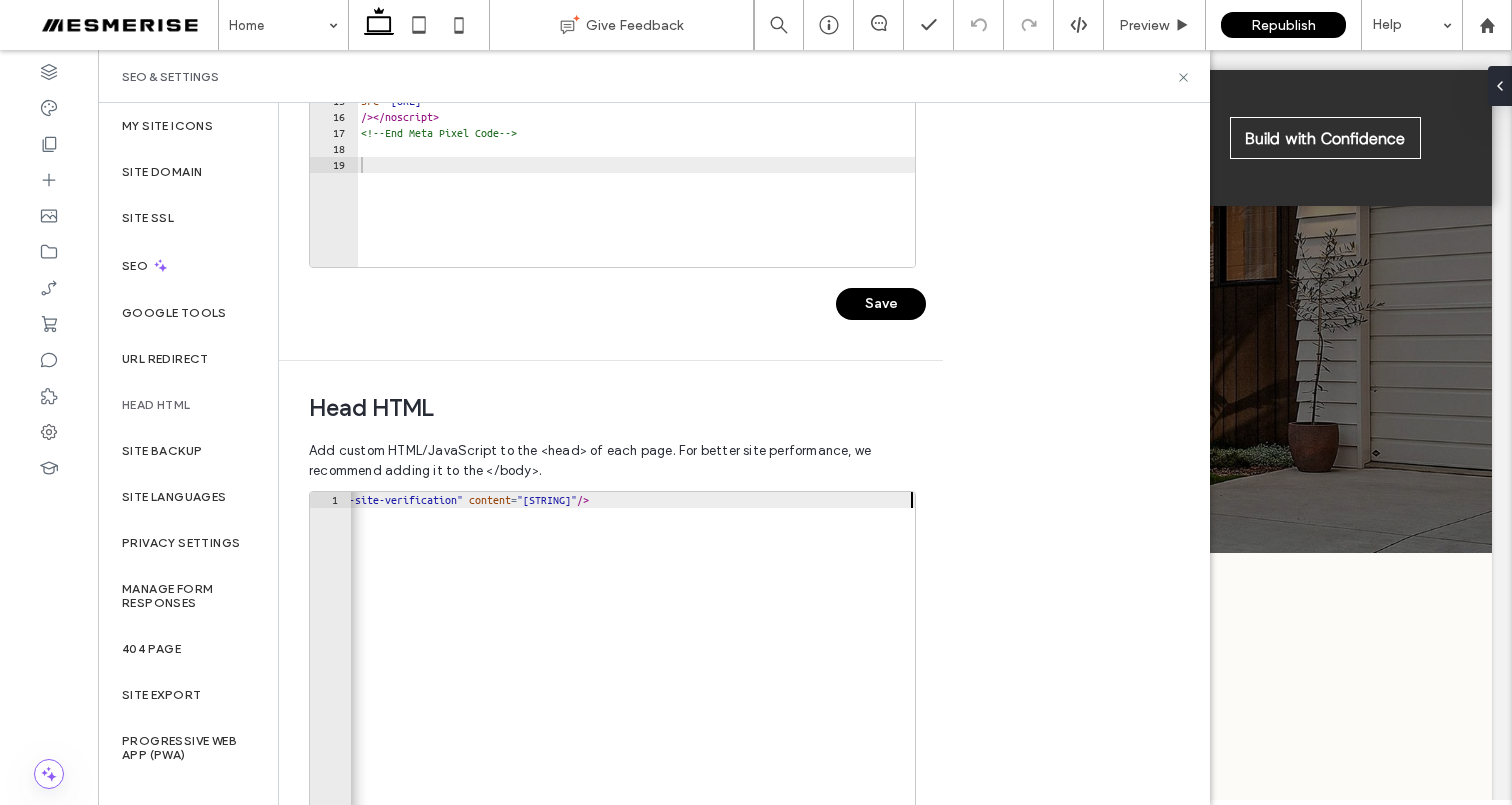 scroll, scrollTop: 0, scrollLeft: 0, axis: both 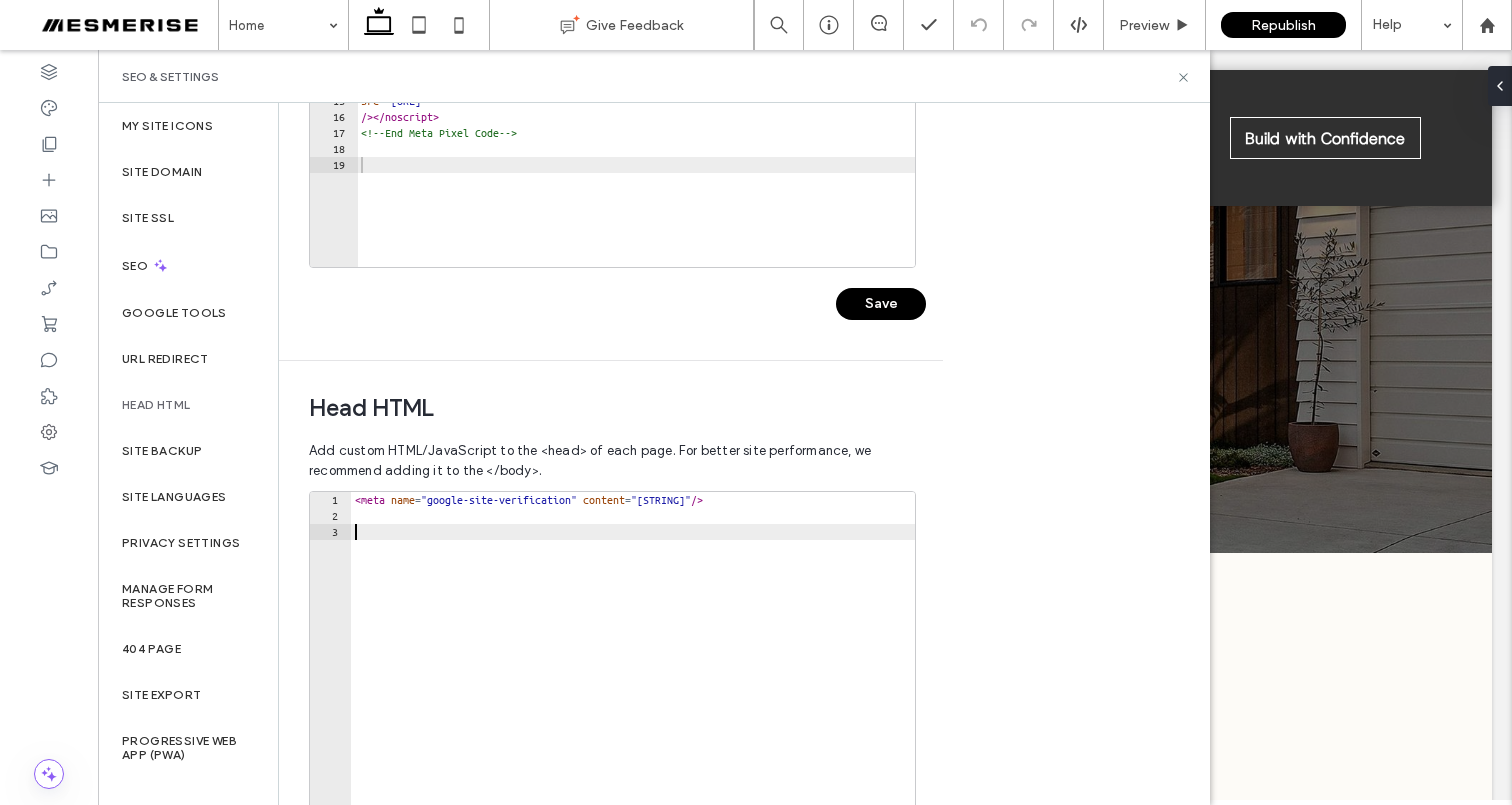 paste on "**********" 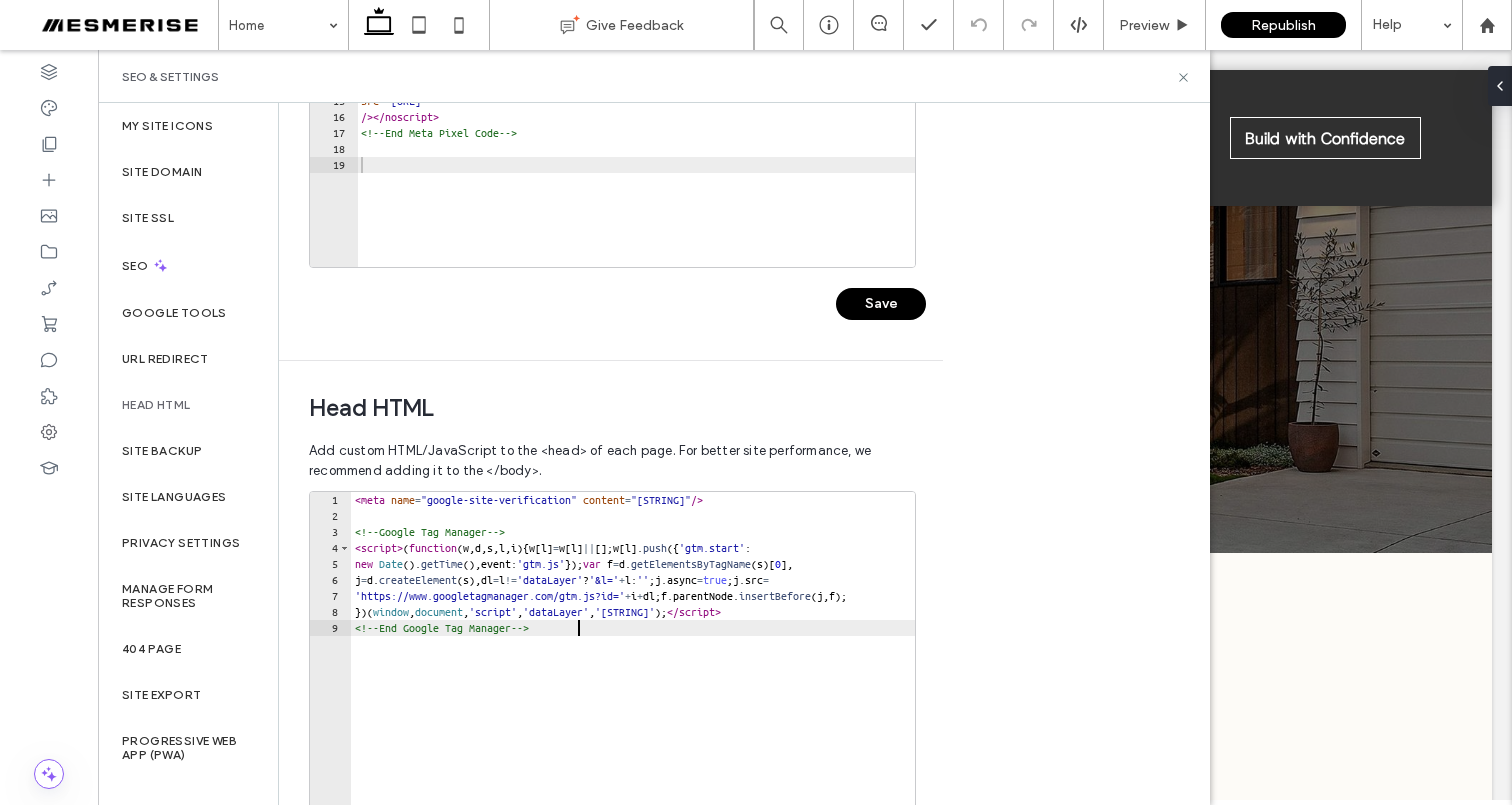 type on "**********" 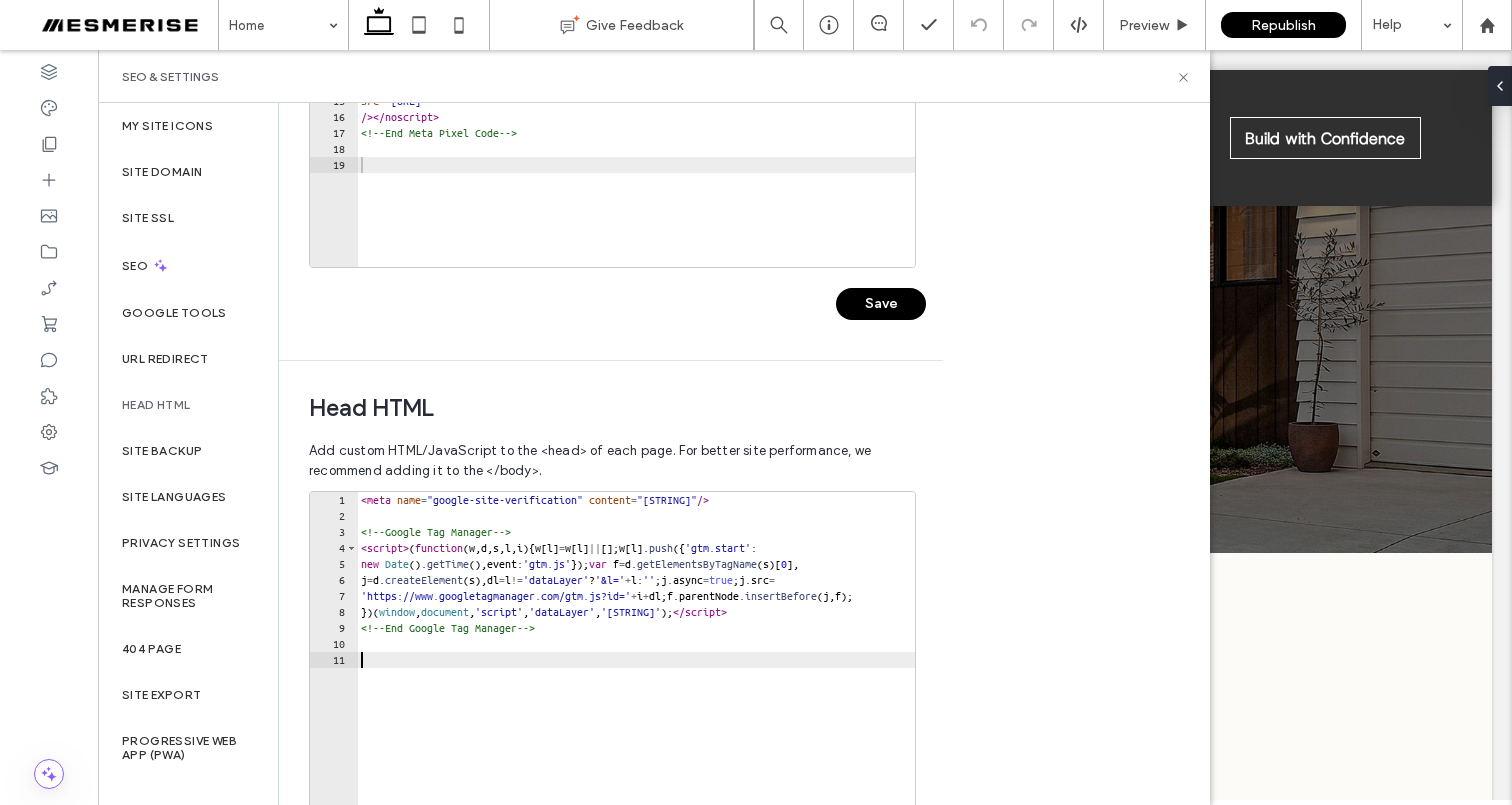 type 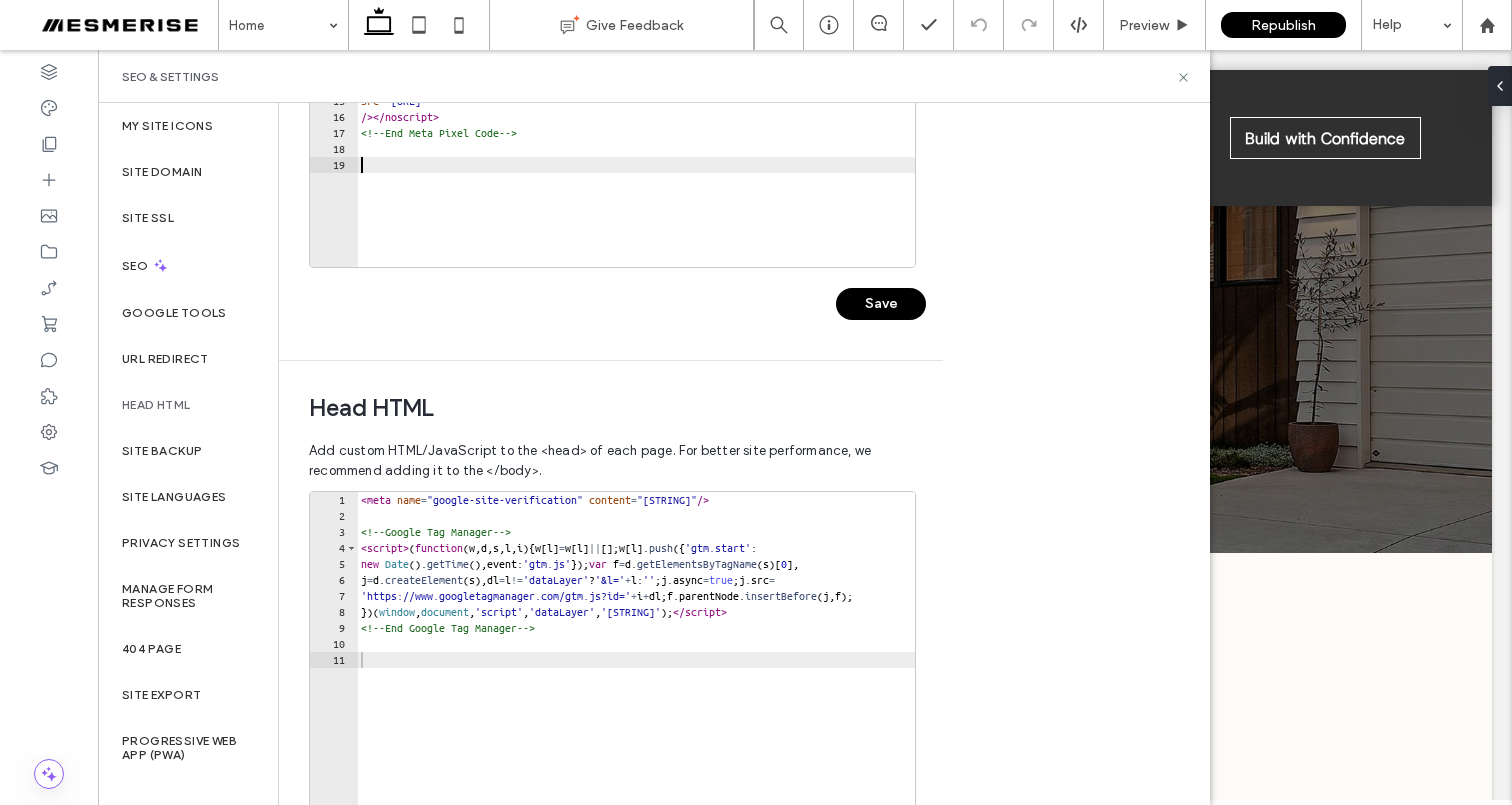 paste on "**********" 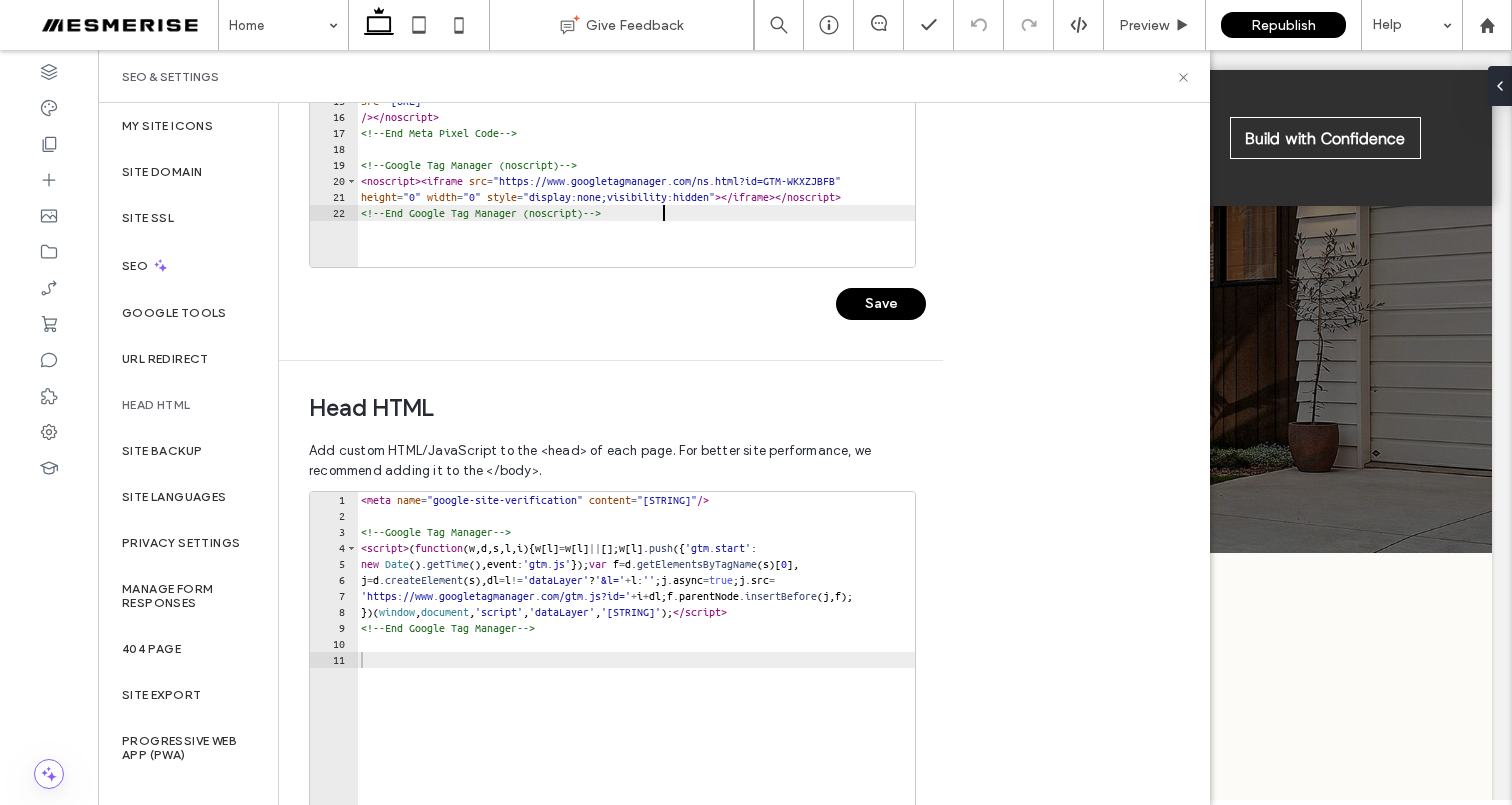 click on "Save" at bounding box center (881, 304) 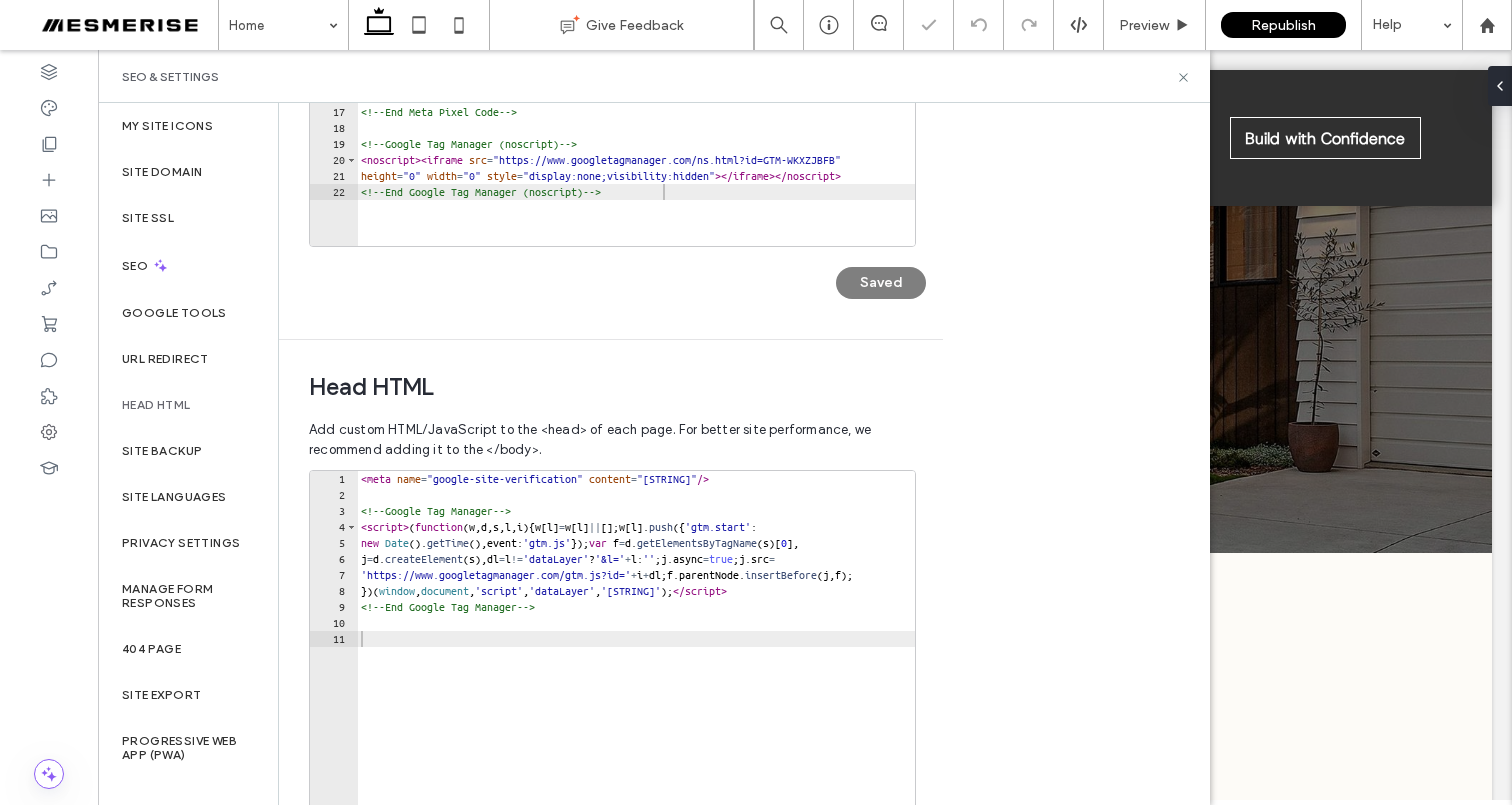 scroll, scrollTop: 565, scrollLeft: 0, axis: vertical 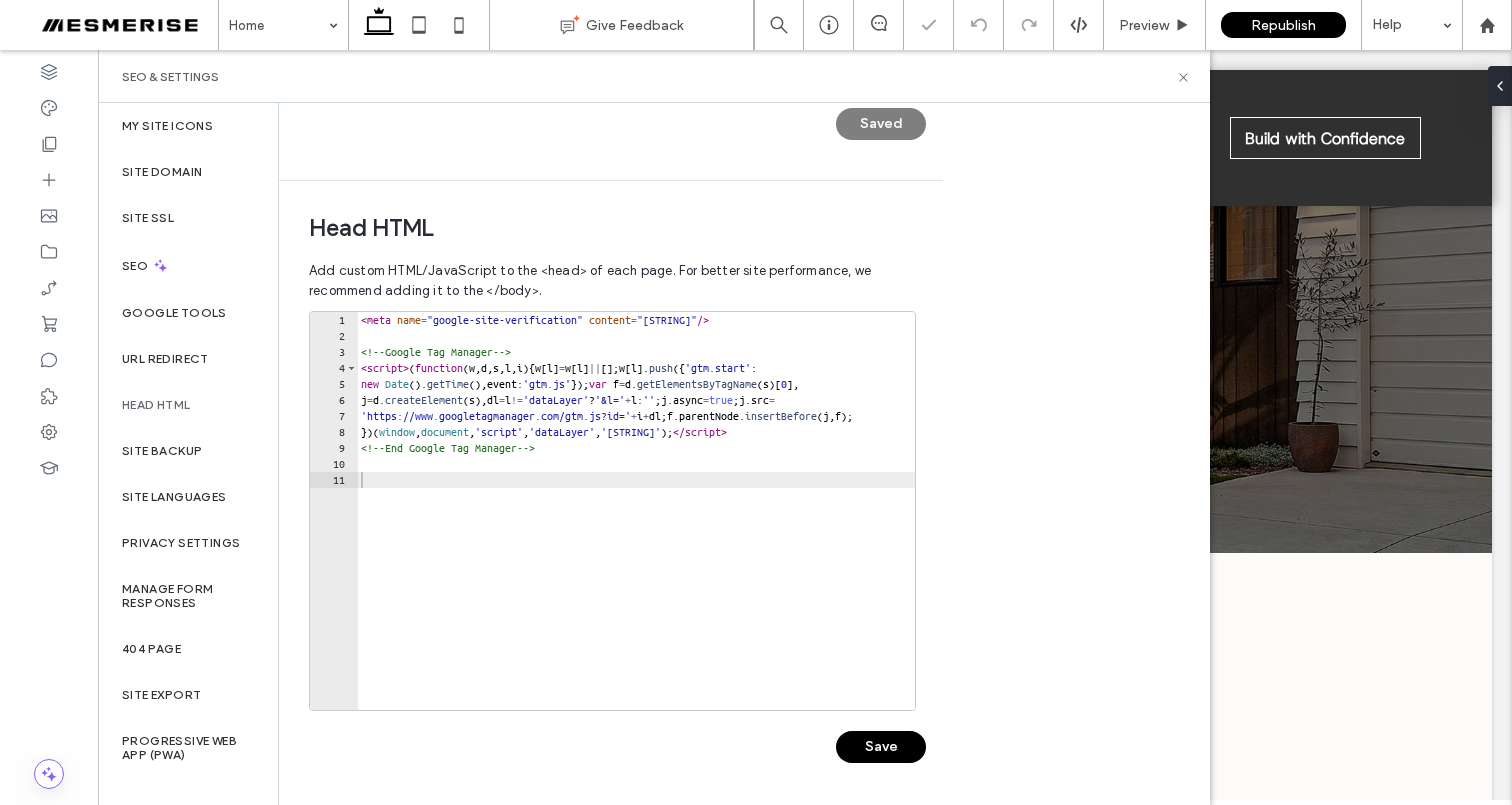 click on "Save" at bounding box center (881, 747) 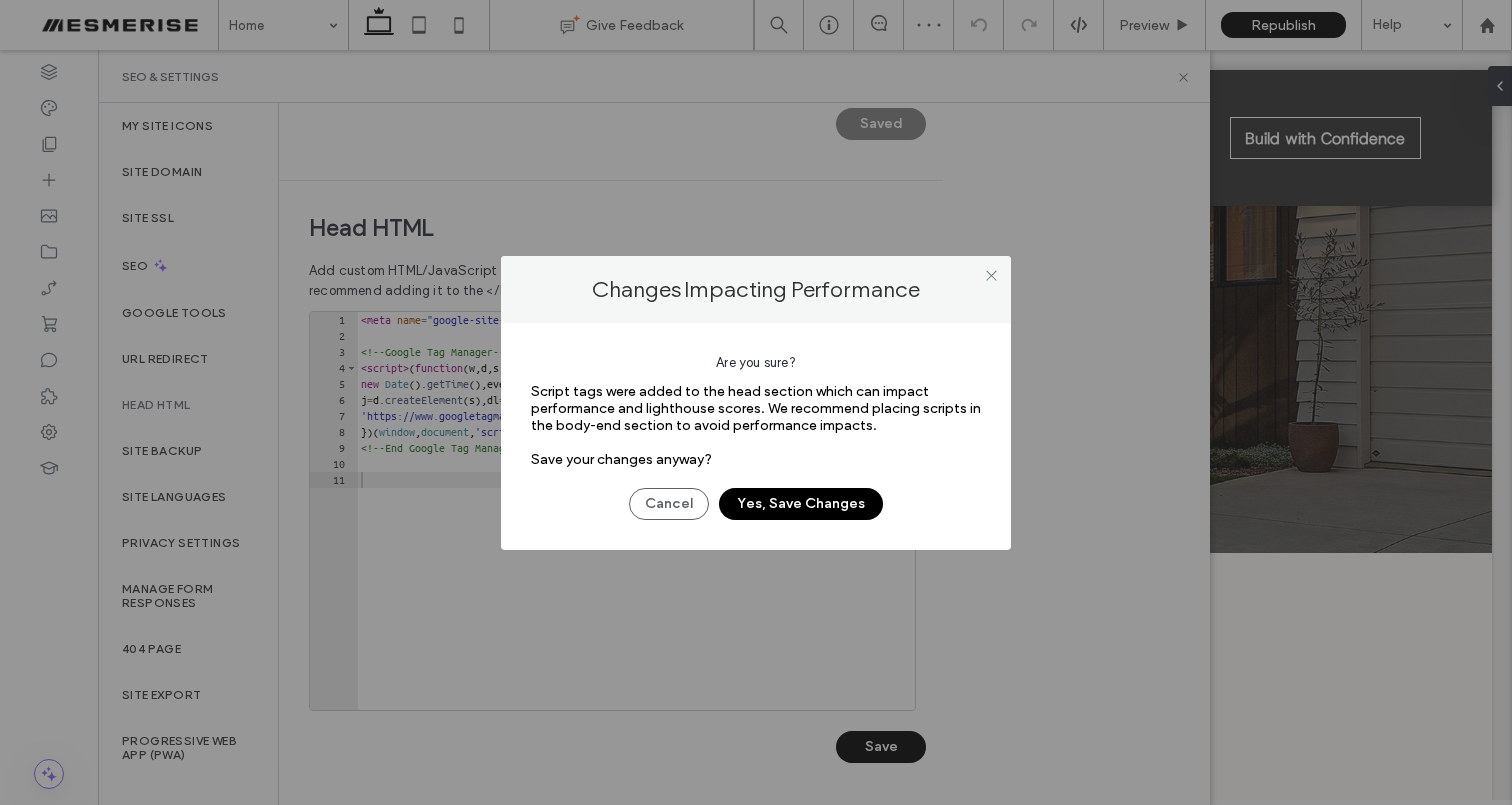 click on "Yes, Save Changes" at bounding box center [801, 504] 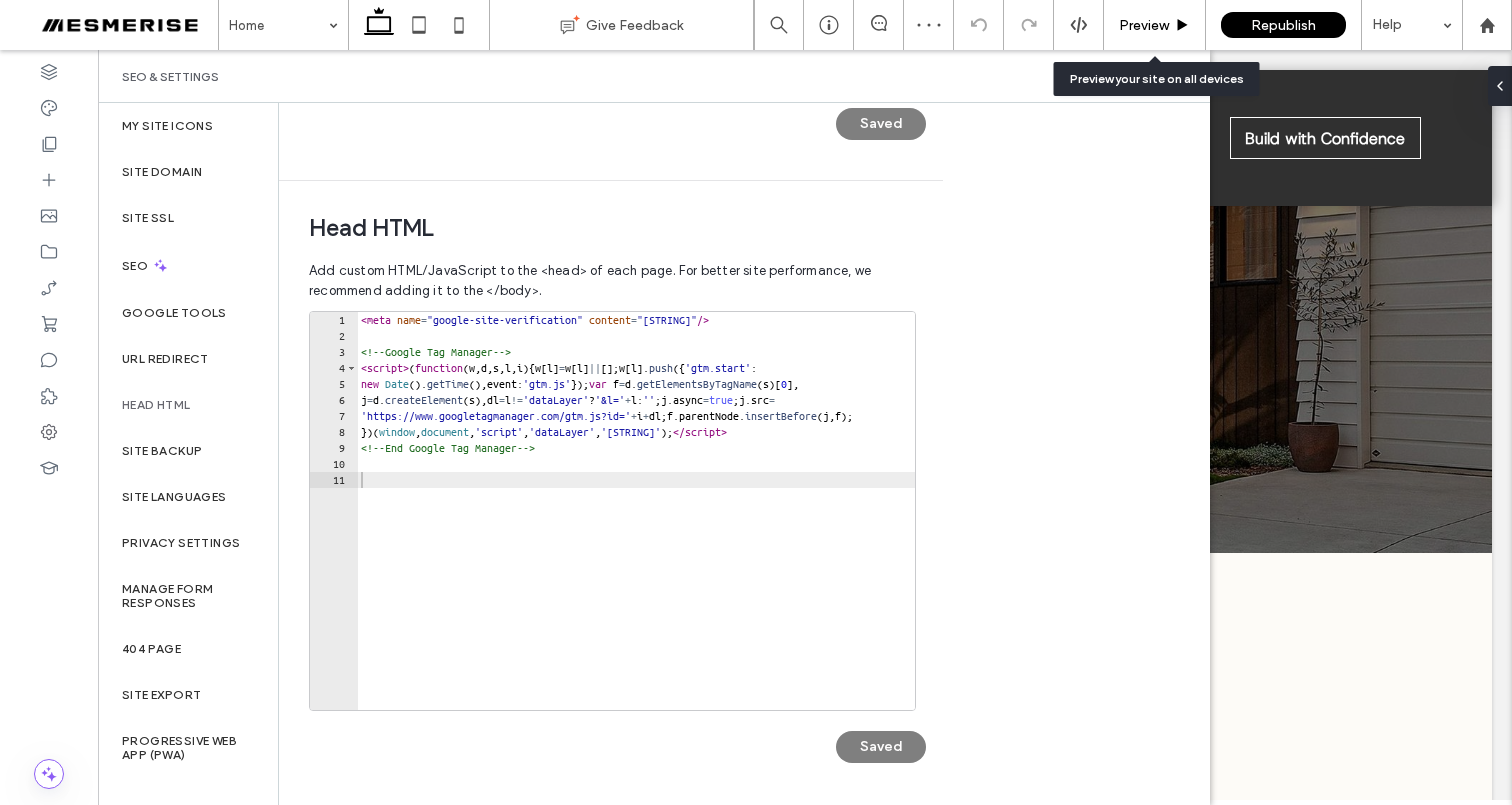 click on "Preview" at bounding box center [1155, 25] 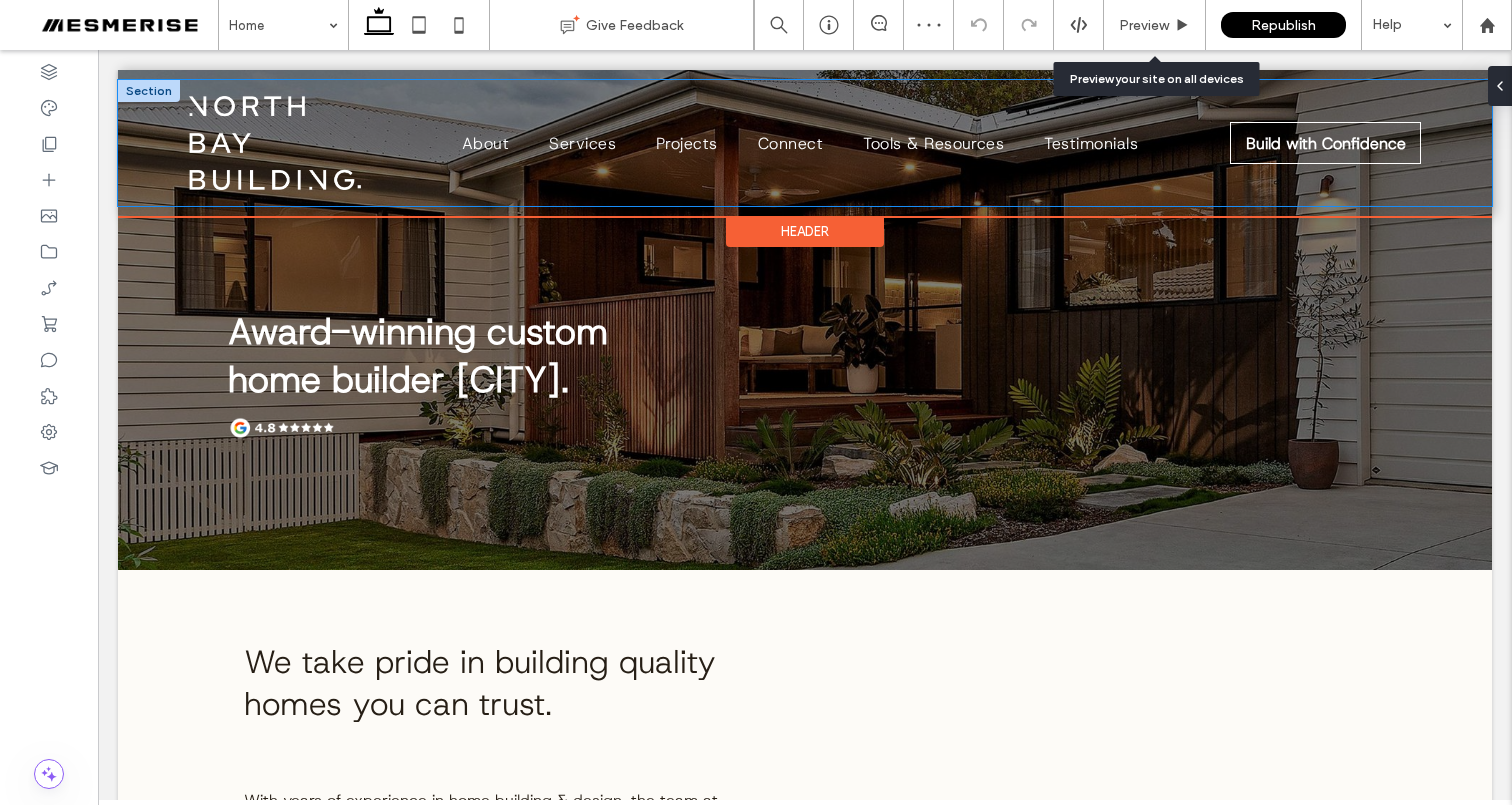 scroll, scrollTop: 0, scrollLeft: 0, axis: both 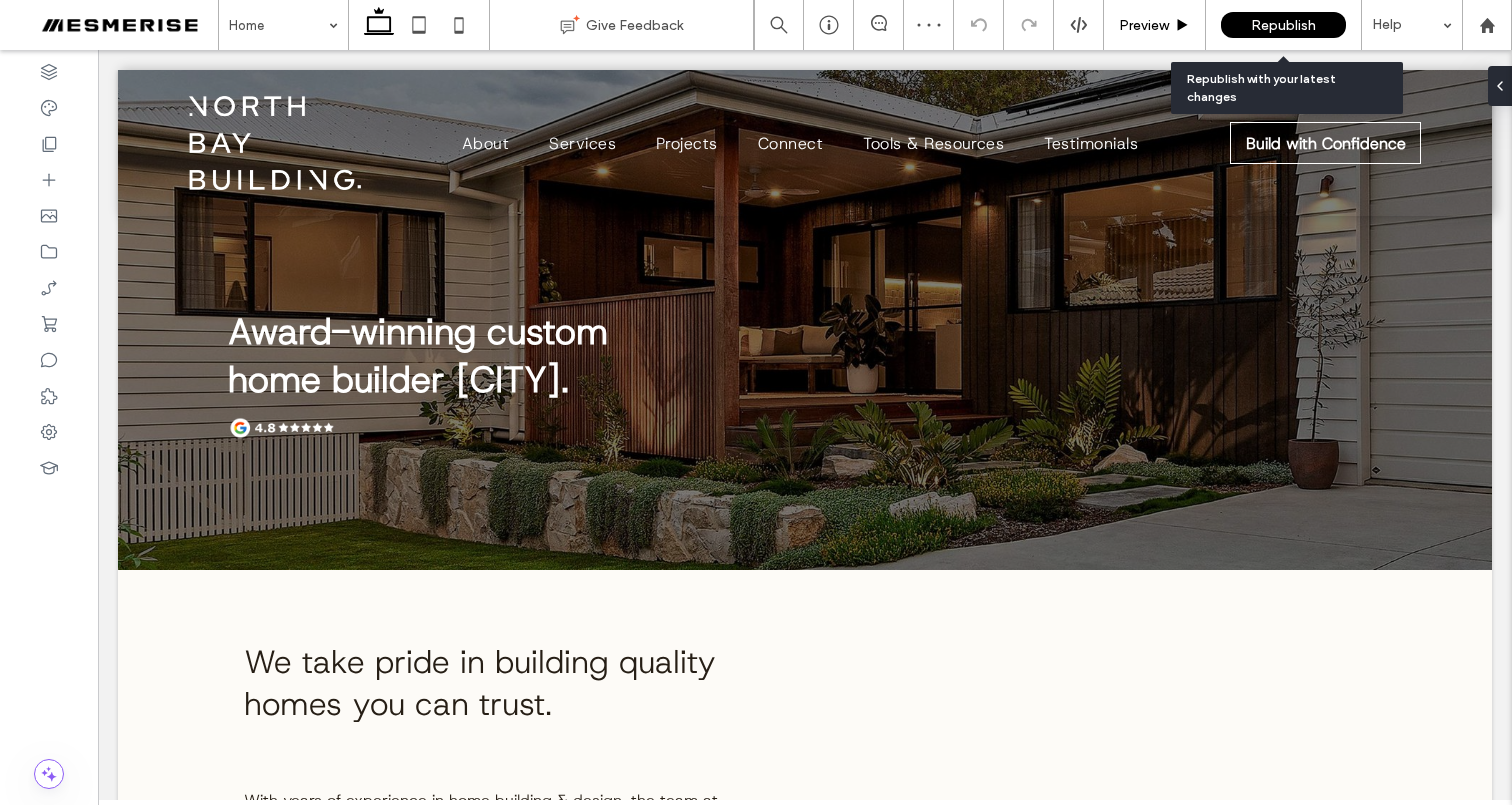 click on "Preview" at bounding box center [1144, 25] 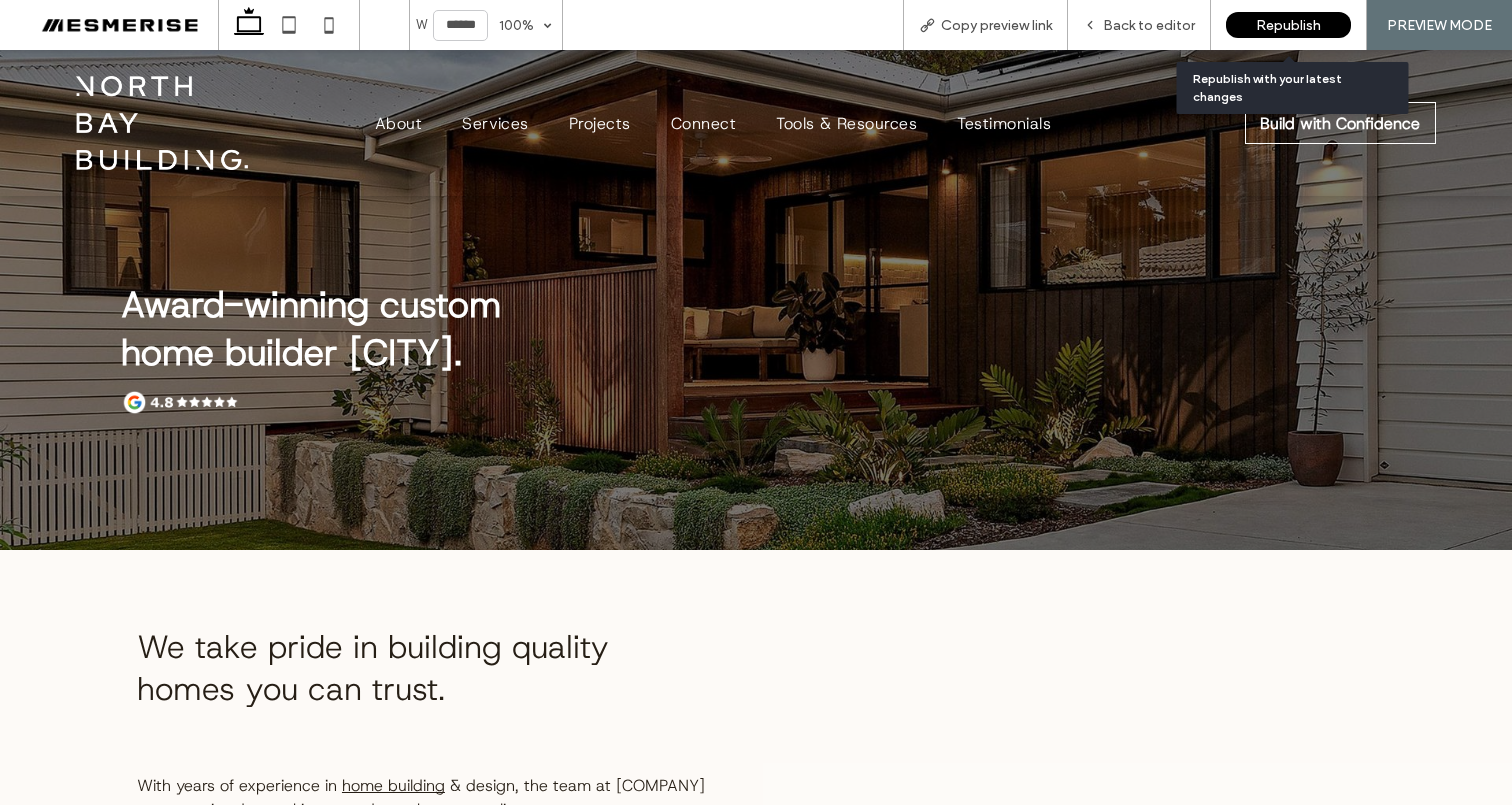 click on "Republish" at bounding box center (1288, 25) 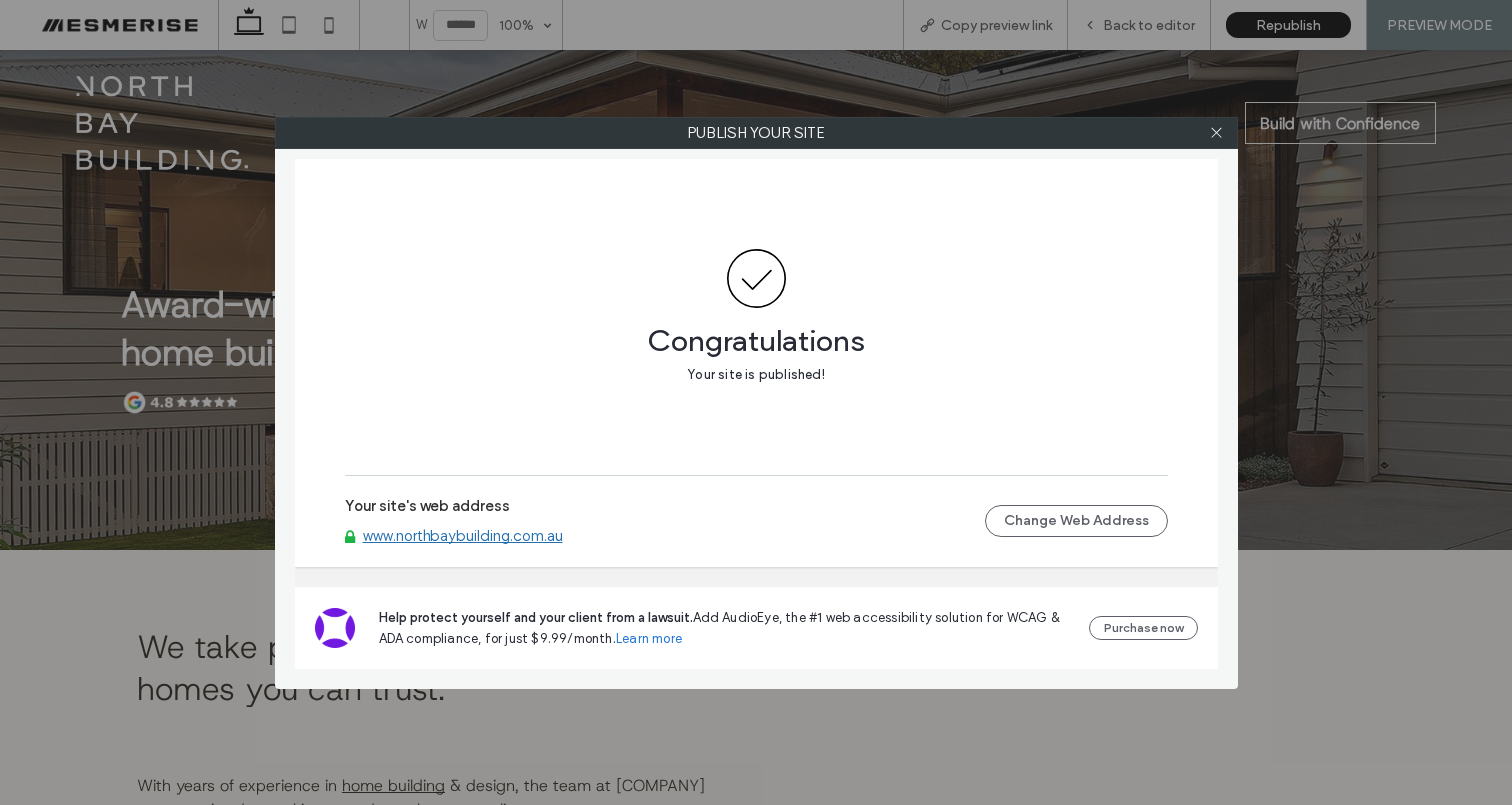 click at bounding box center (1216, 133) 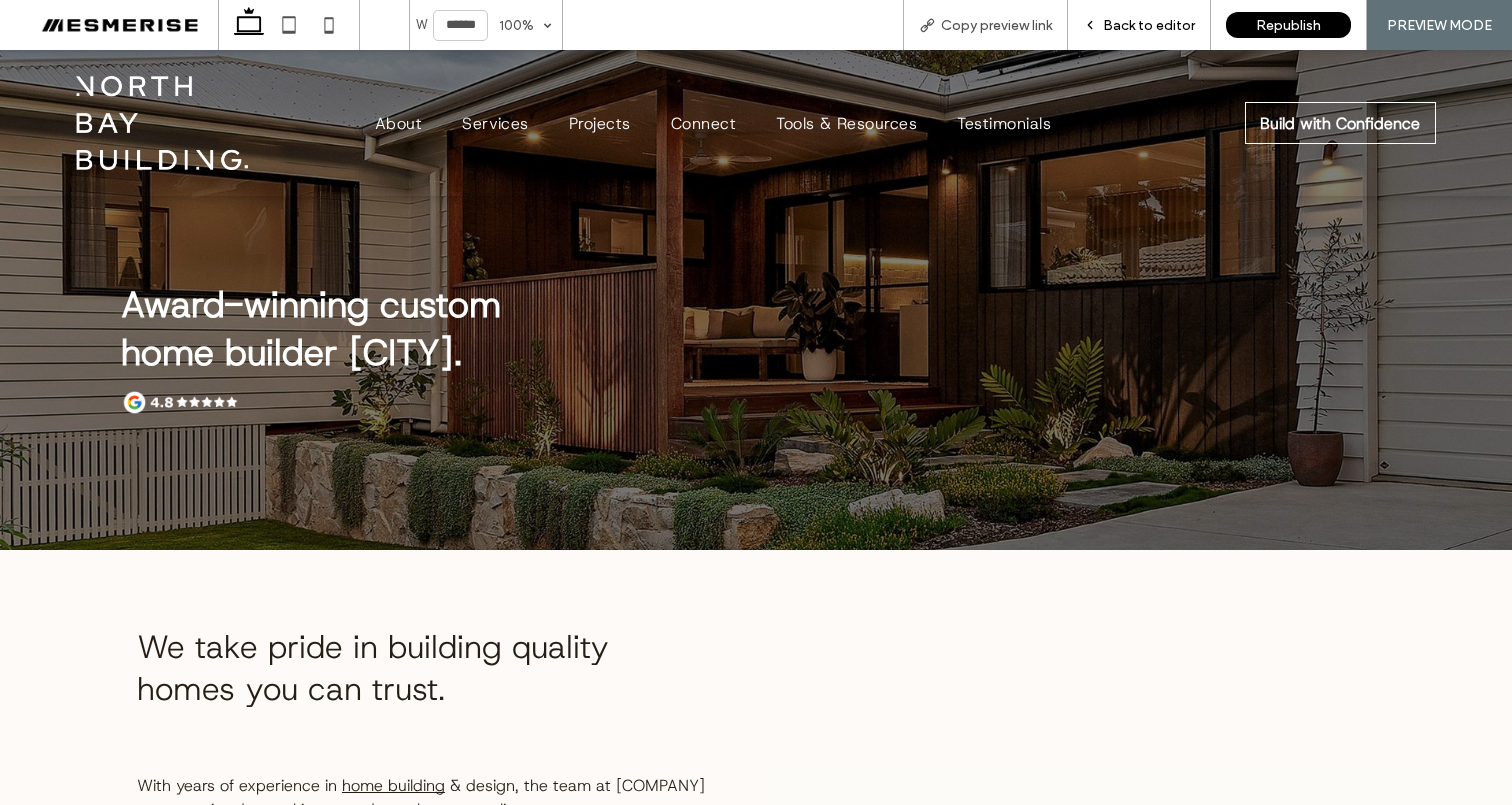click on "Back to editor" at bounding box center [1149, 25] 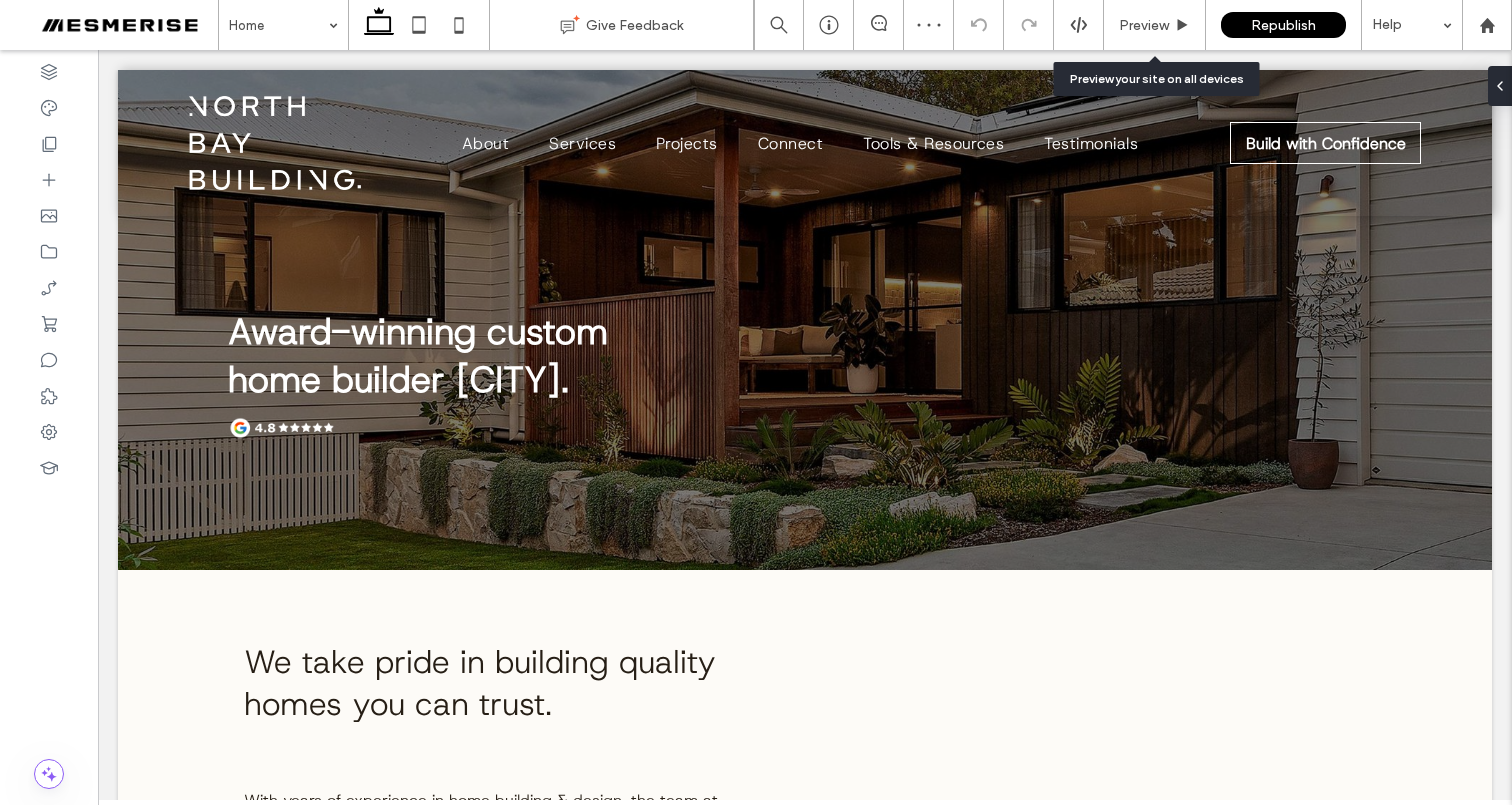 click on "Preview" at bounding box center [1144, 25] 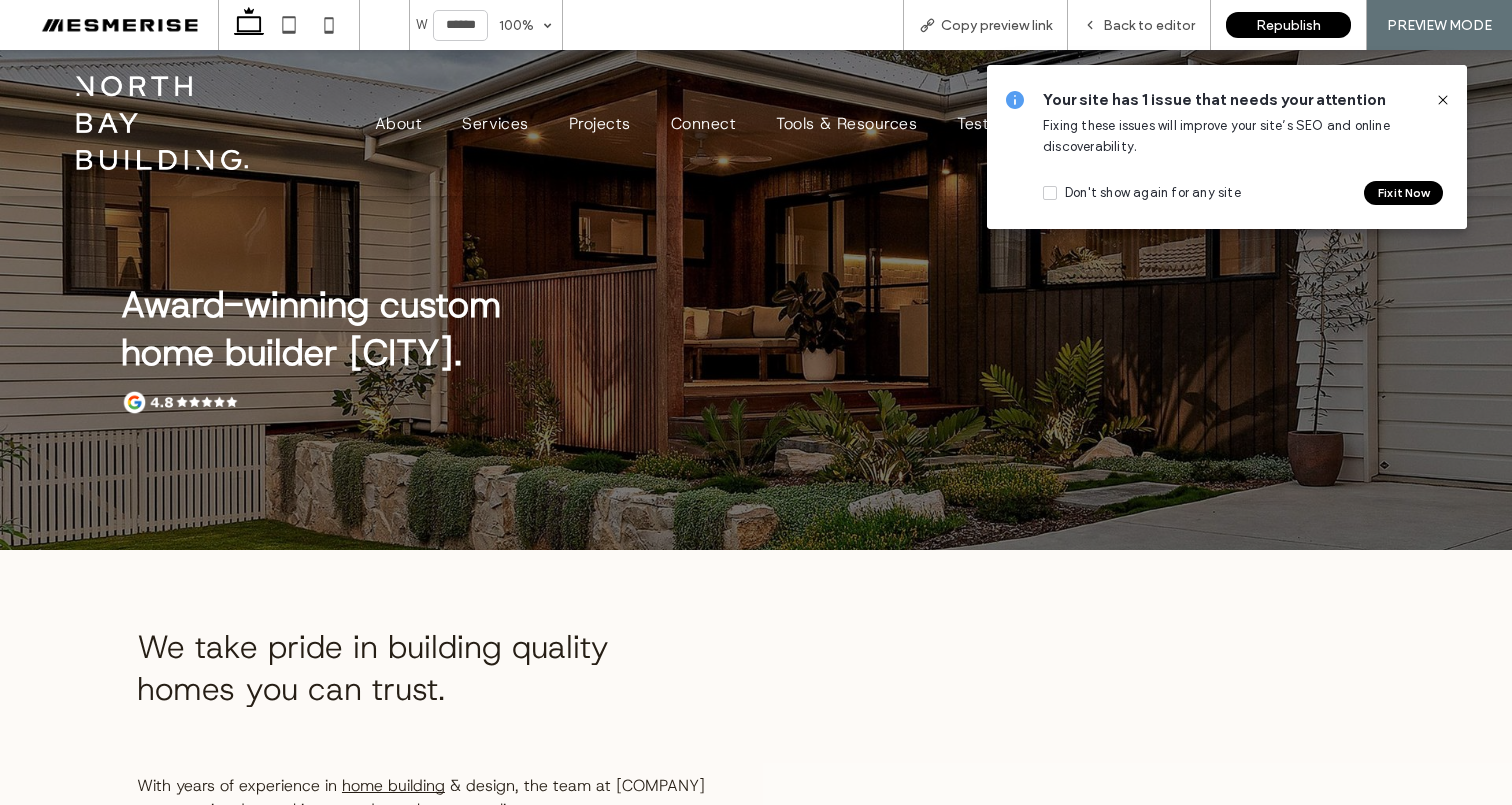 click 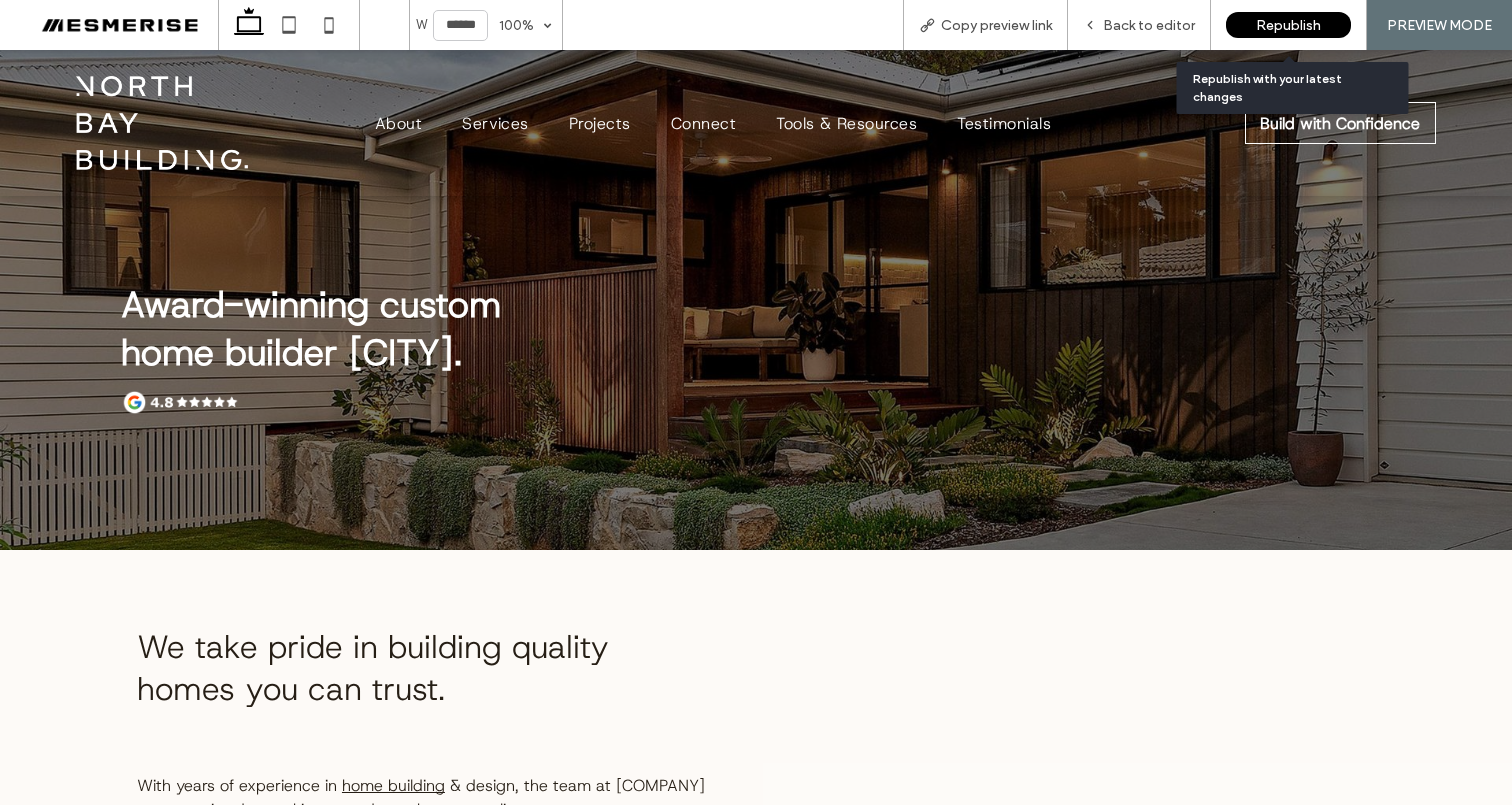 click on "Republish" at bounding box center (1288, 25) 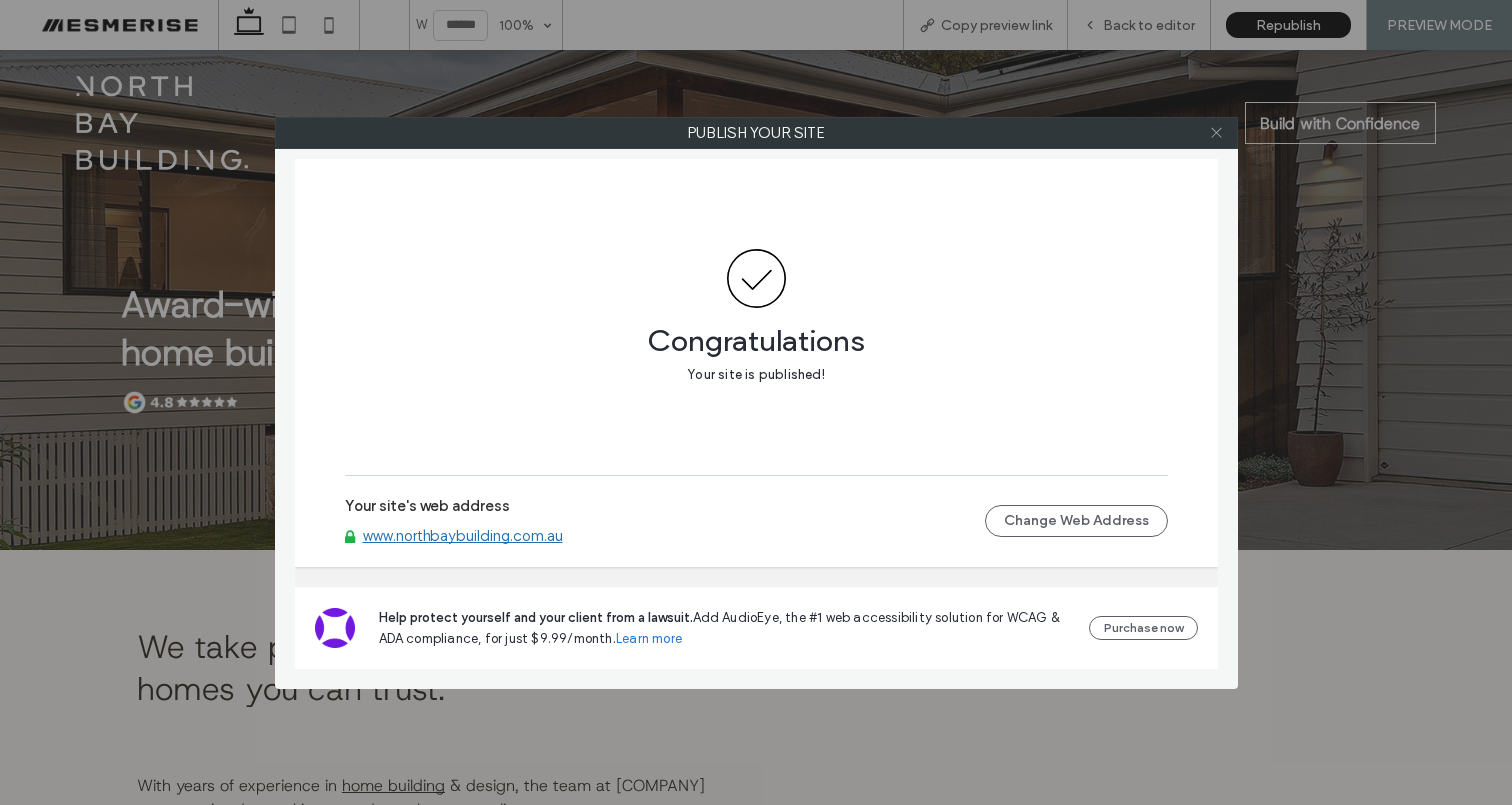 click 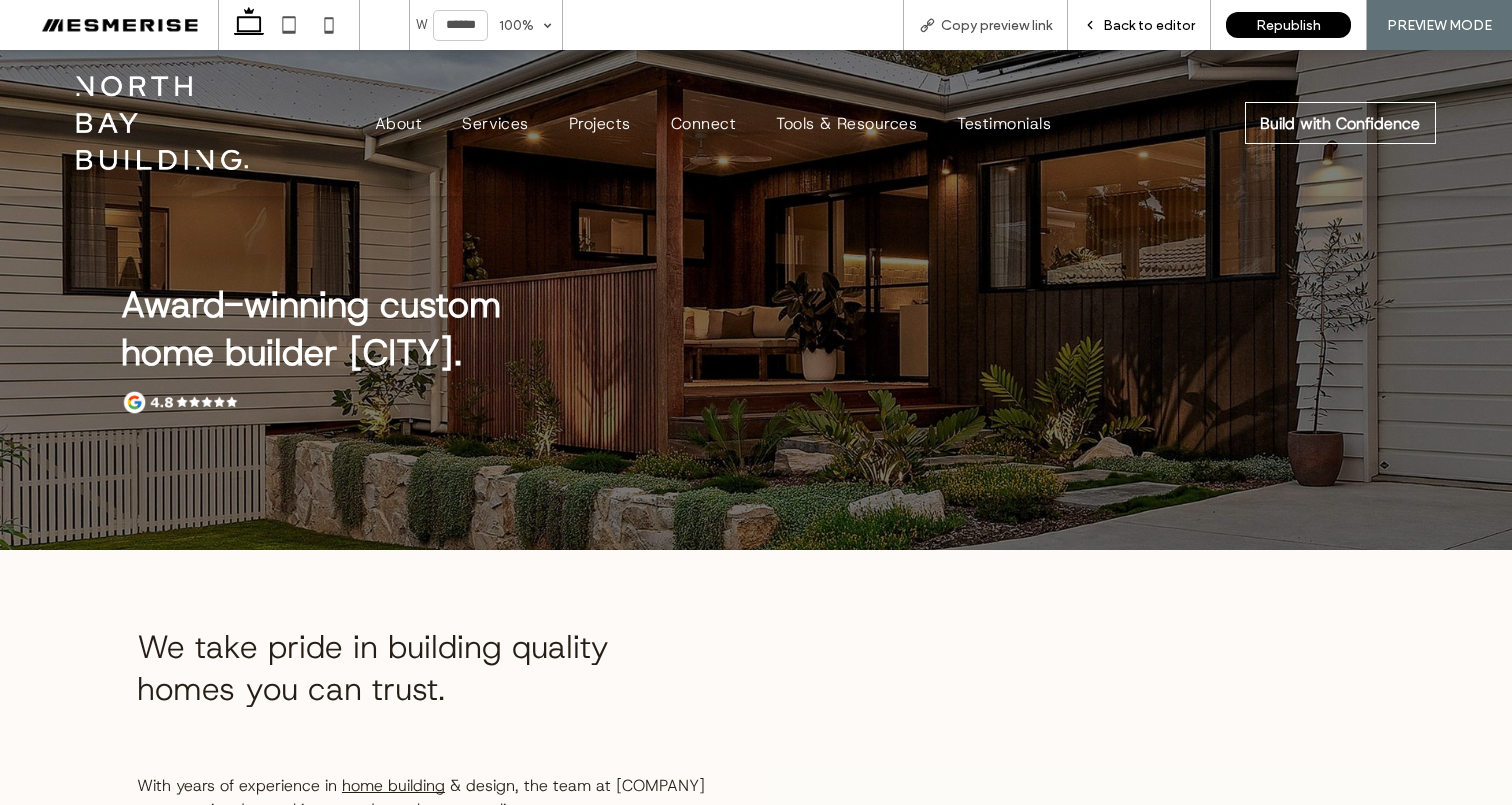 click on "Back to editor" at bounding box center (1149, 25) 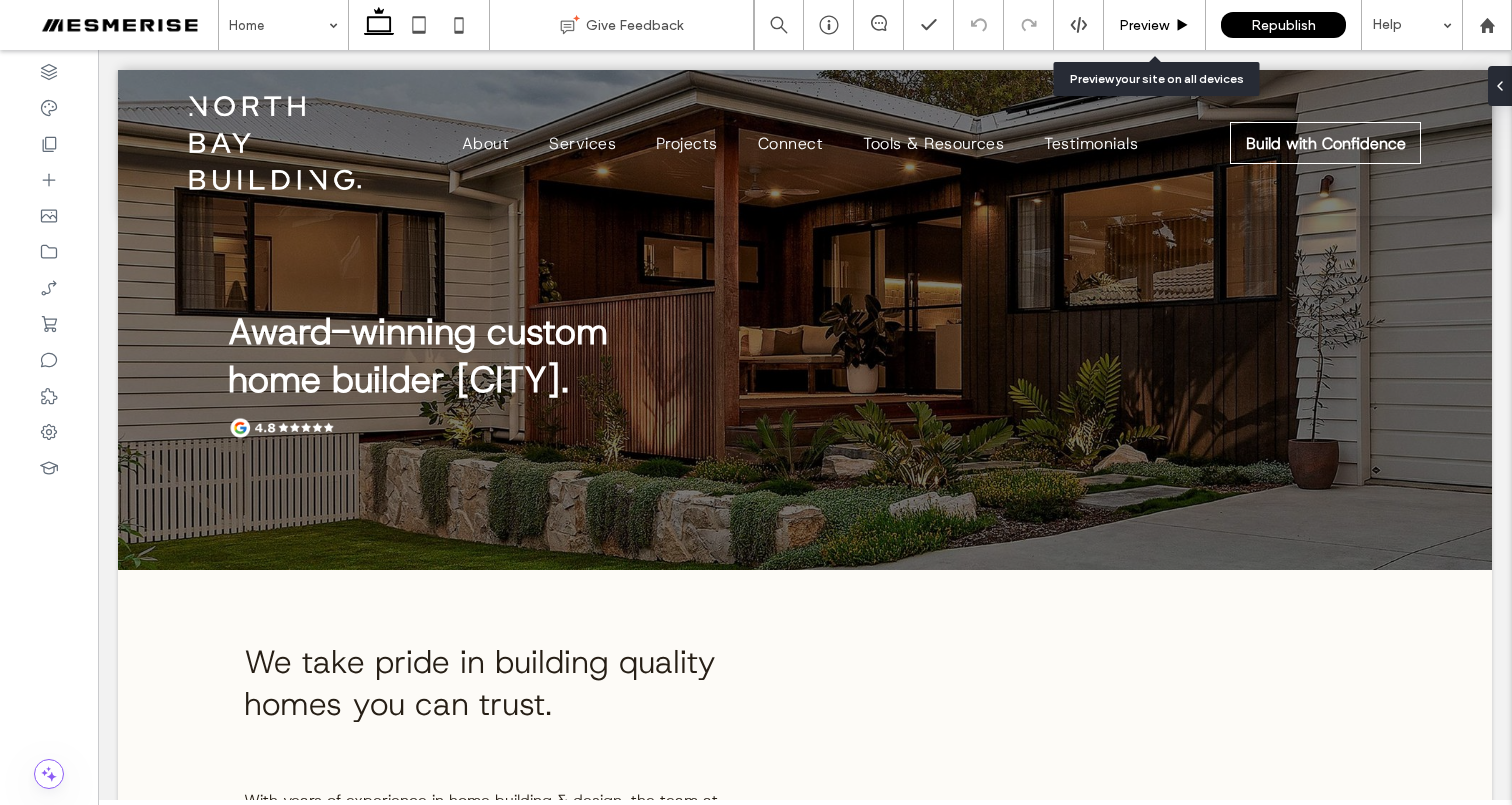 click on "Preview" at bounding box center (1144, 25) 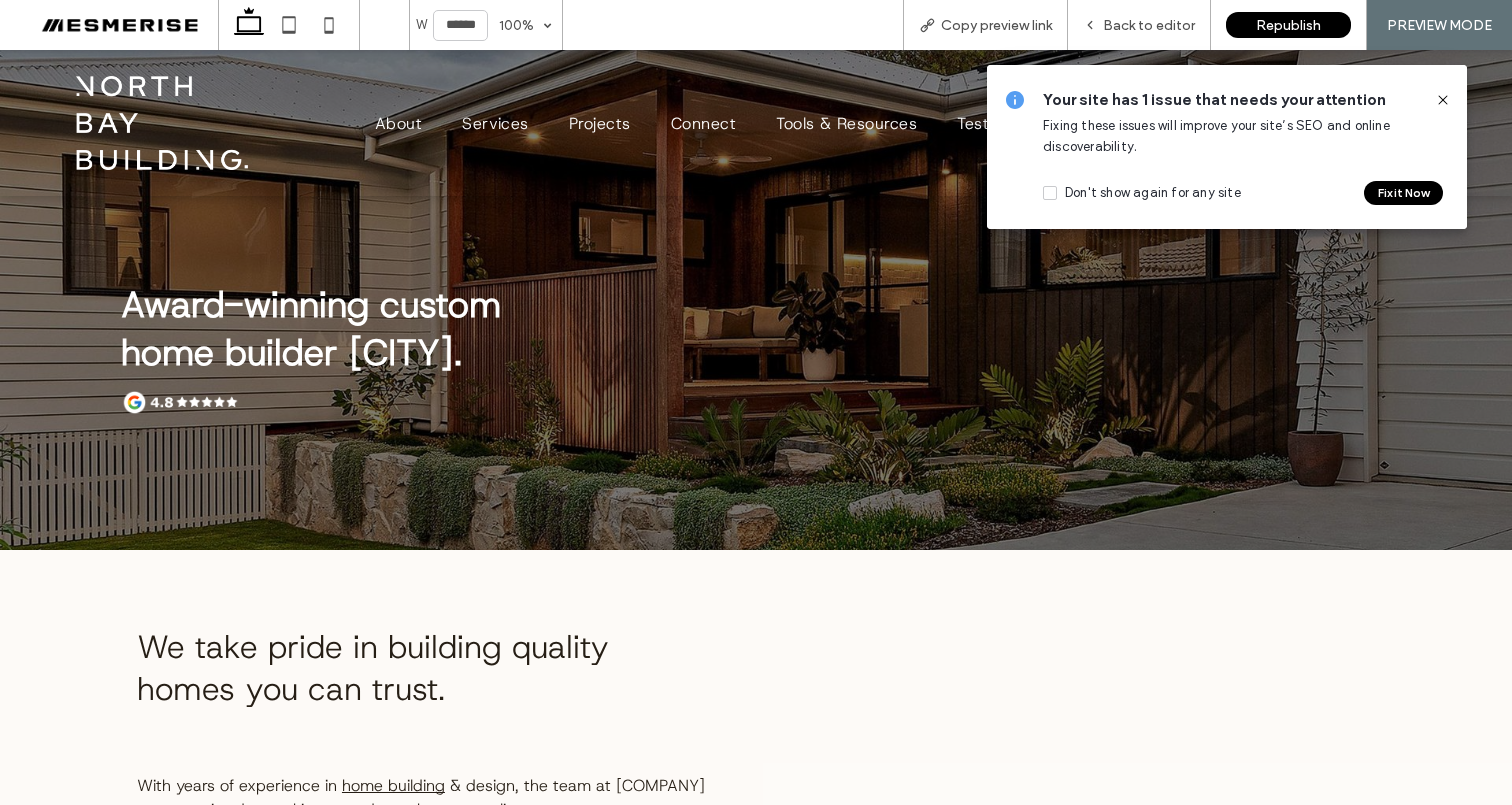 click 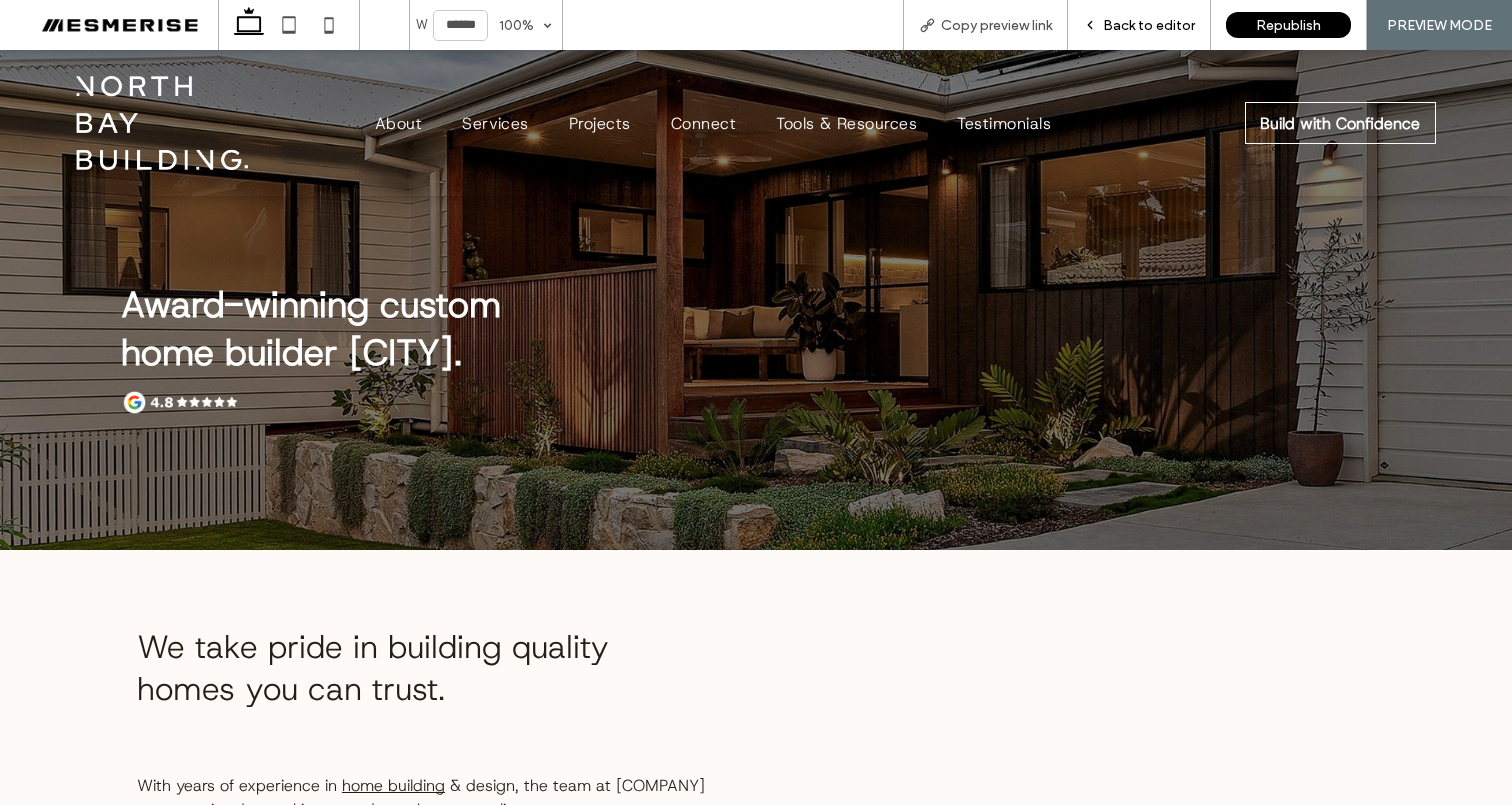 click on "Back to editor" at bounding box center (1149, 25) 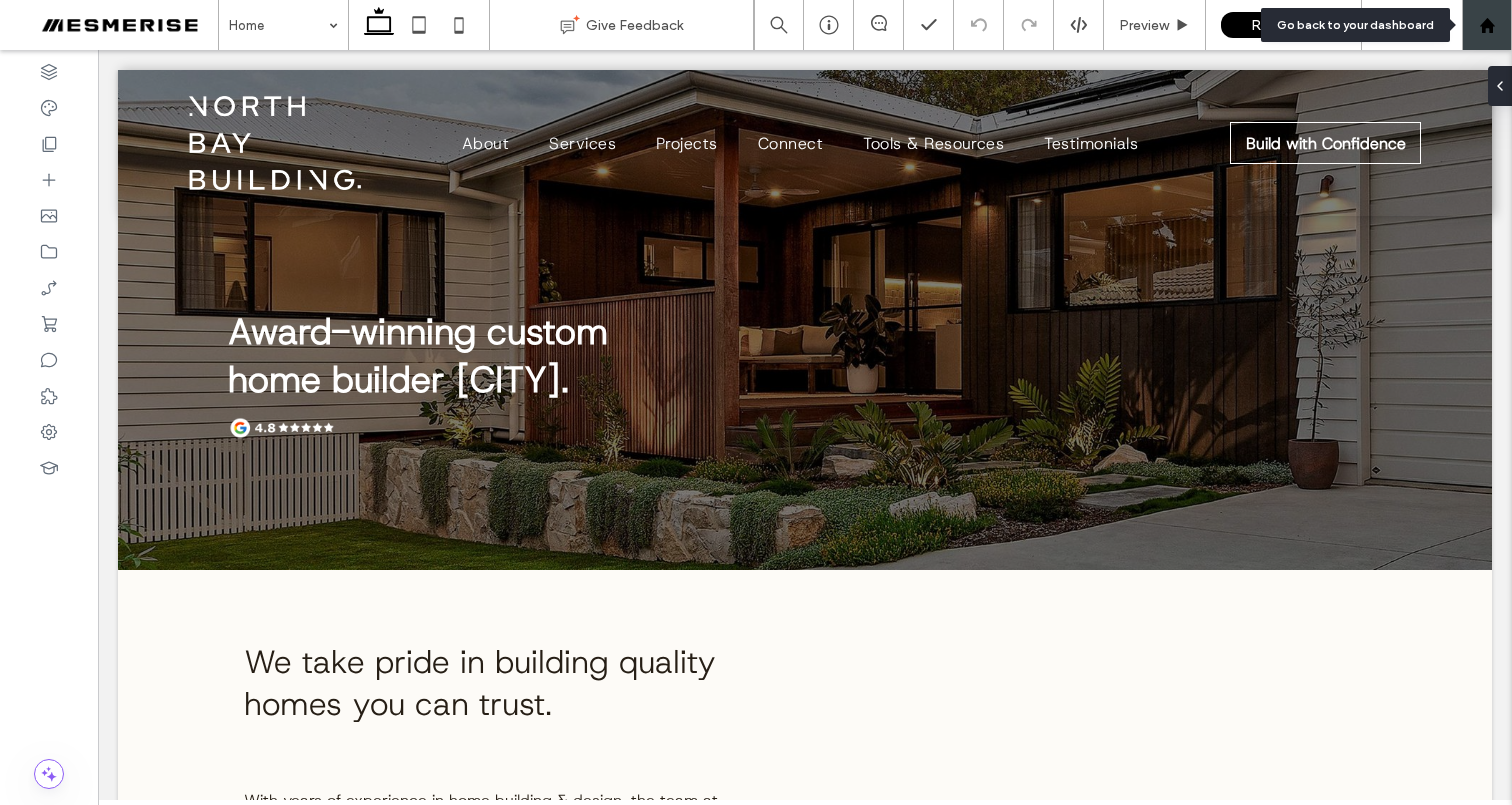 click at bounding box center [1487, 25] 